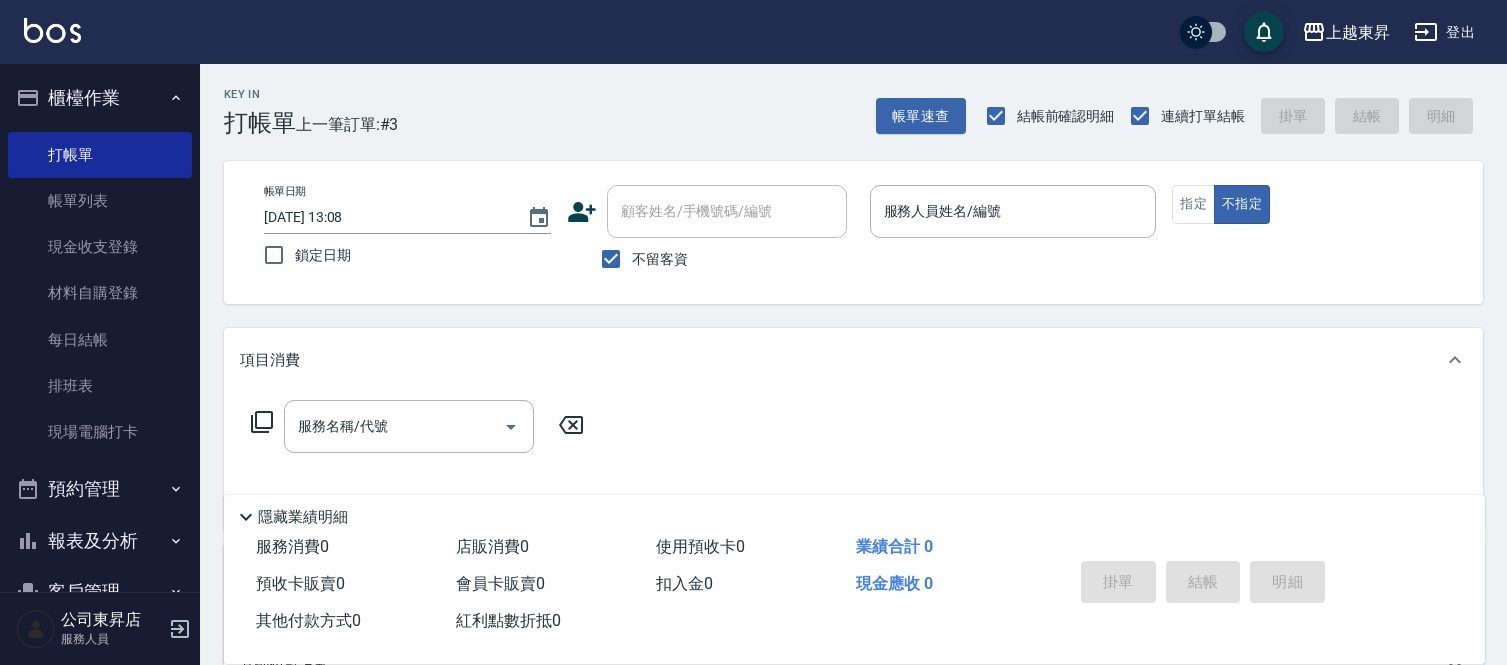 scroll, scrollTop: 0, scrollLeft: 0, axis: both 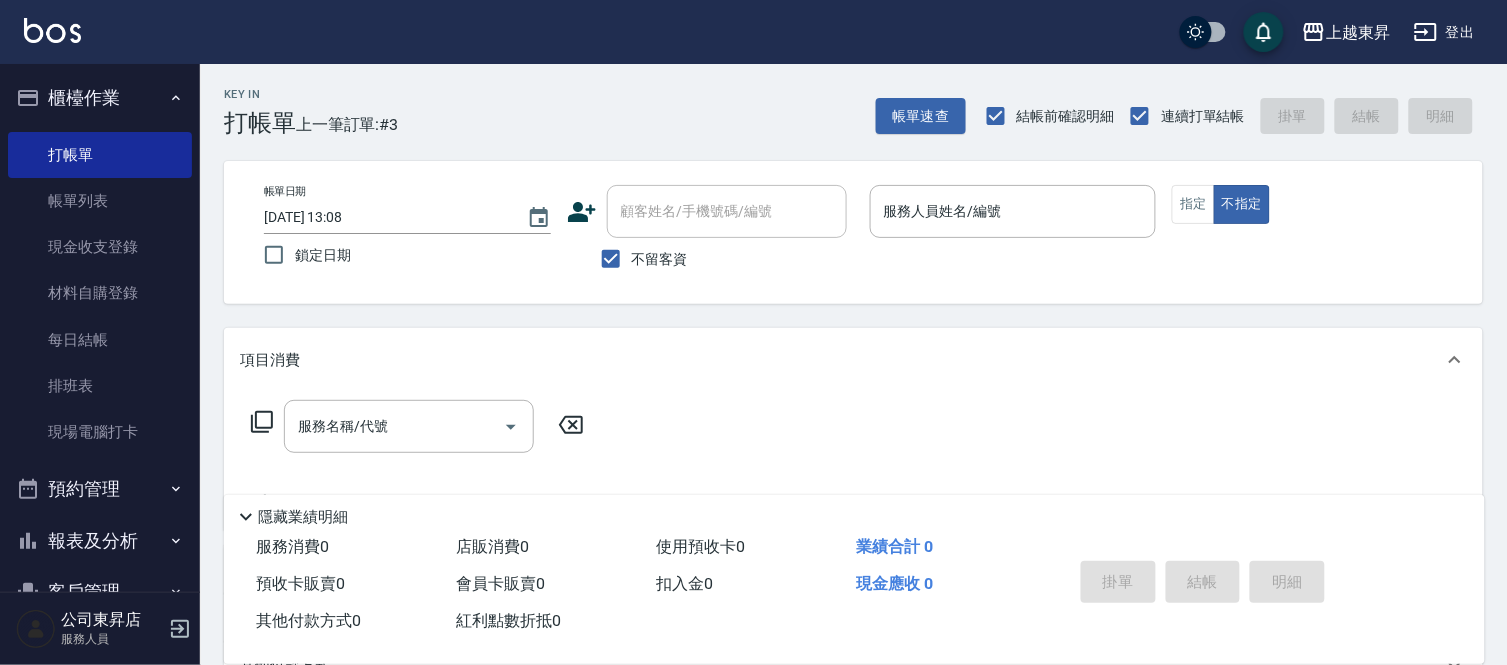 click on "櫃檯作業 打帳單 帳單列表 現金收支登錄 材料自購登錄 每日結帳 排班表 現場電腦打卡 預約管理 預約管理 單日預約紀錄 單週預約紀錄 報表及分析 報表目錄 店家區間累計表 店家日報表 互助日報表 互助點數明細 營業統計分析表 設計師日報表 設計師業績月報表 店販抽成明細 每日收支明細 客戶管理 客戶列表 卡券管理 入金管理 商品管理 商品分類設定 商品列表" at bounding box center [100, 328] 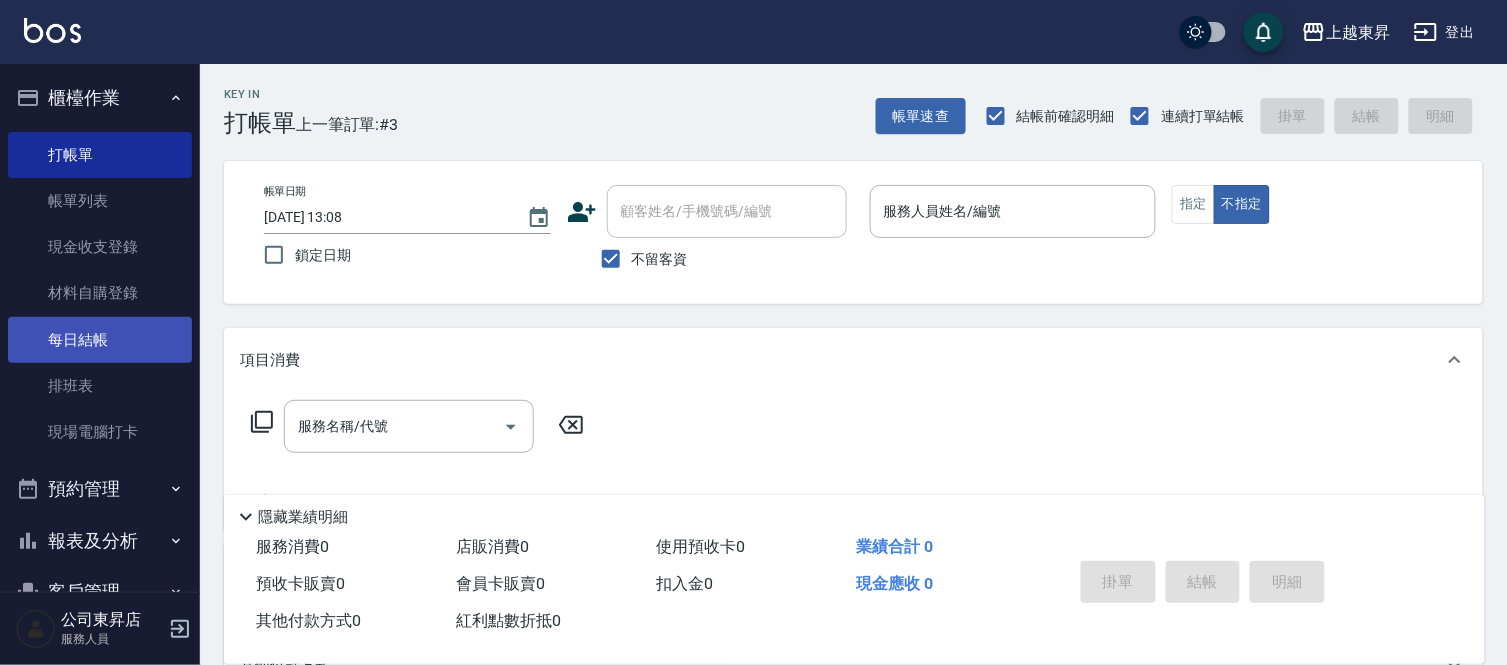 drag, startPoint x: 0, startPoint y: 381, endPoint x: 22, endPoint y: 345, distance: 42.190044 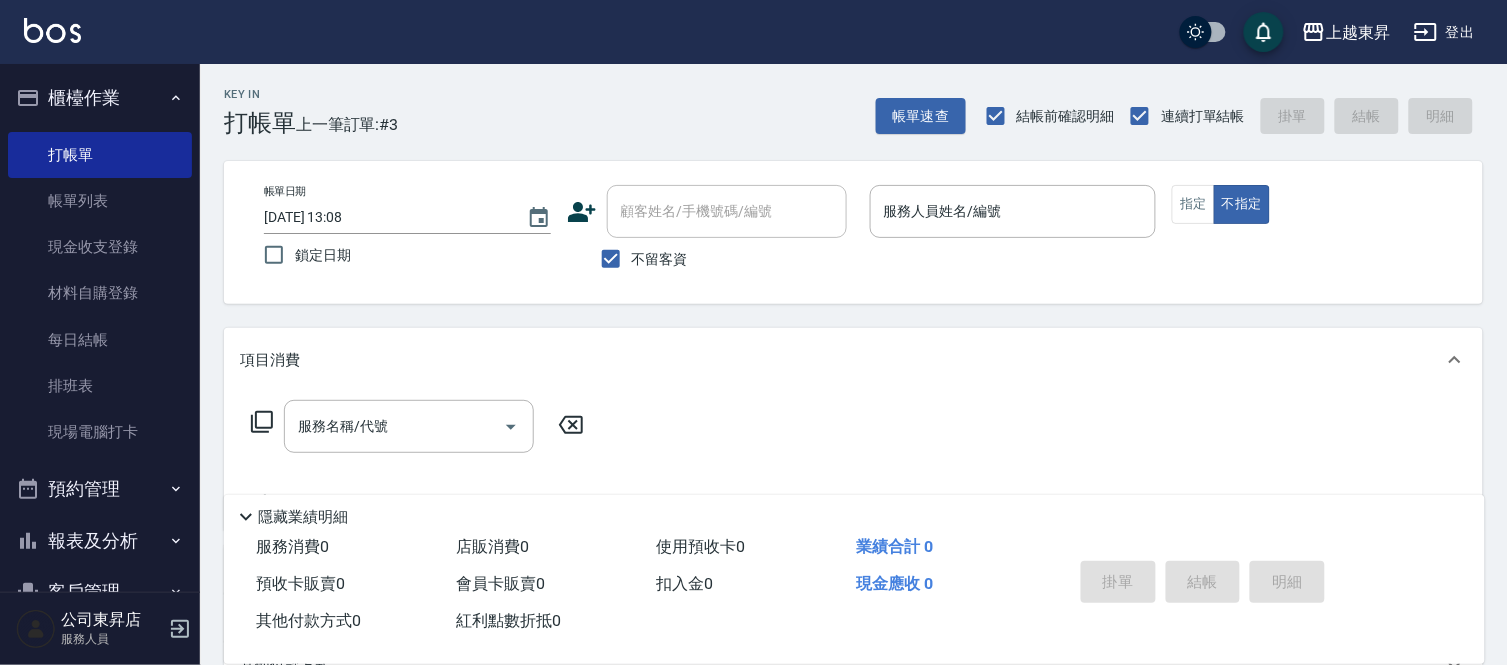 click on "不留客資" at bounding box center [660, 259] 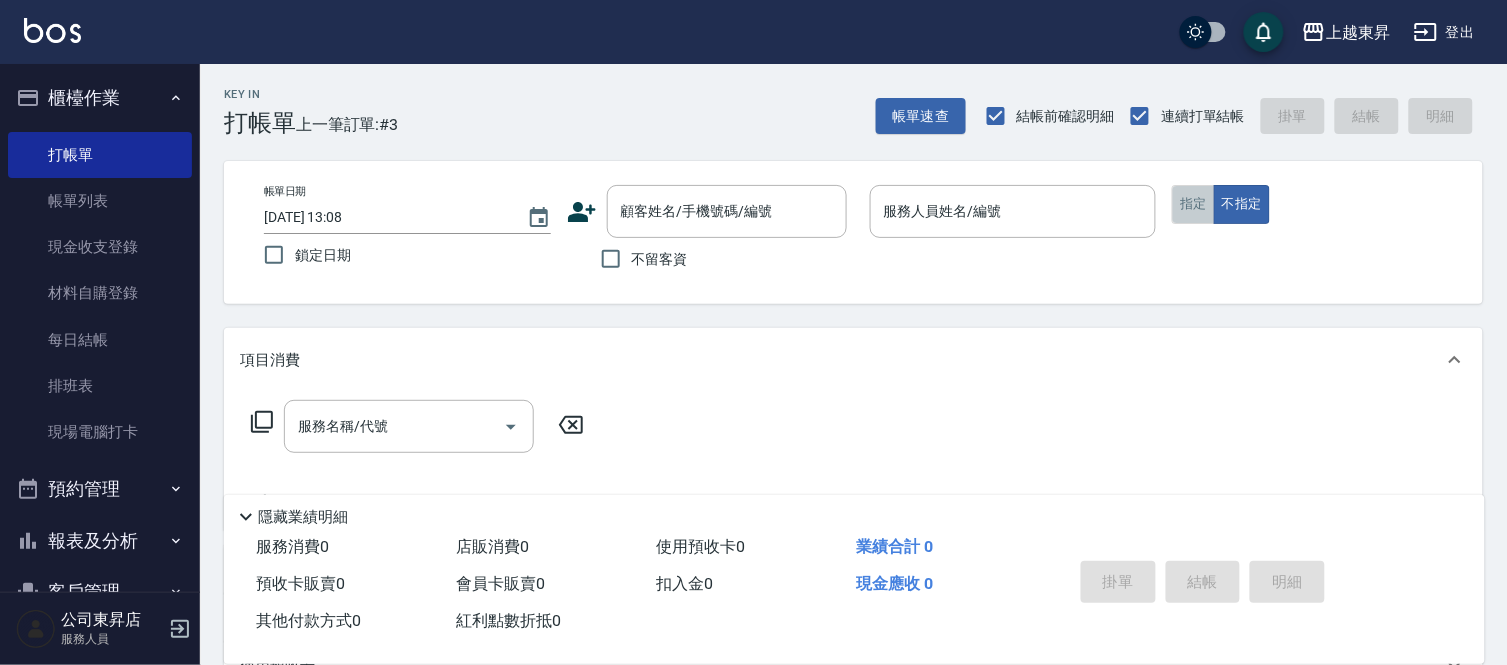 click on "指定" at bounding box center [1193, 204] 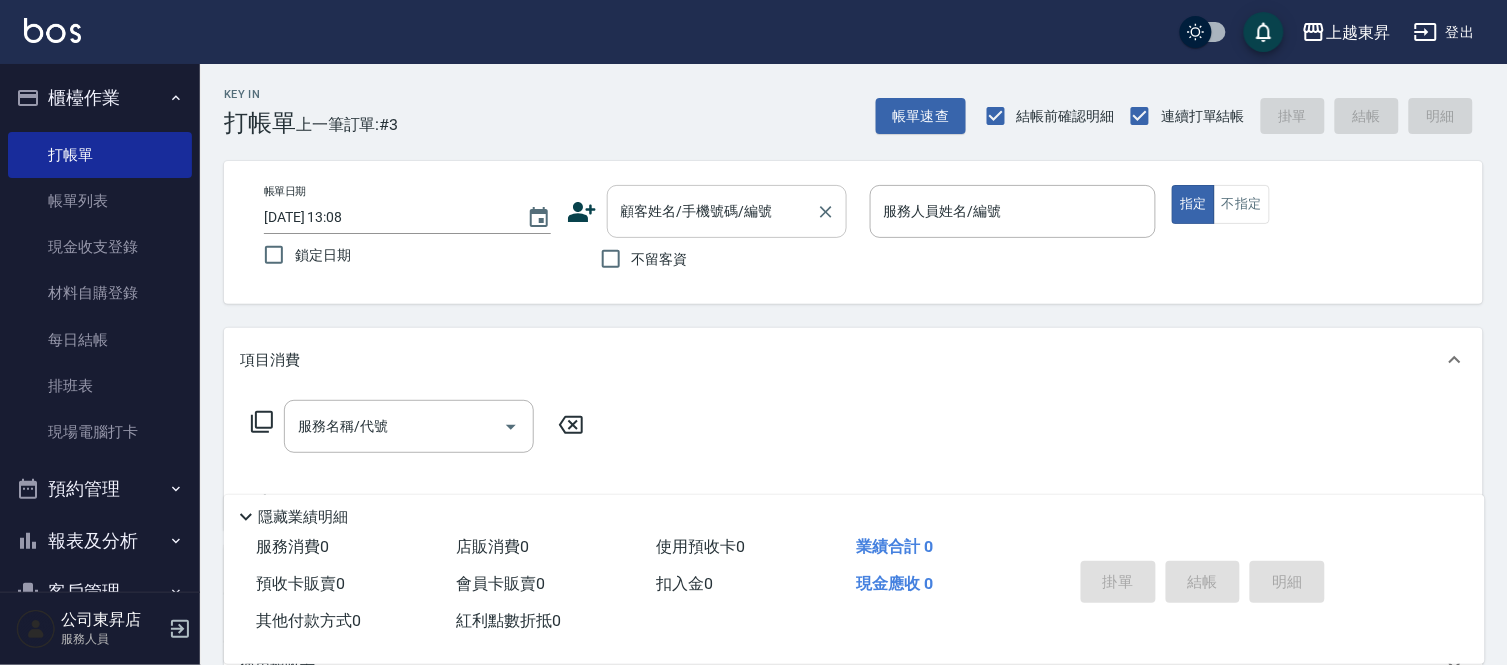 click on "顧客姓名/手機號碼/編號" at bounding box center (712, 211) 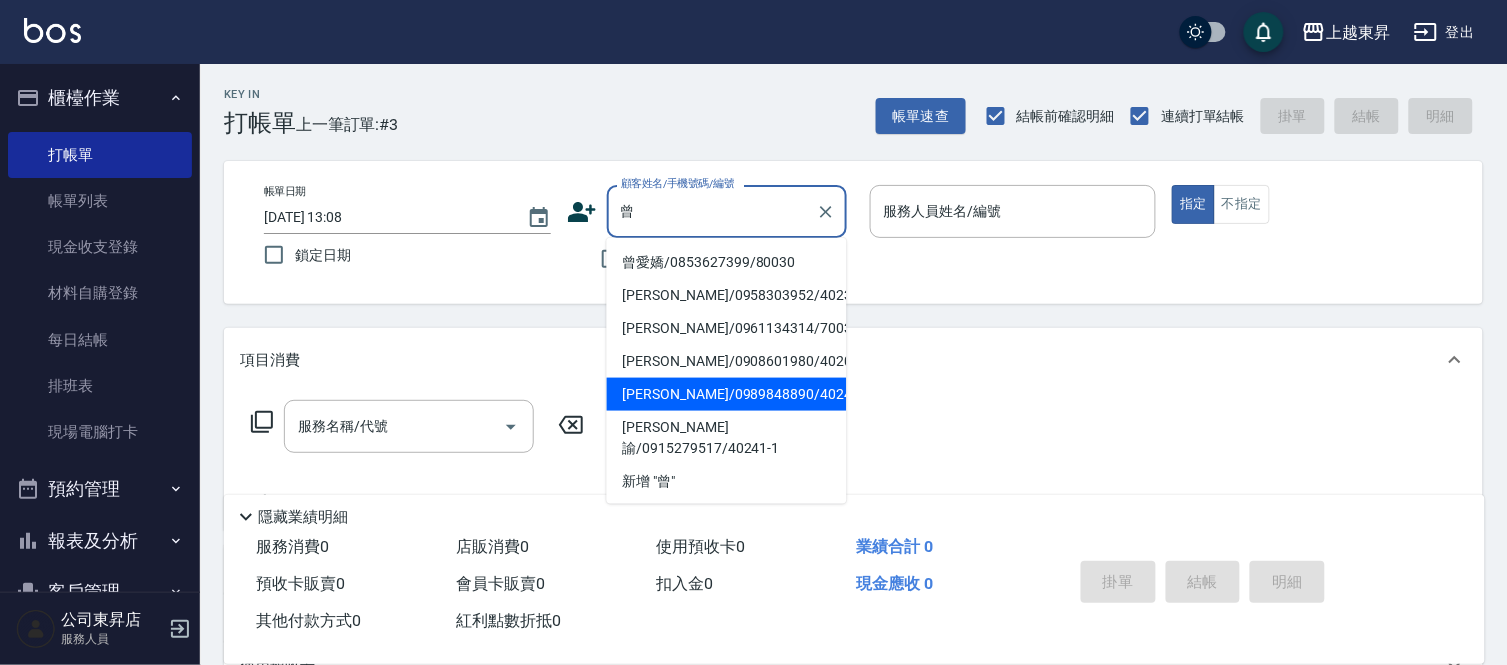 click on "[PERSON_NAME]/0989848890/40241" at bounding box center (727, 394) 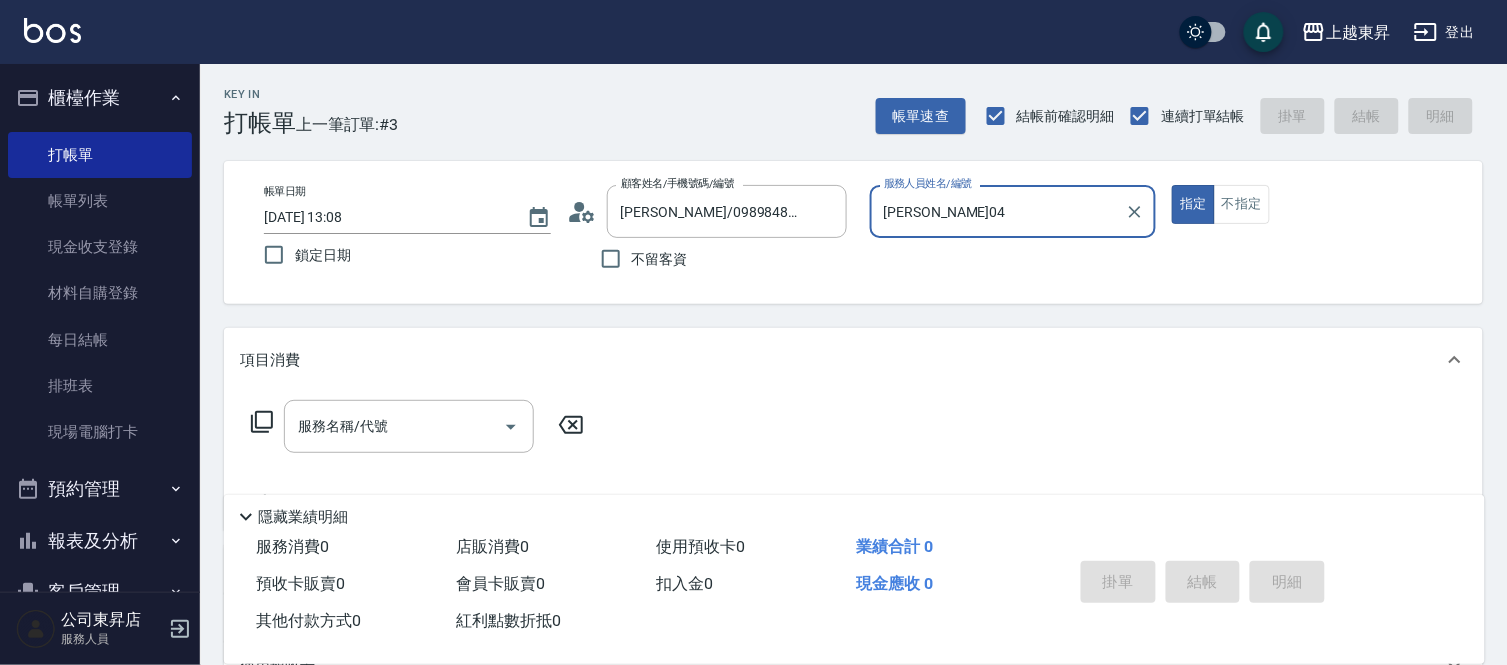 type on "[PERSON_NAME]04" 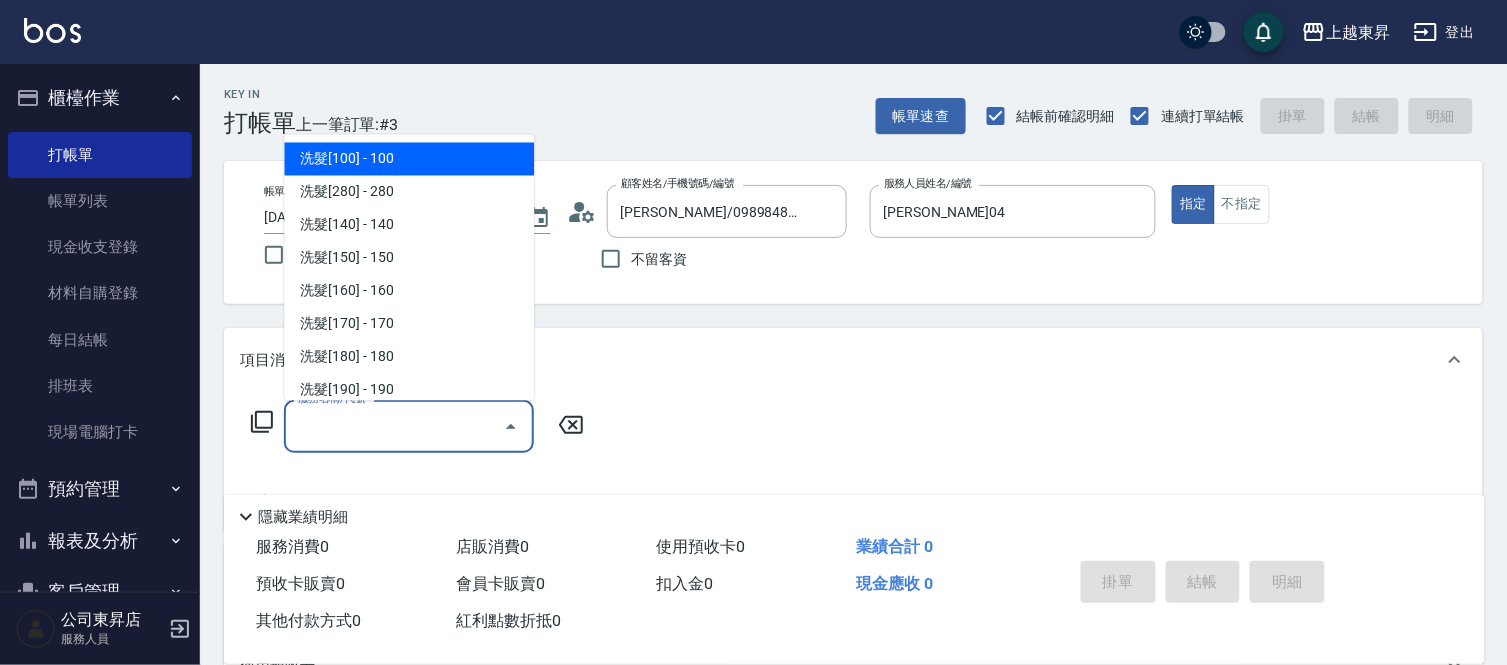 click on "服務名稱/代號" at bounding box center (394, 426) 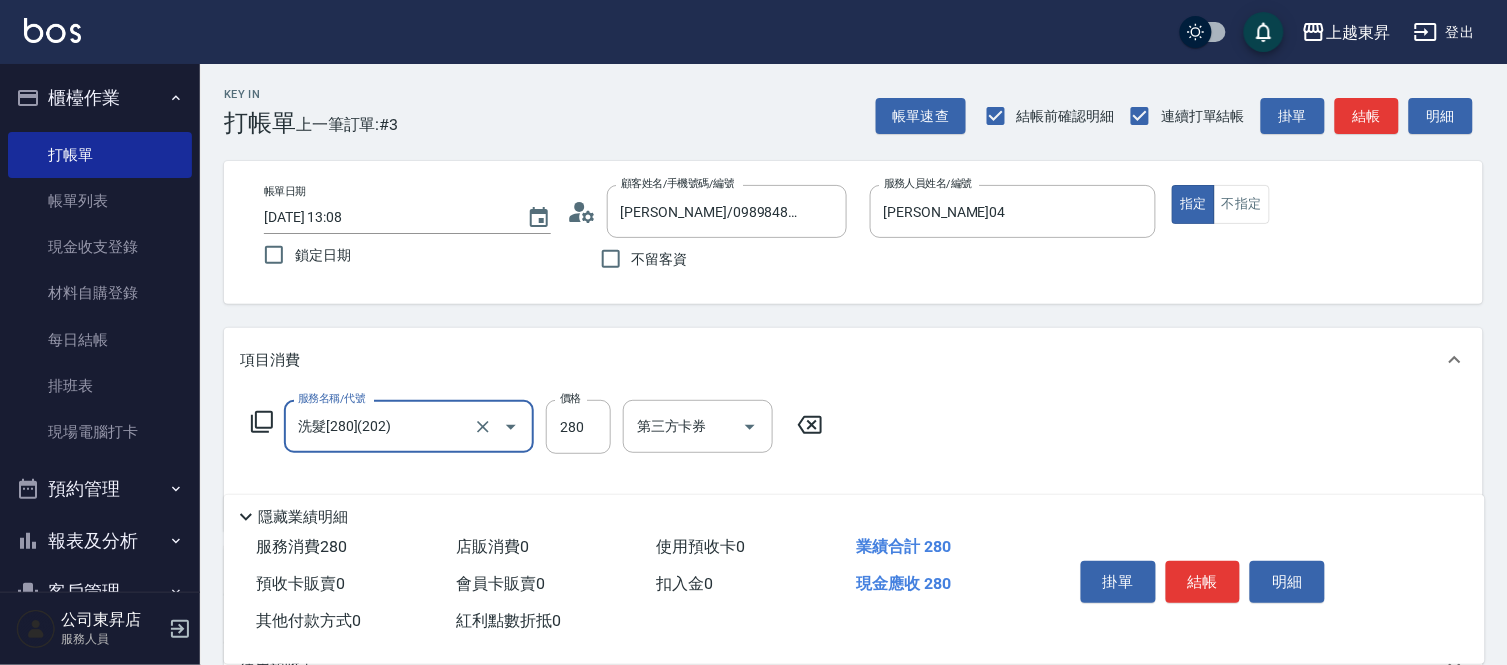 type on "洗髮[280](202)" 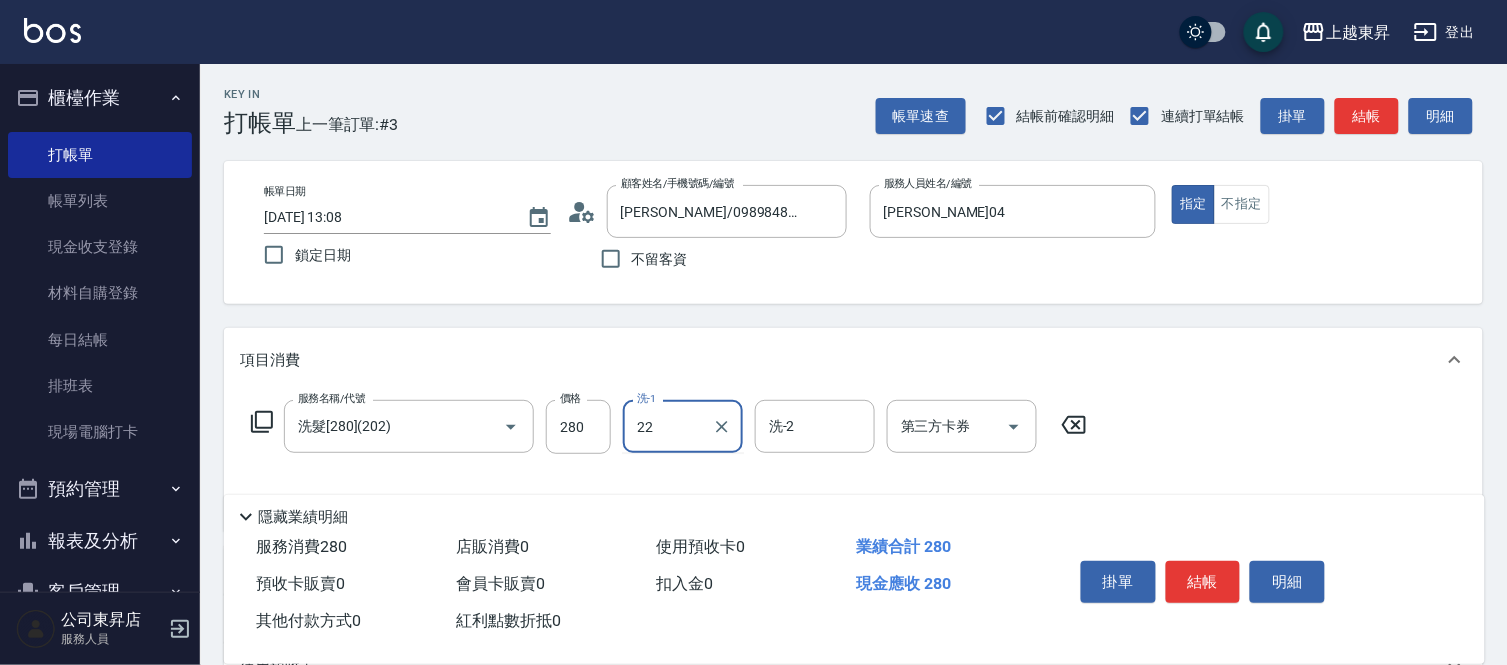 type on "[PERSON_NAME]-22" 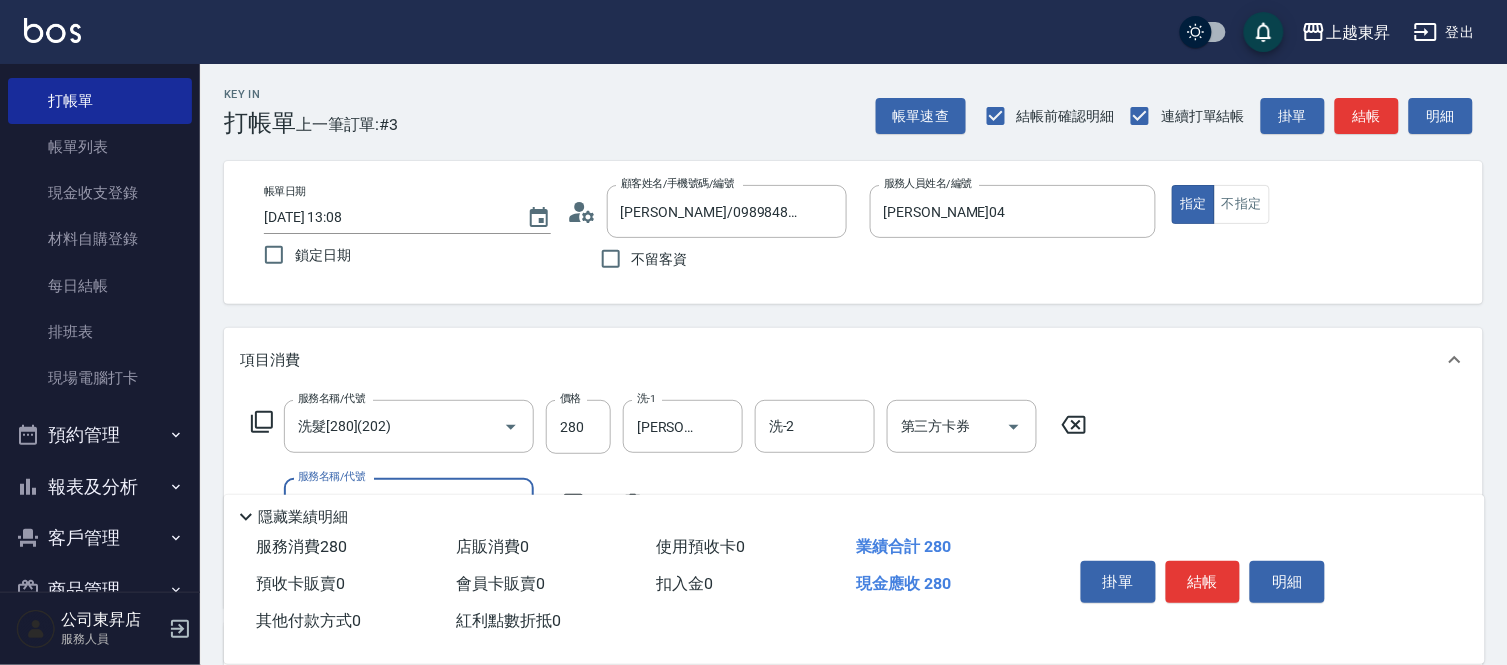 scroll, scrollTop: 100, scrollLeft: 0, axis: vertical 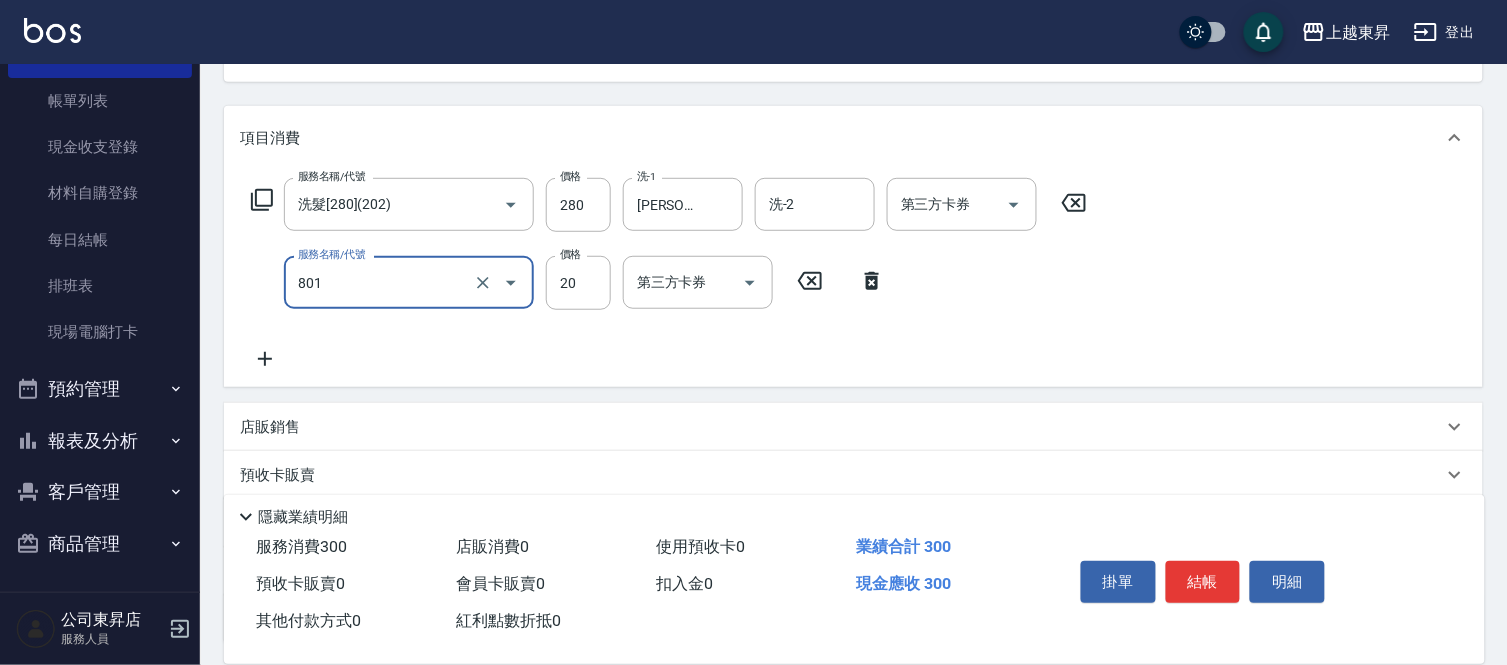 type on "潤絲(801)" 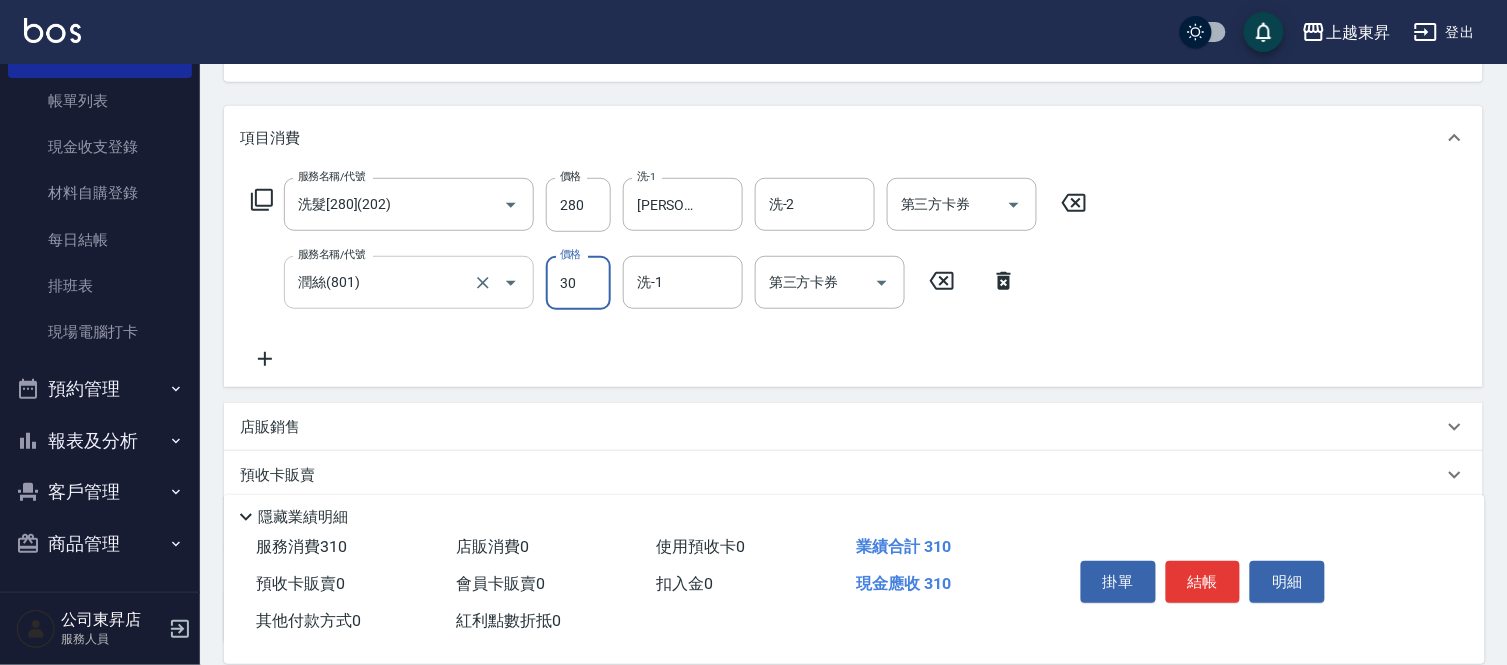 type on "30" 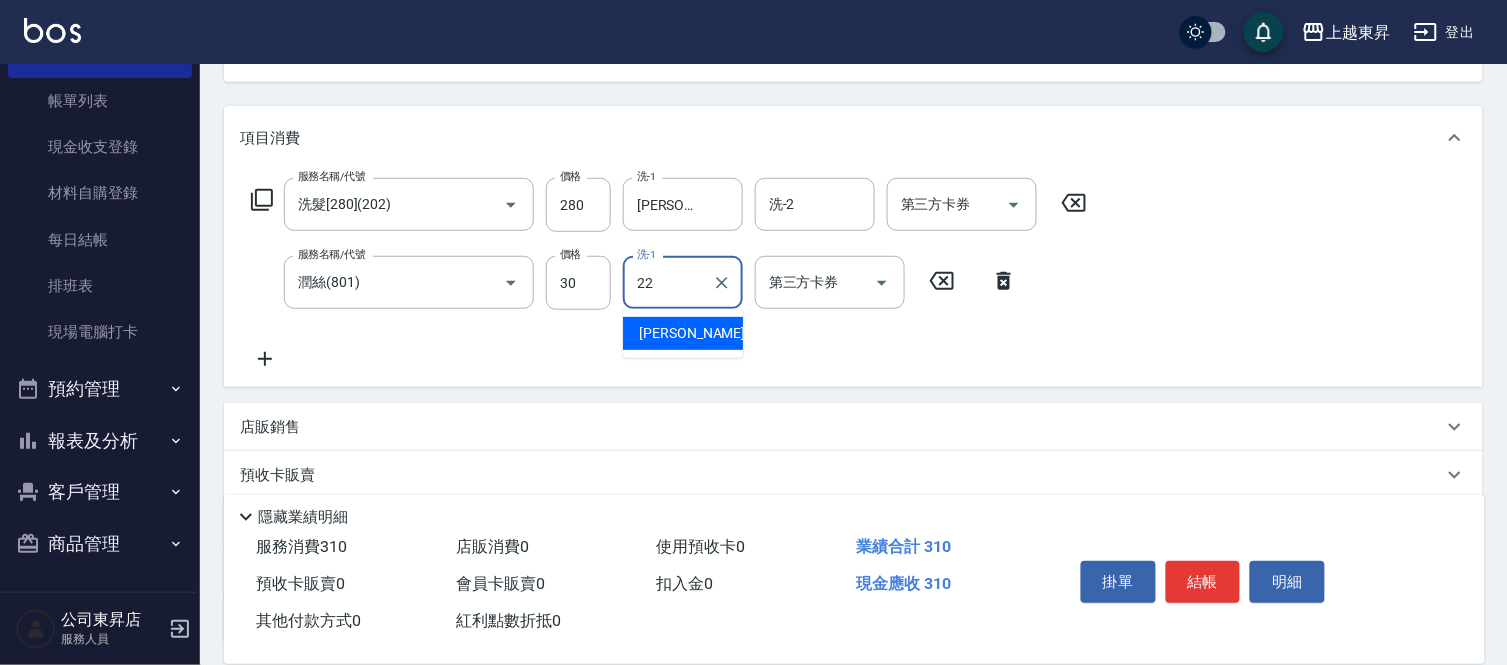 type on "[PERSON_NAME]-22" 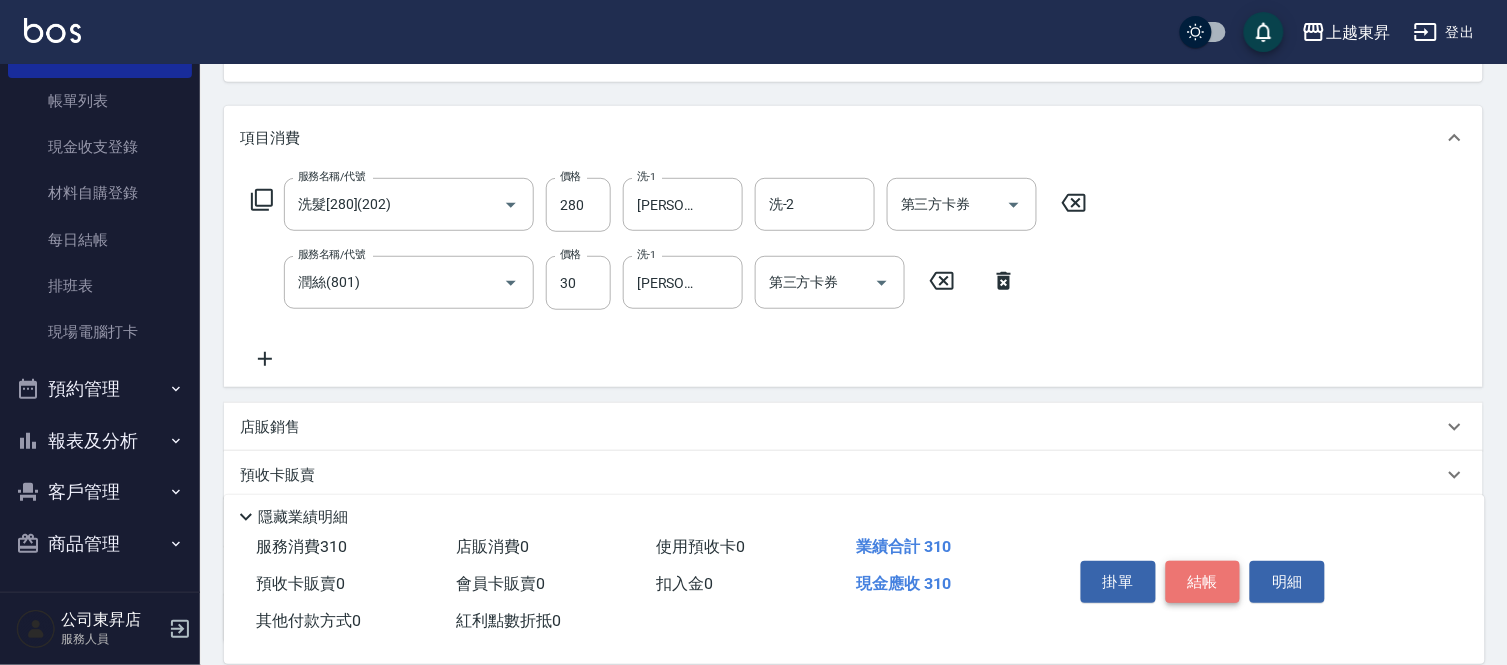 click on "結帳" at bounding box center [1203, 582] 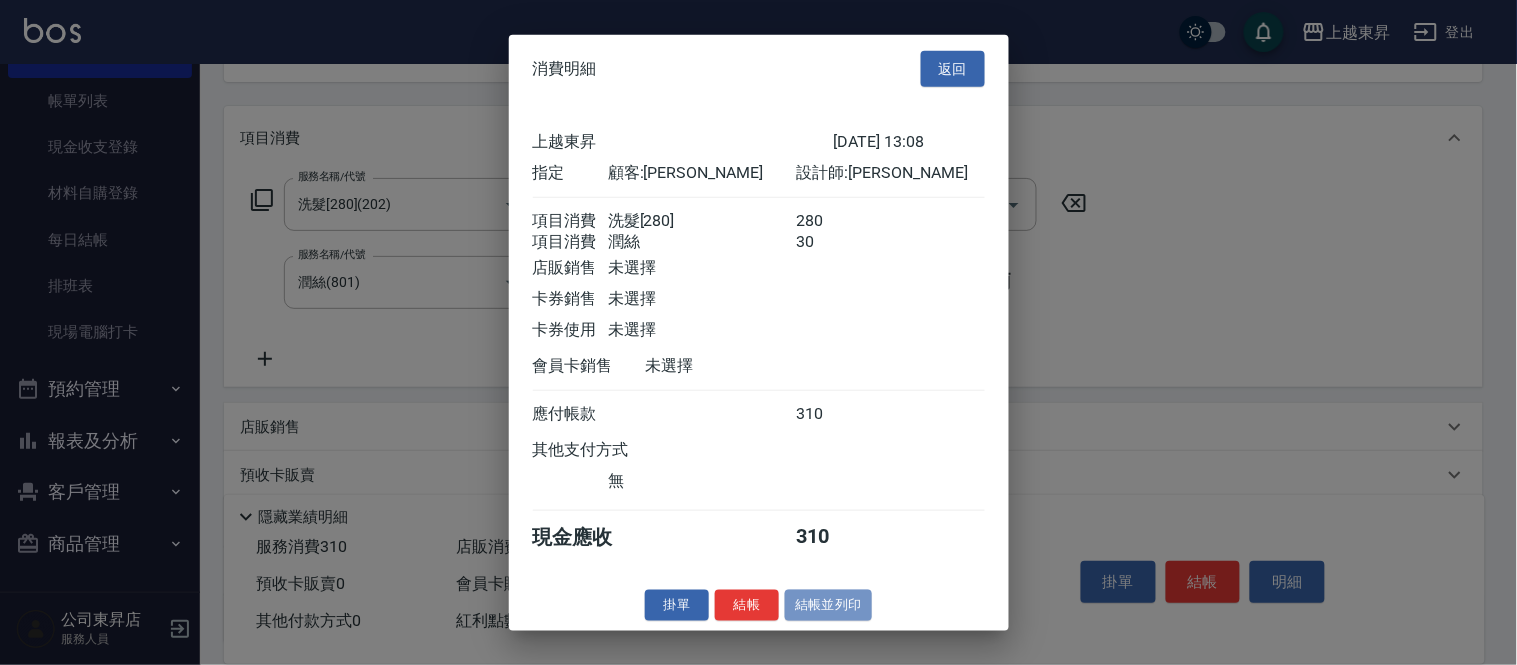 click on "結帳並列印" at bounding box center (828, 605) 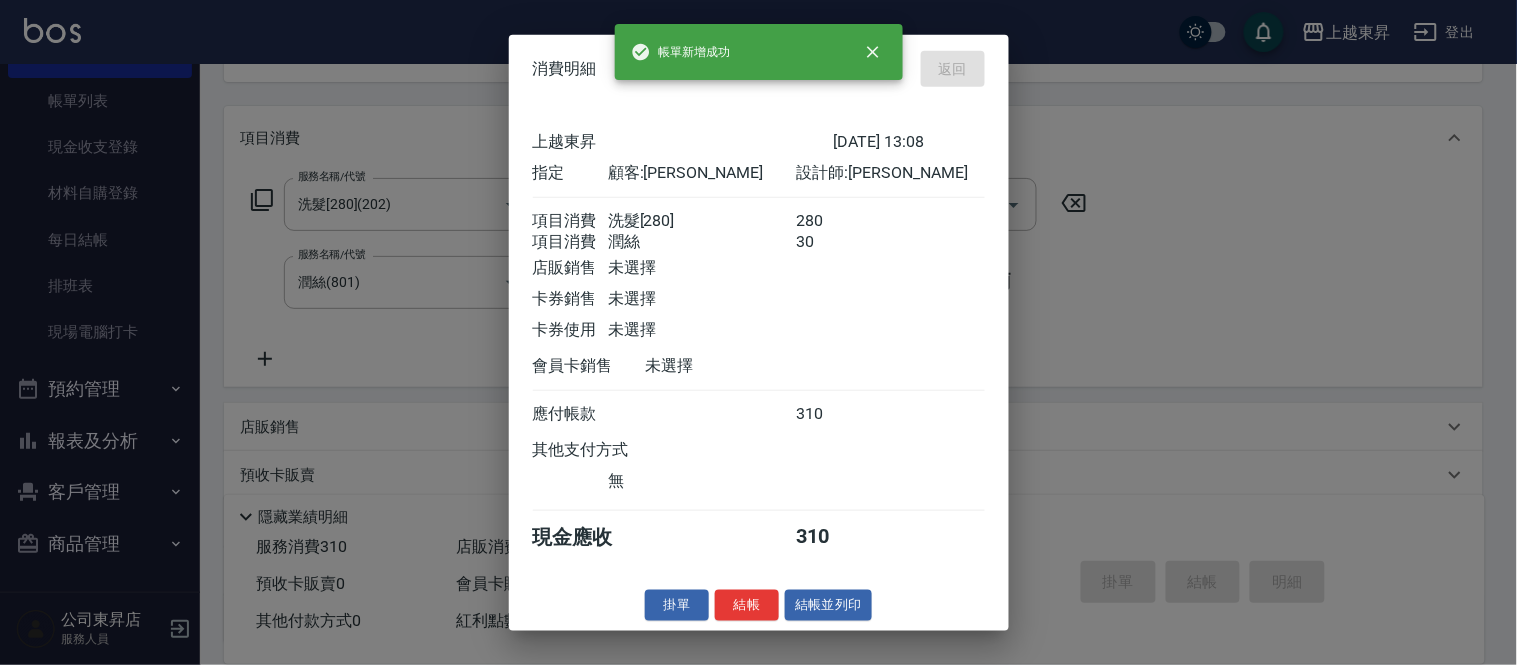 type on "[DATE] 14:00" 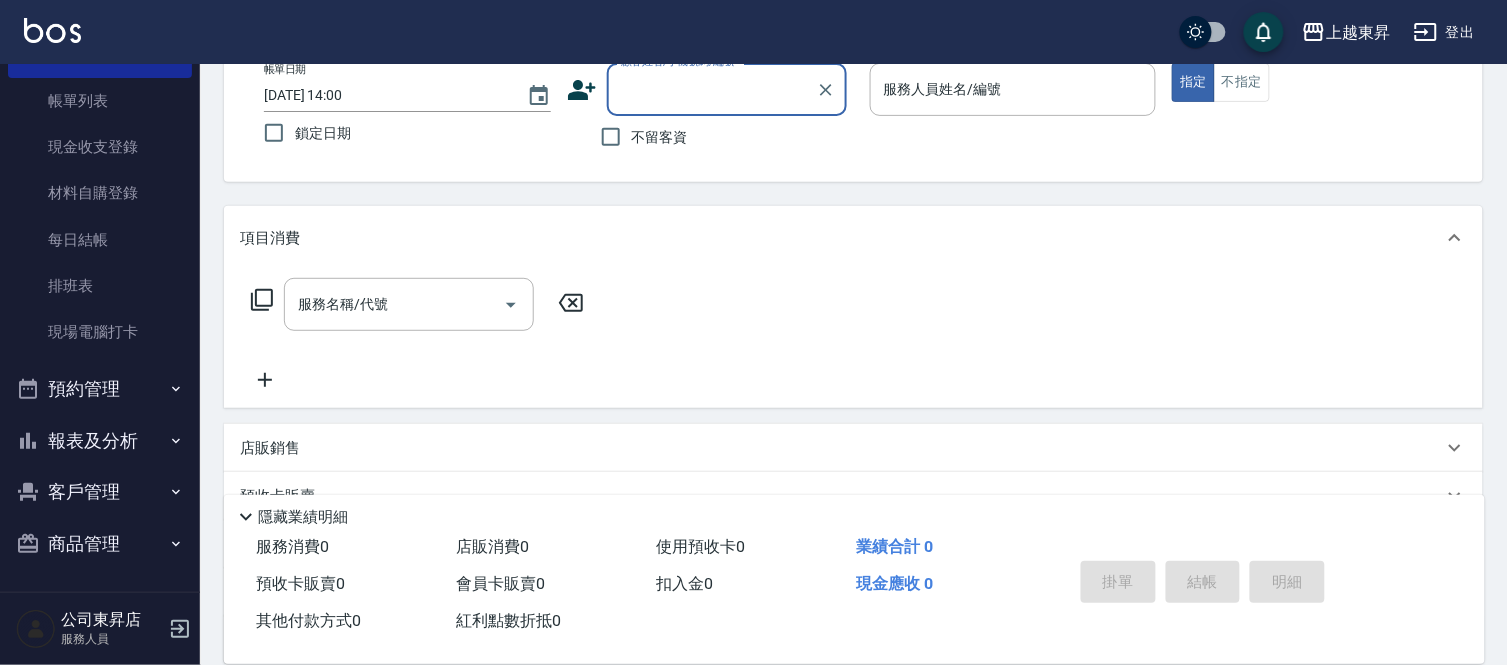 scroll, scrollTop: 83, scrollLeft: 0, axis: vertical 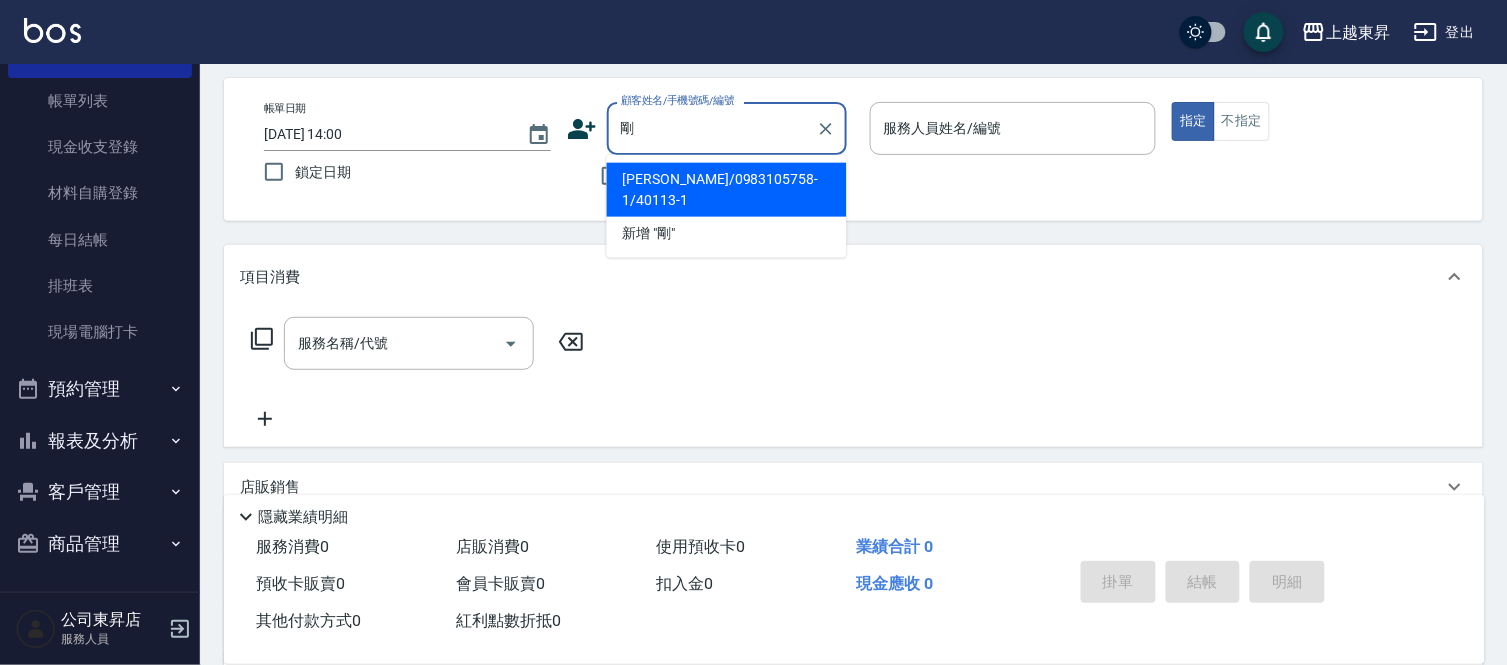 click on "[PERSON_NAME]/0983105758-1/40113-1" at bounding box center [727, 190] 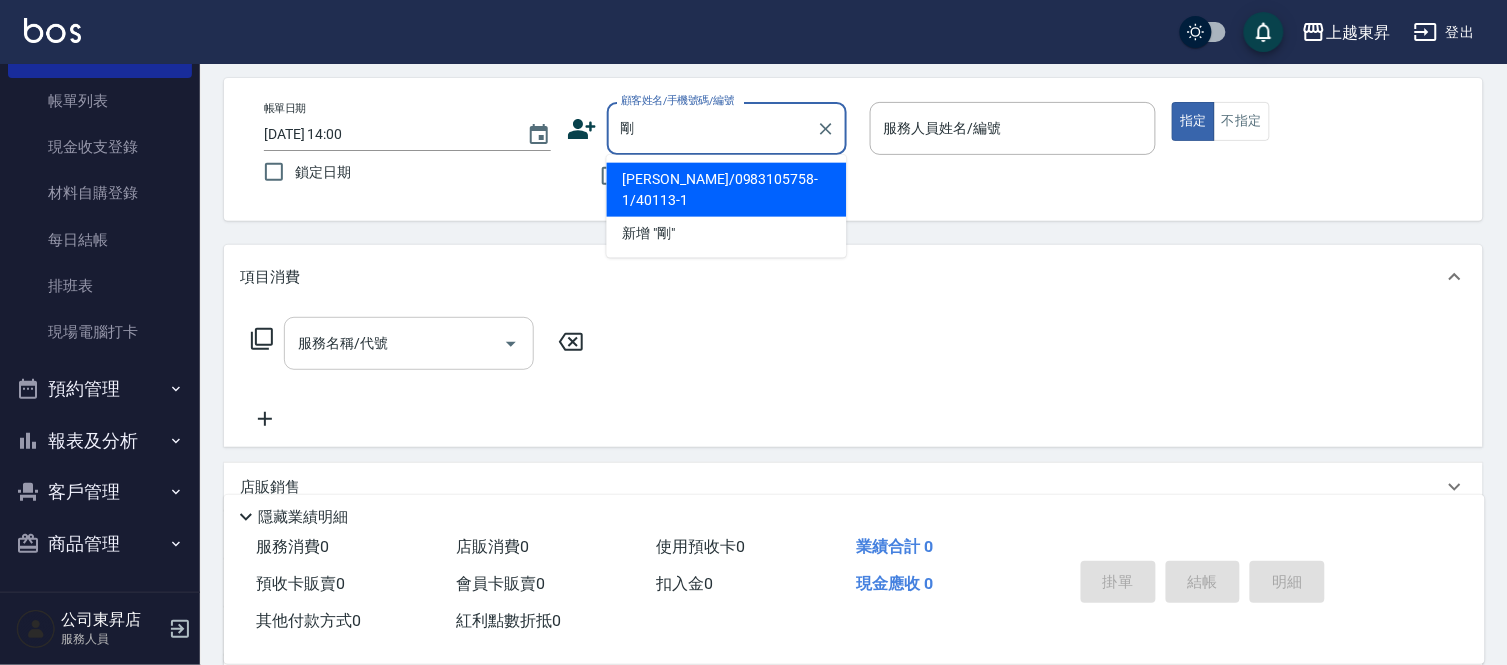 type on "[PERSON_NAME]/0983105758-1/40113-1" 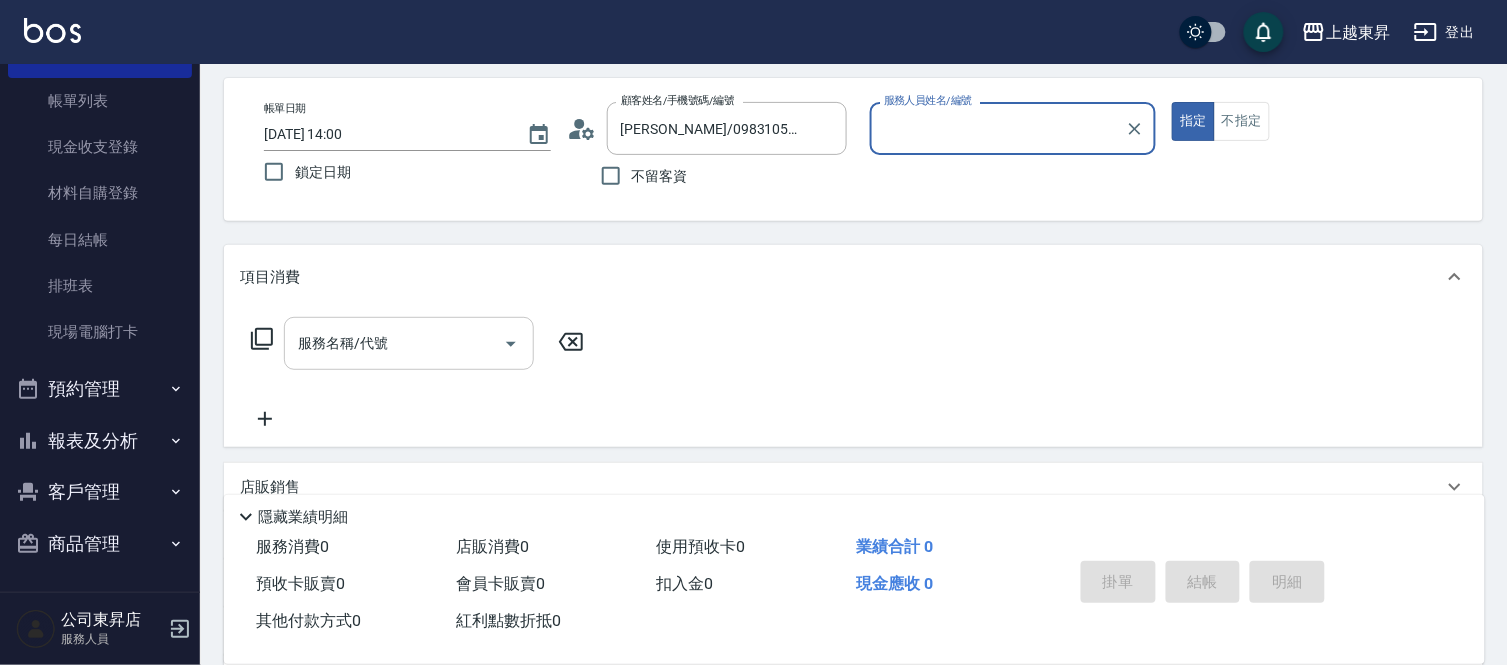 type on "[PERSON_NAME]04" 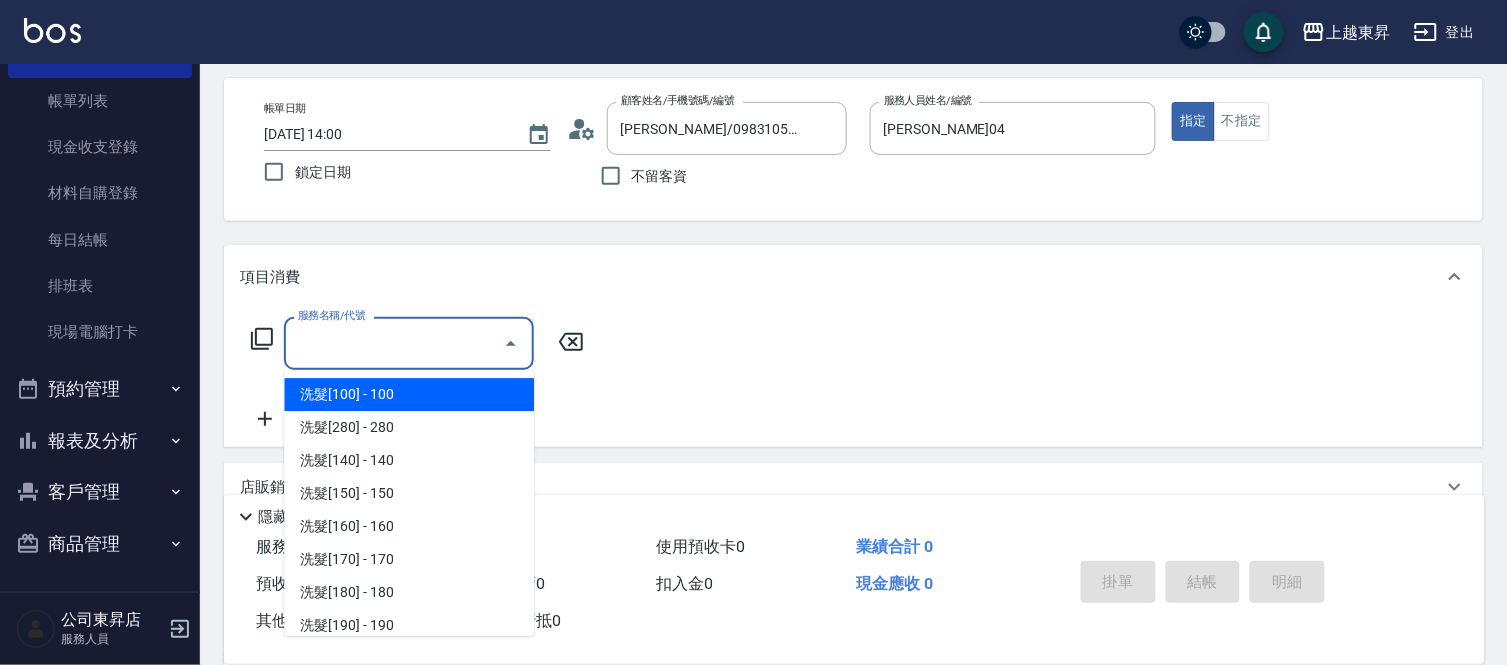 click on "服務名稱/代號 服務名稱/代號" at bounding box center [409, 343] 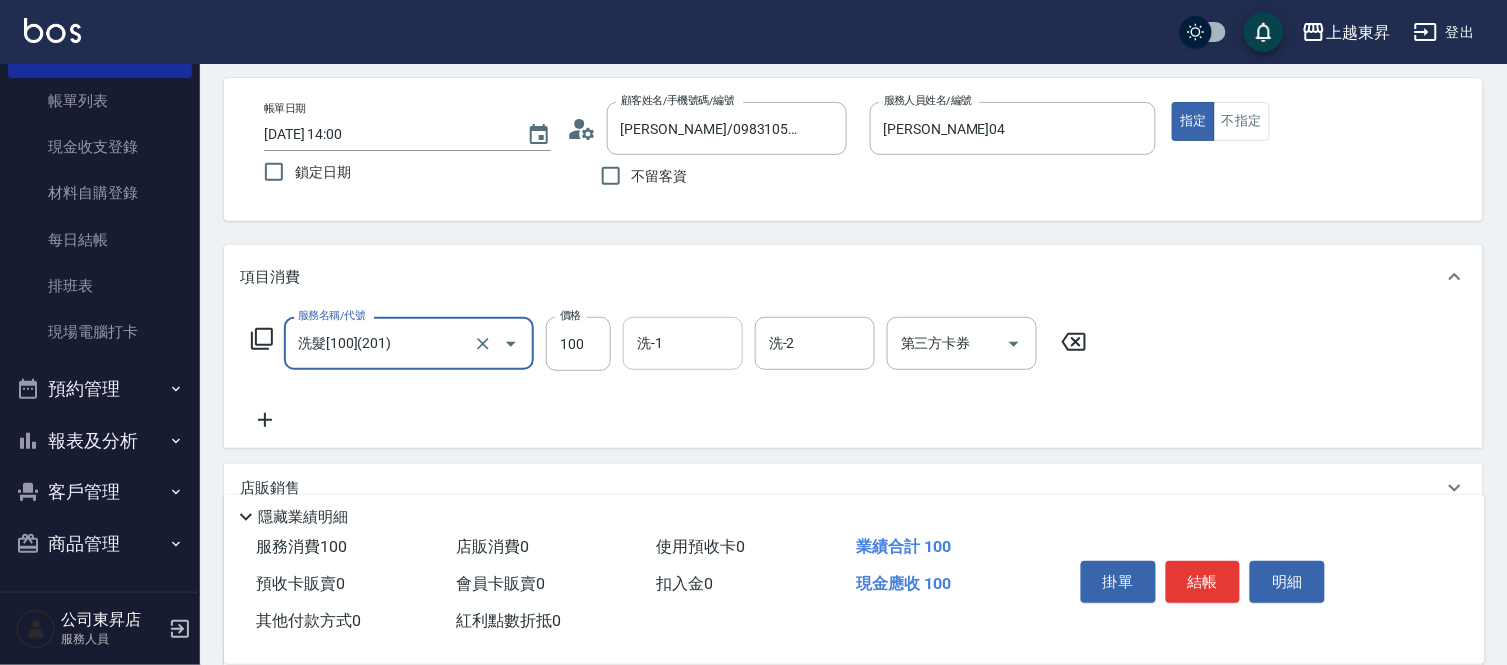 click on "洗-1" at bounding box center [683, 343] 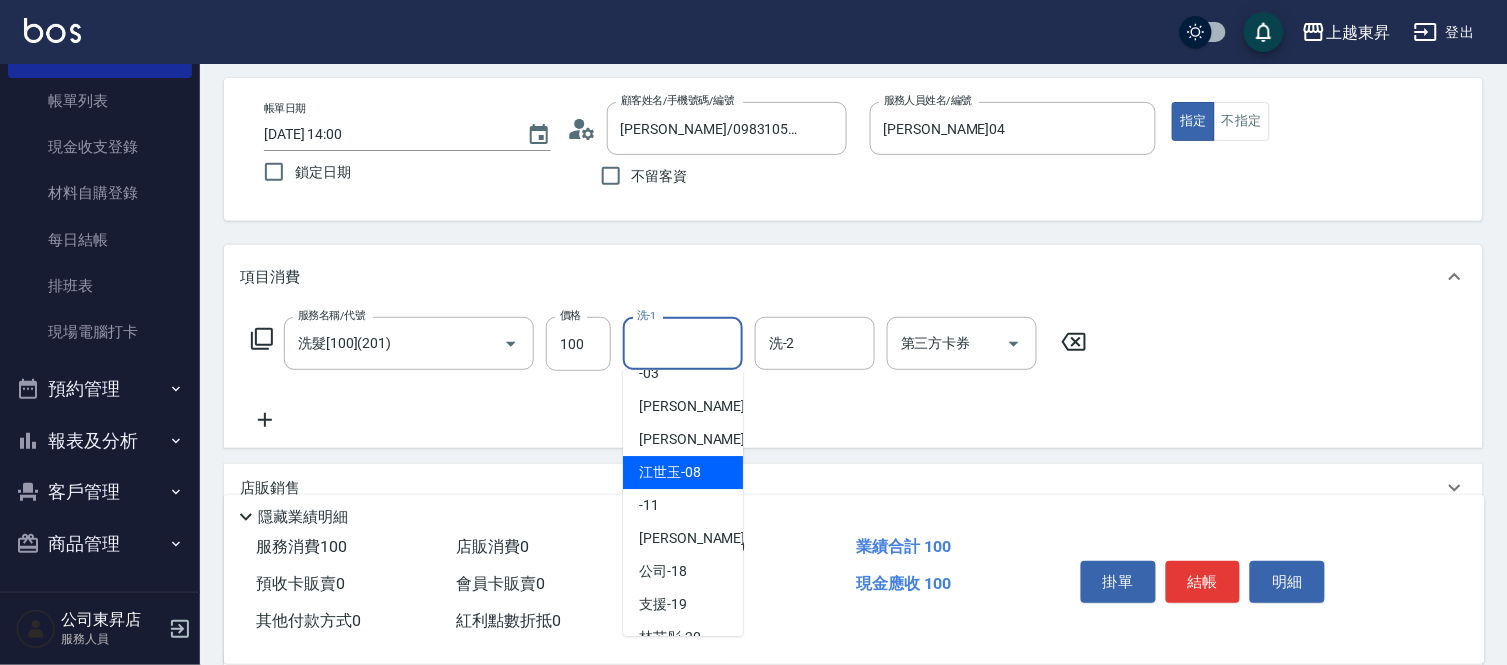 scroll, scrollTop: 222, scrollLeft: 0, axis: vertical 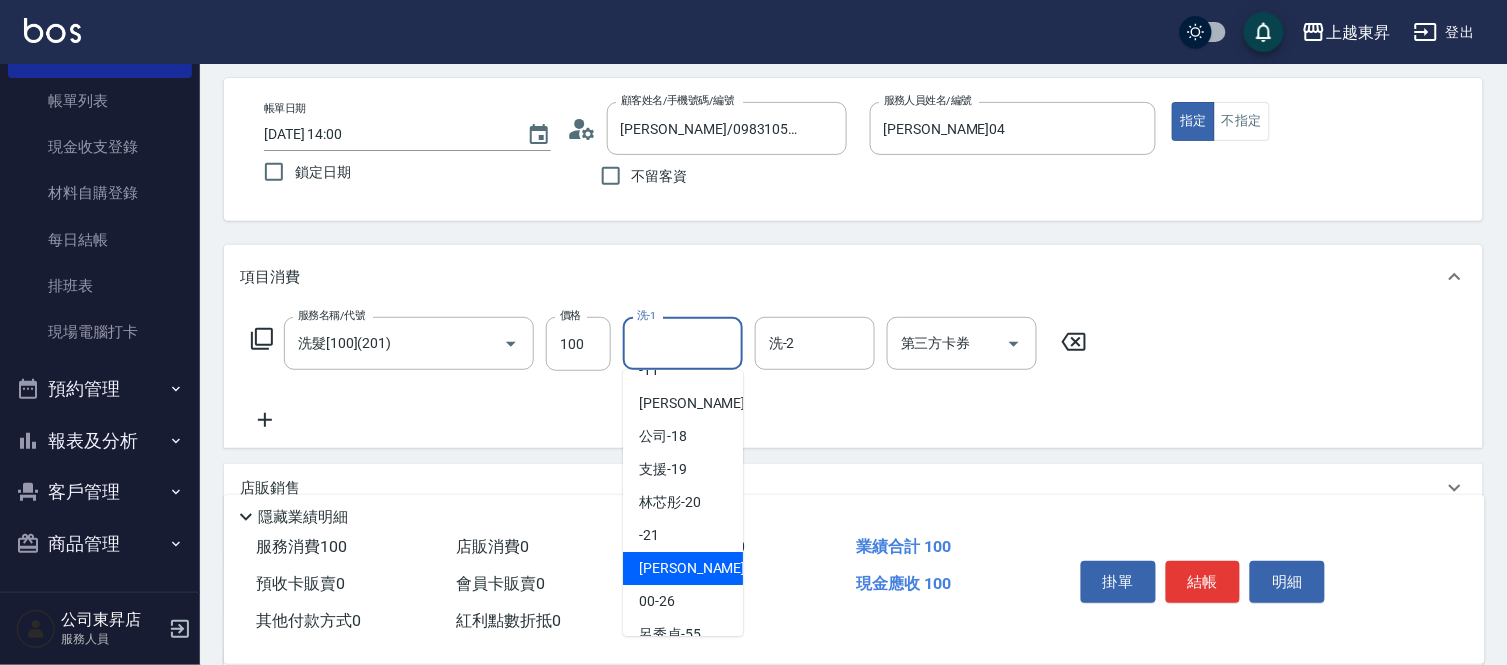 click on "[PERSON_NAME]-22" at bounding box center [702, 568] 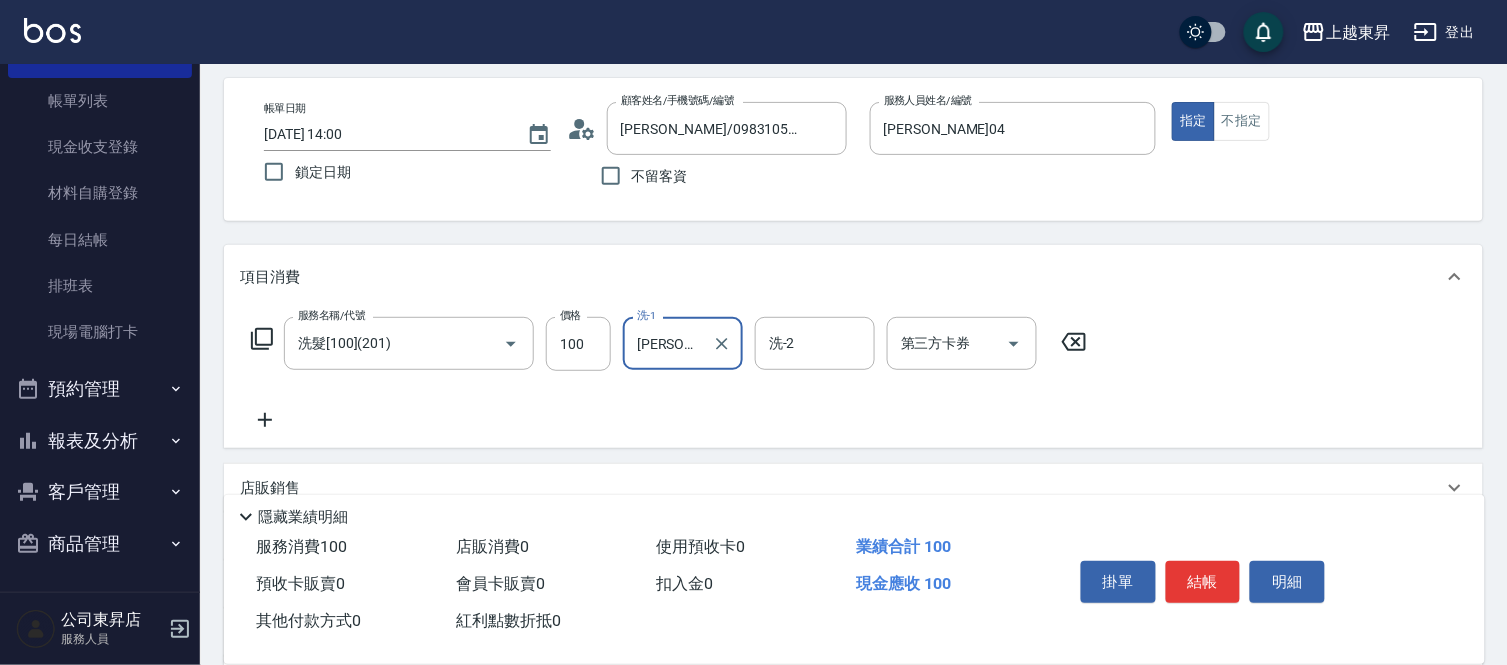 click on "[PERSON_NAME]-22" at bounding box center (668, 343) 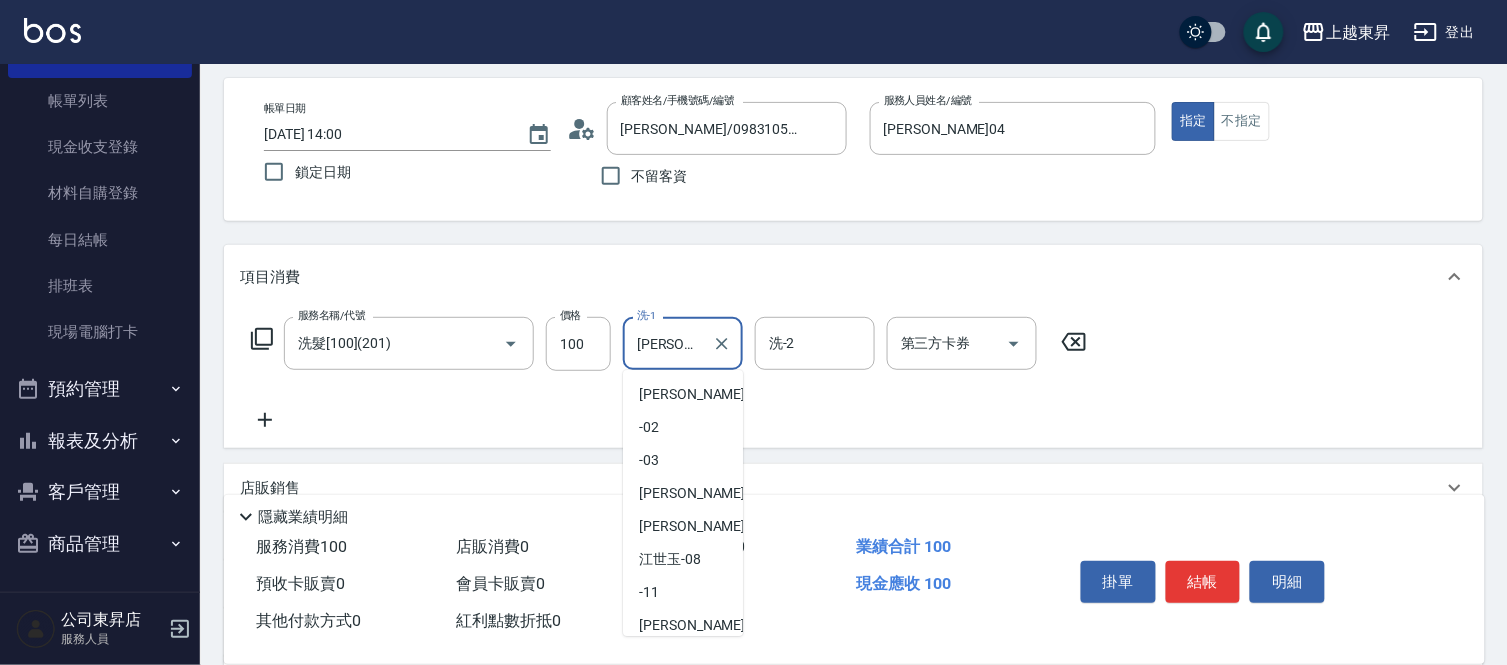 scroll, scrollTop: 171, scrollLeft: 0, axis: vertical 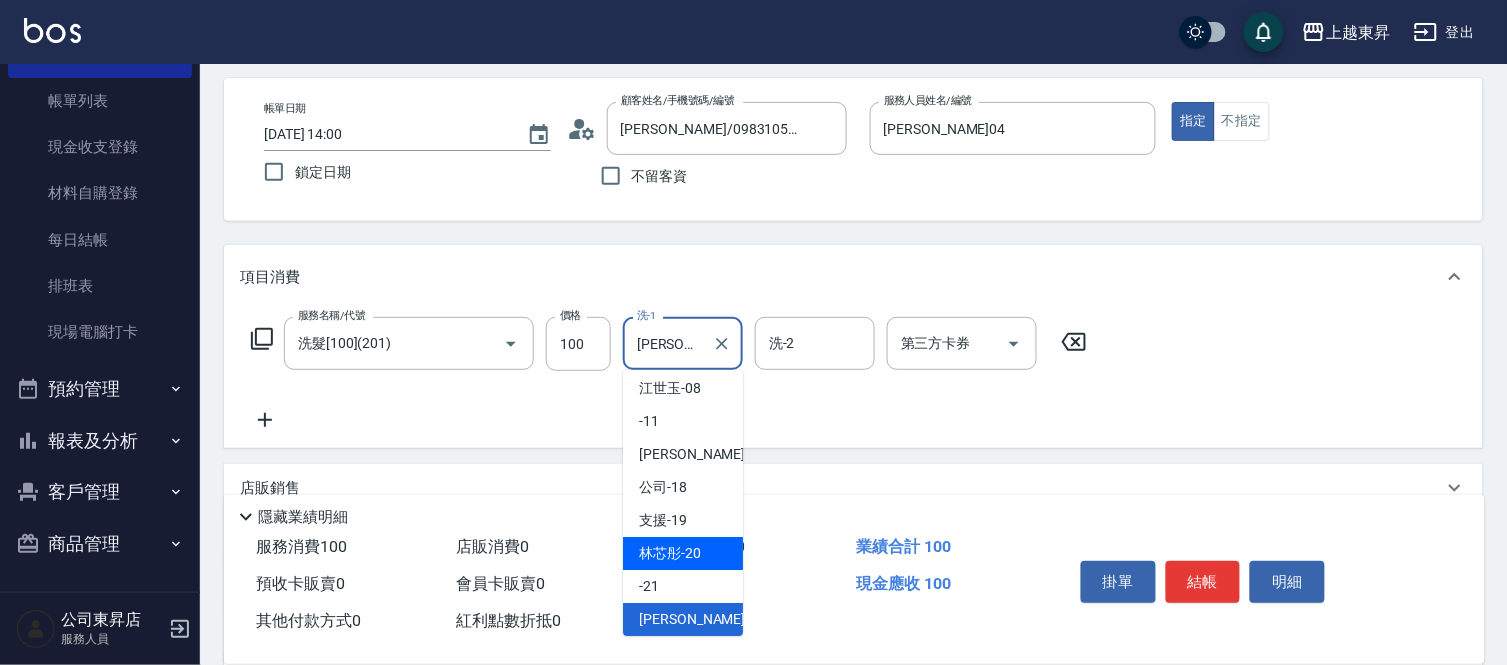 drag, startPoint x: 692, startPoint y: 557, endPoint x: 366, endPoint y: 524, distance: 327.666 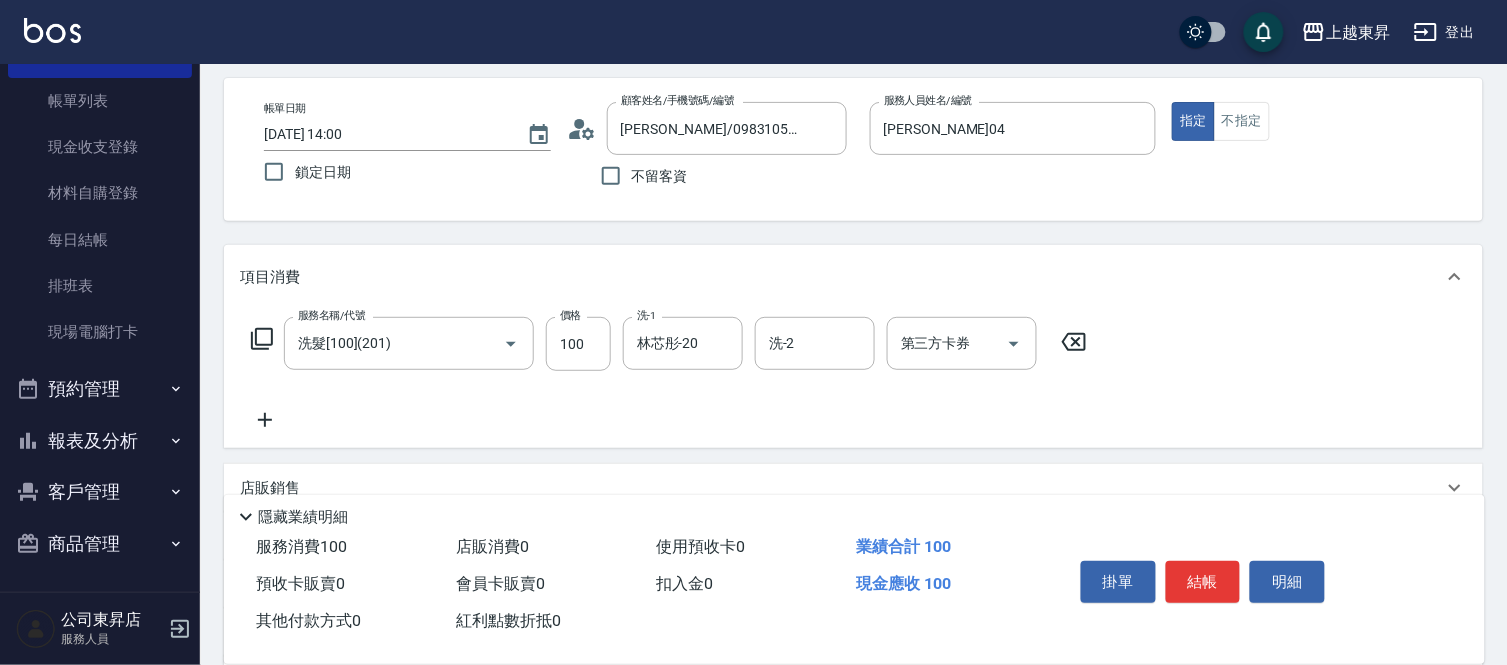 click 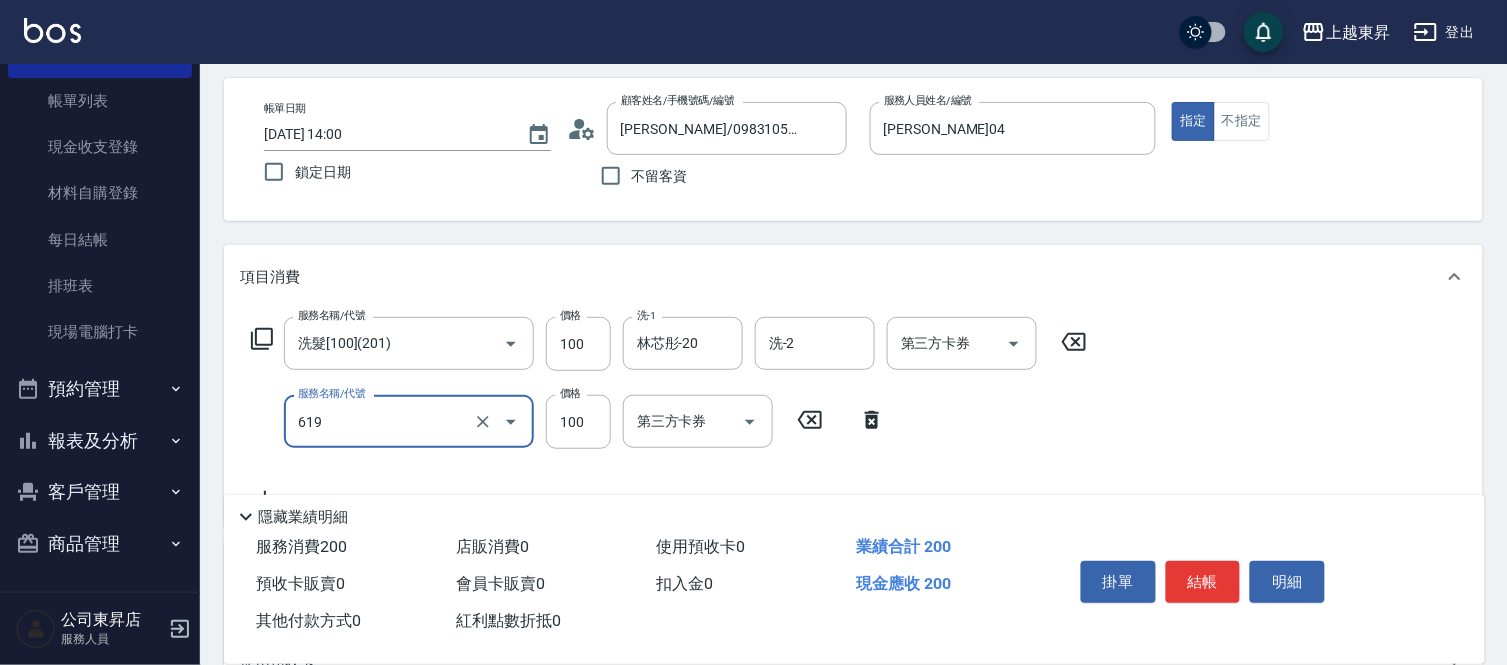 type on "[PERSON_NAME].玻酸.晶膜.水療(619)" 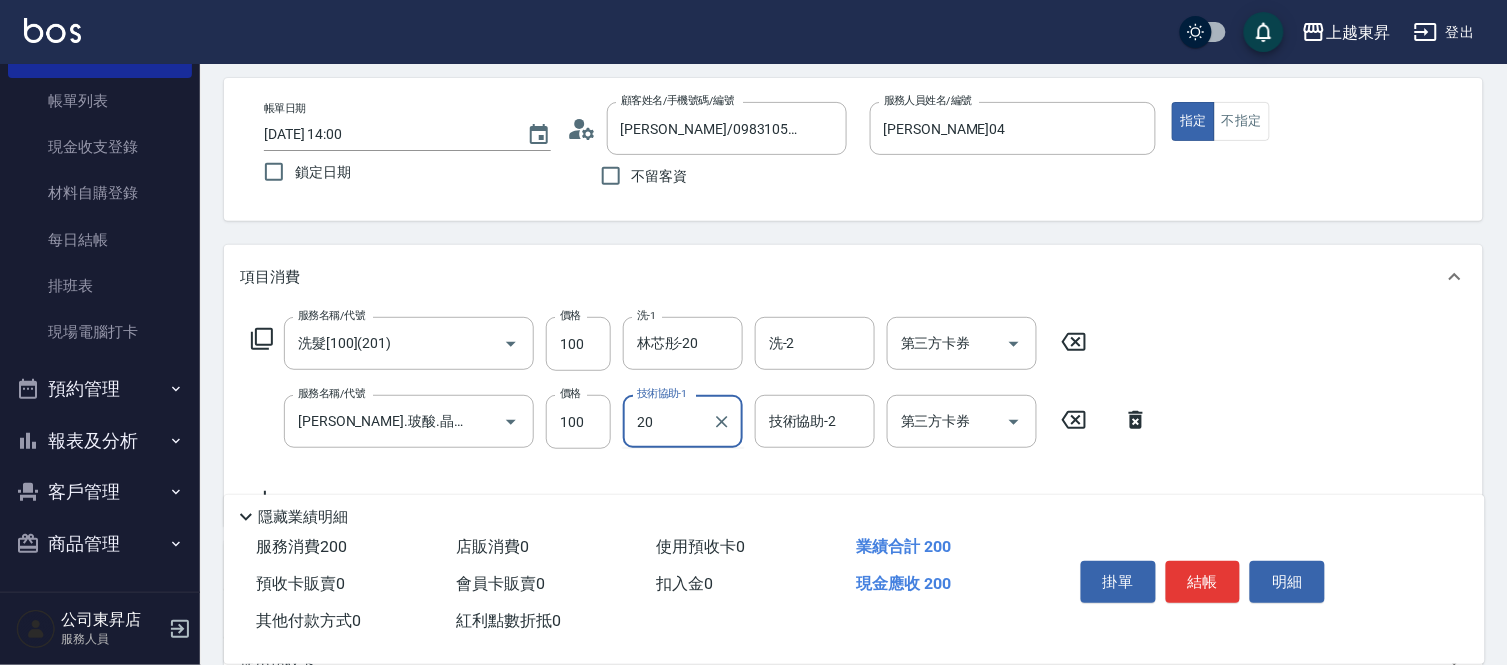 type on "林芯彤-20" 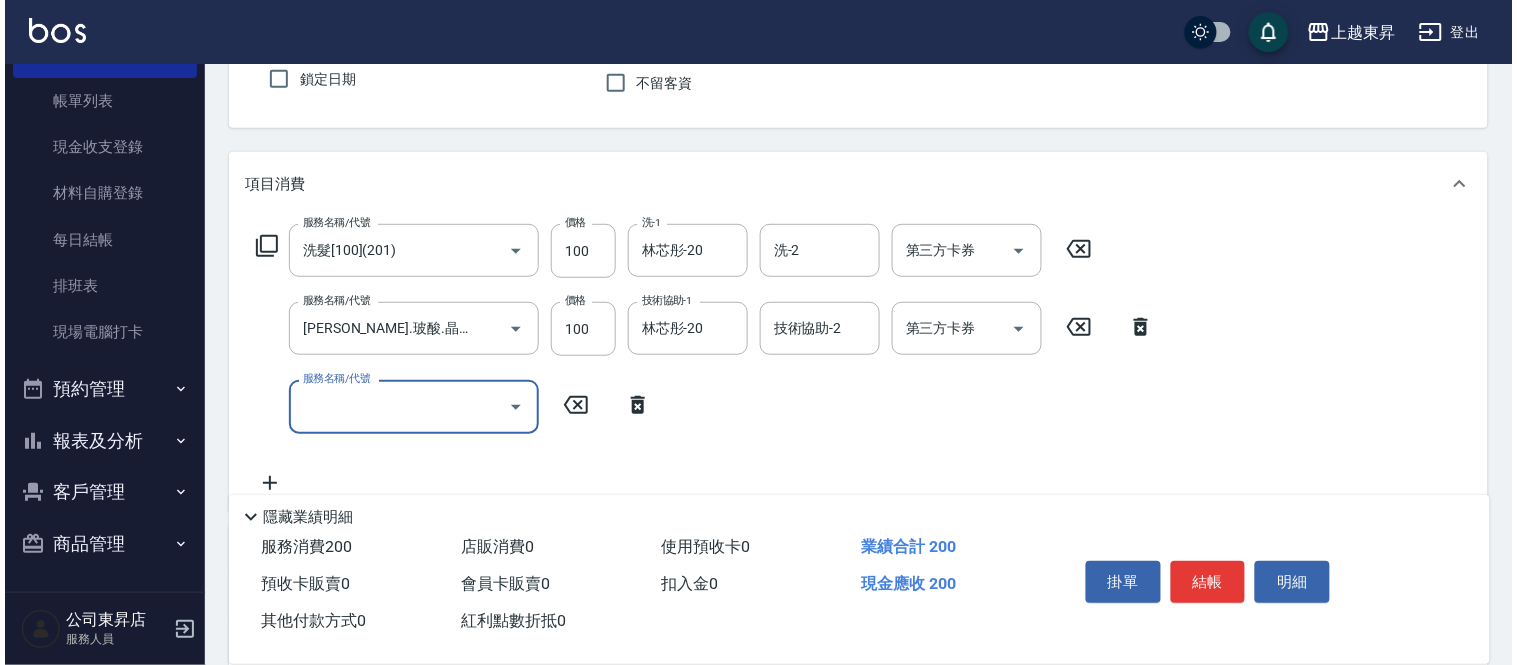 scroll, scrollTop: 305, scrollLeft: 0, axis: vertical 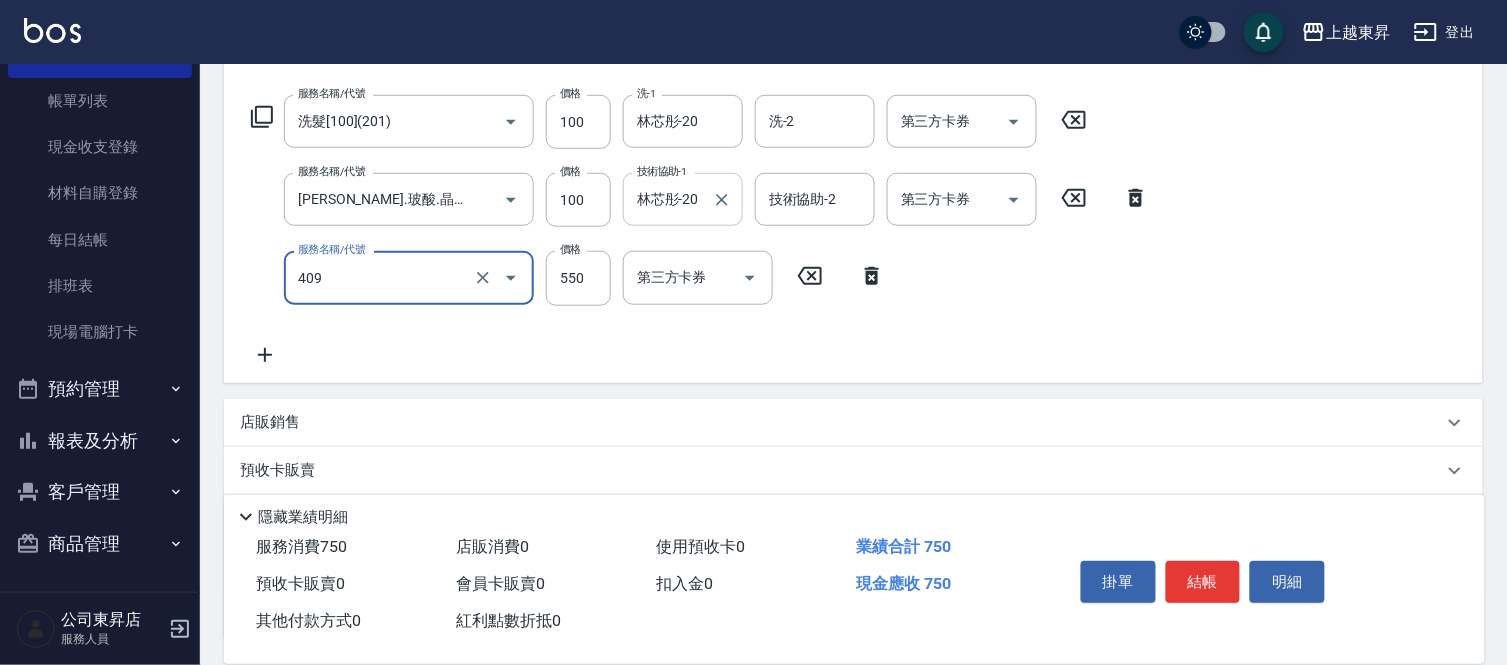 type on "剪髮(550)(409)" 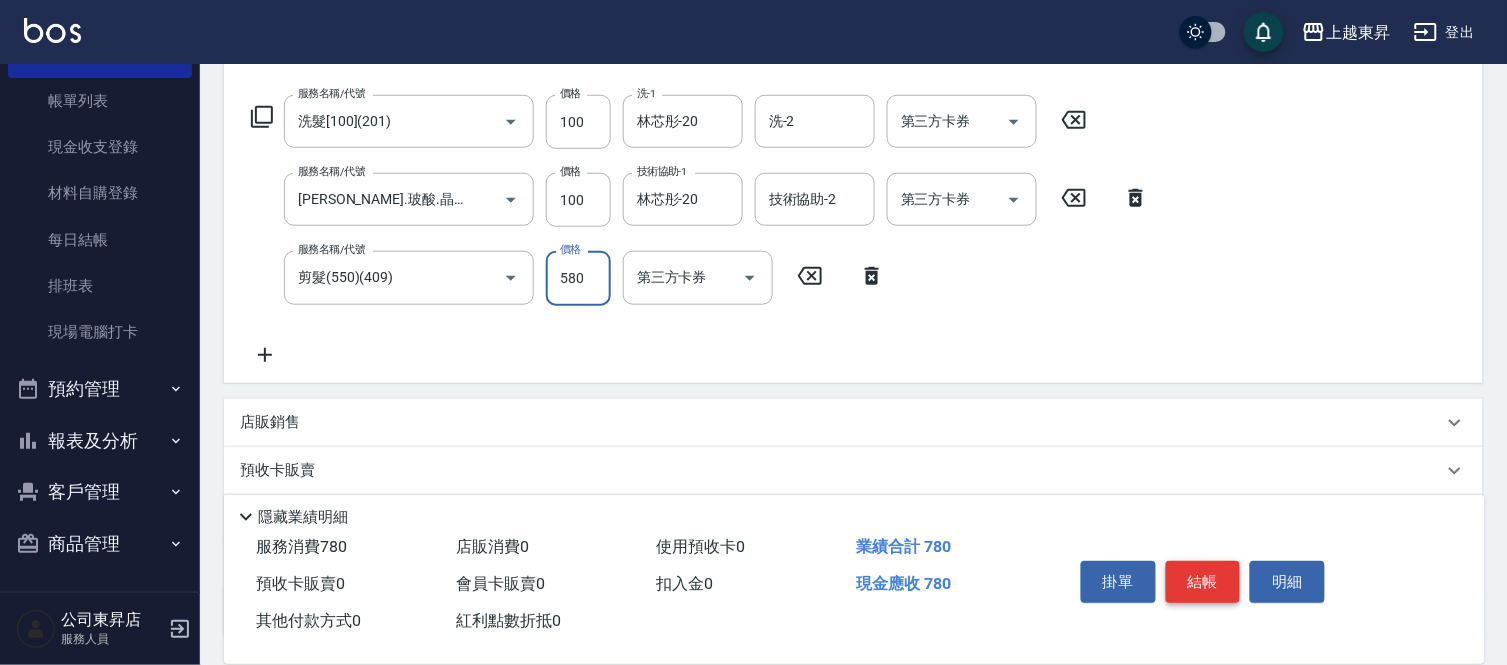 type on "580" 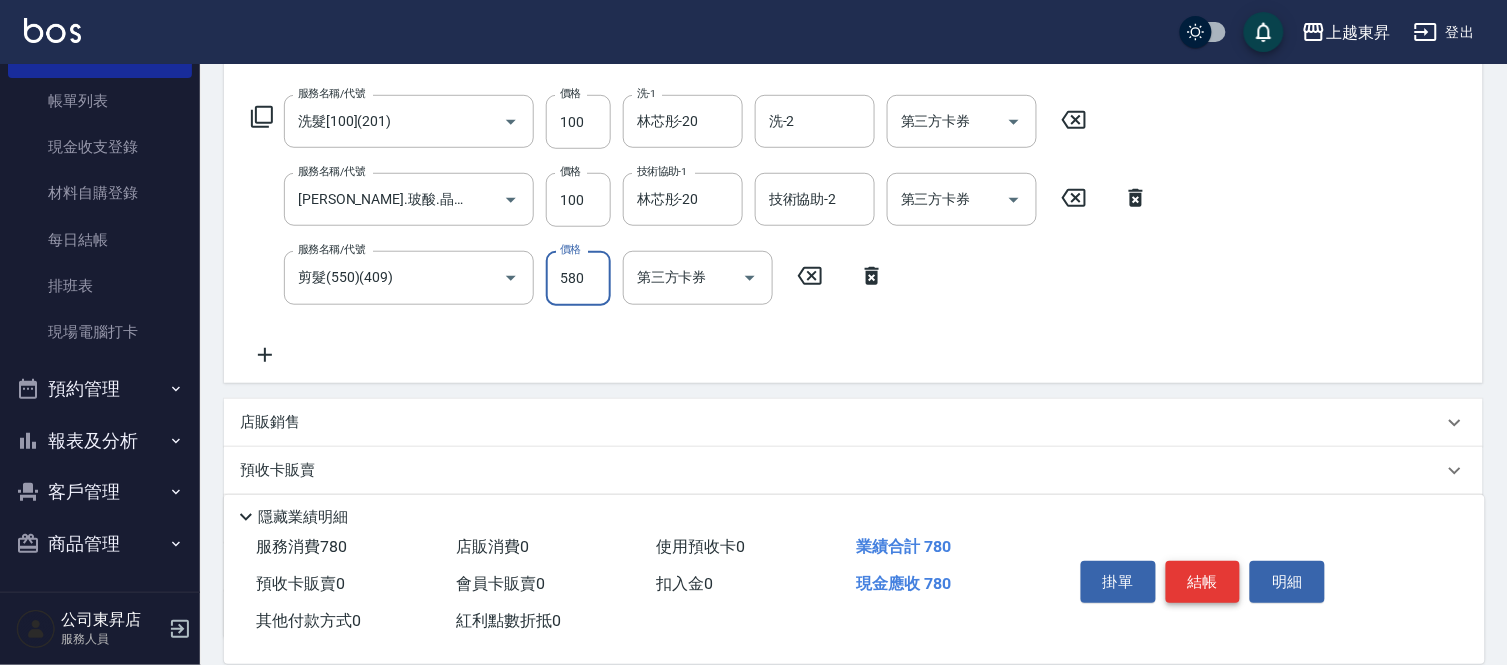 click on "結帳" at bounding box center (1203, 582) 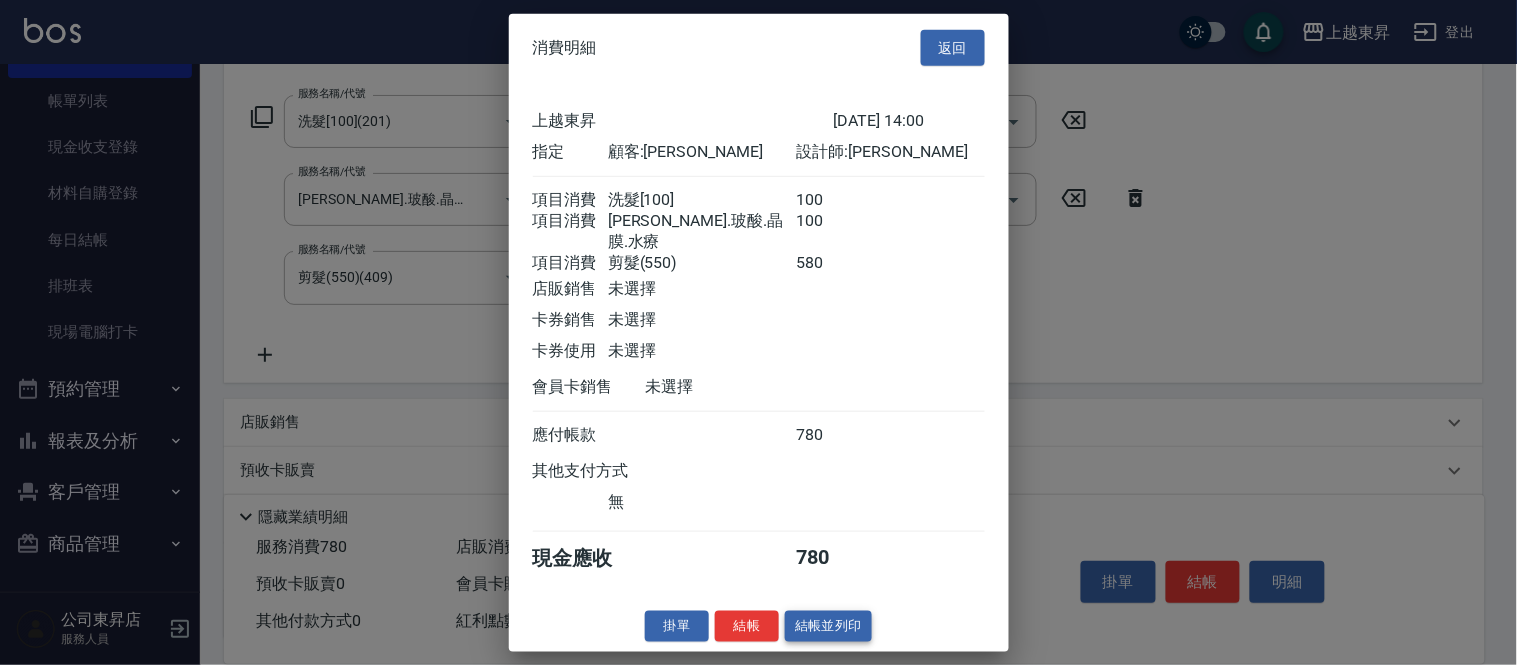 click on "結帳並列印" at bounding box center (828, 626) 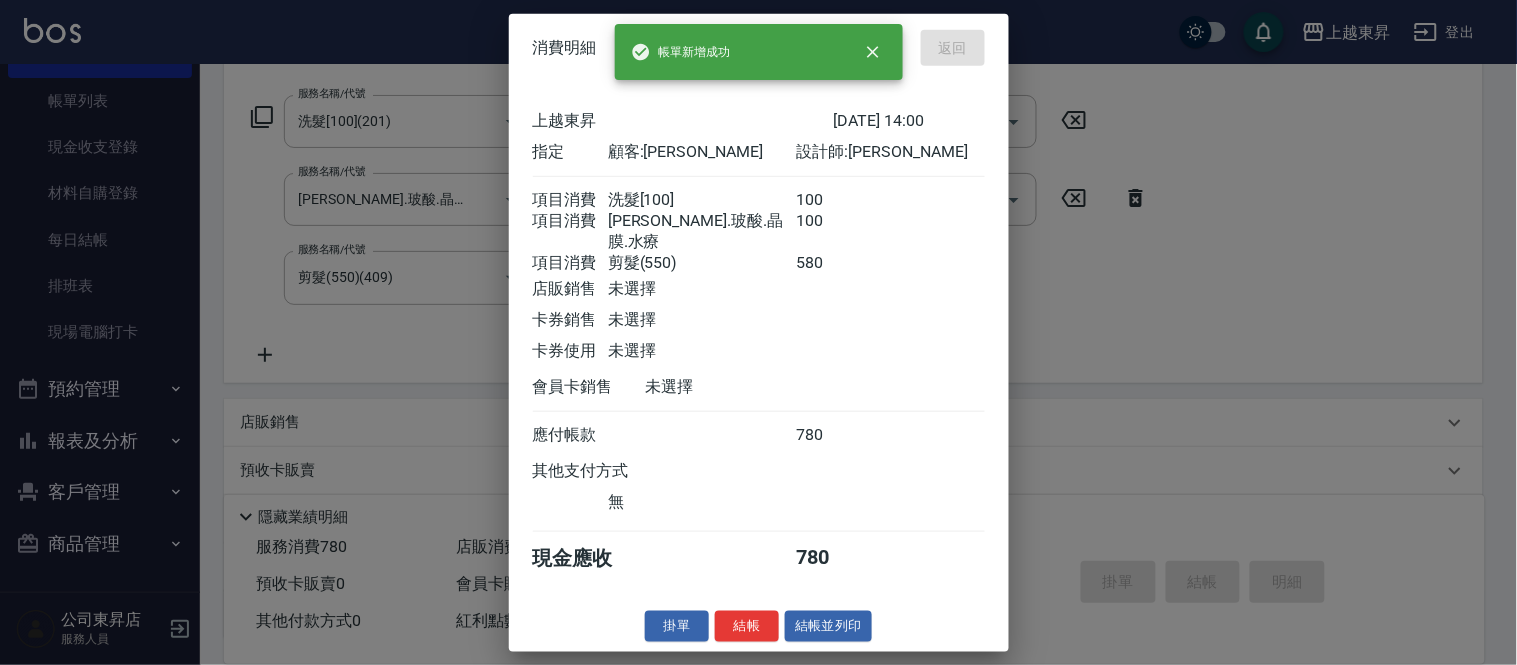 type 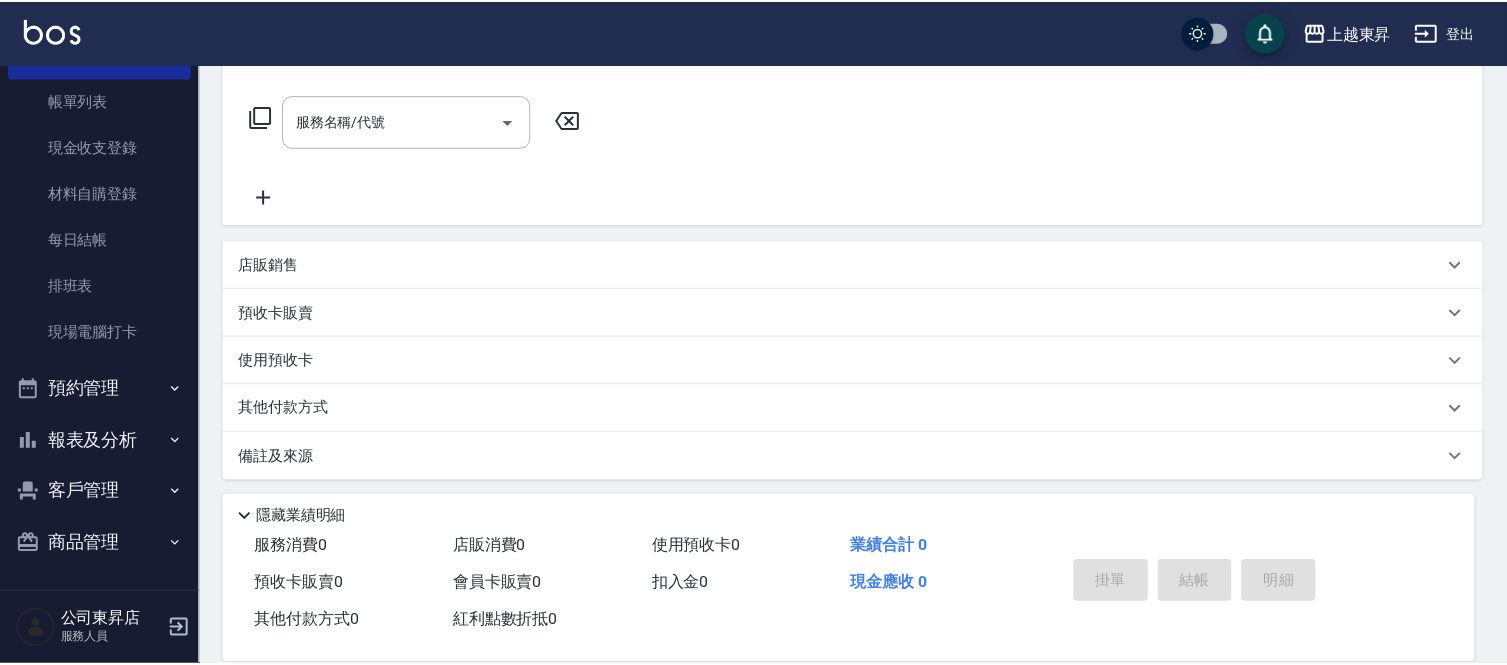 scroll, scrollTop: 0, scrollLeft: 0, axis: both 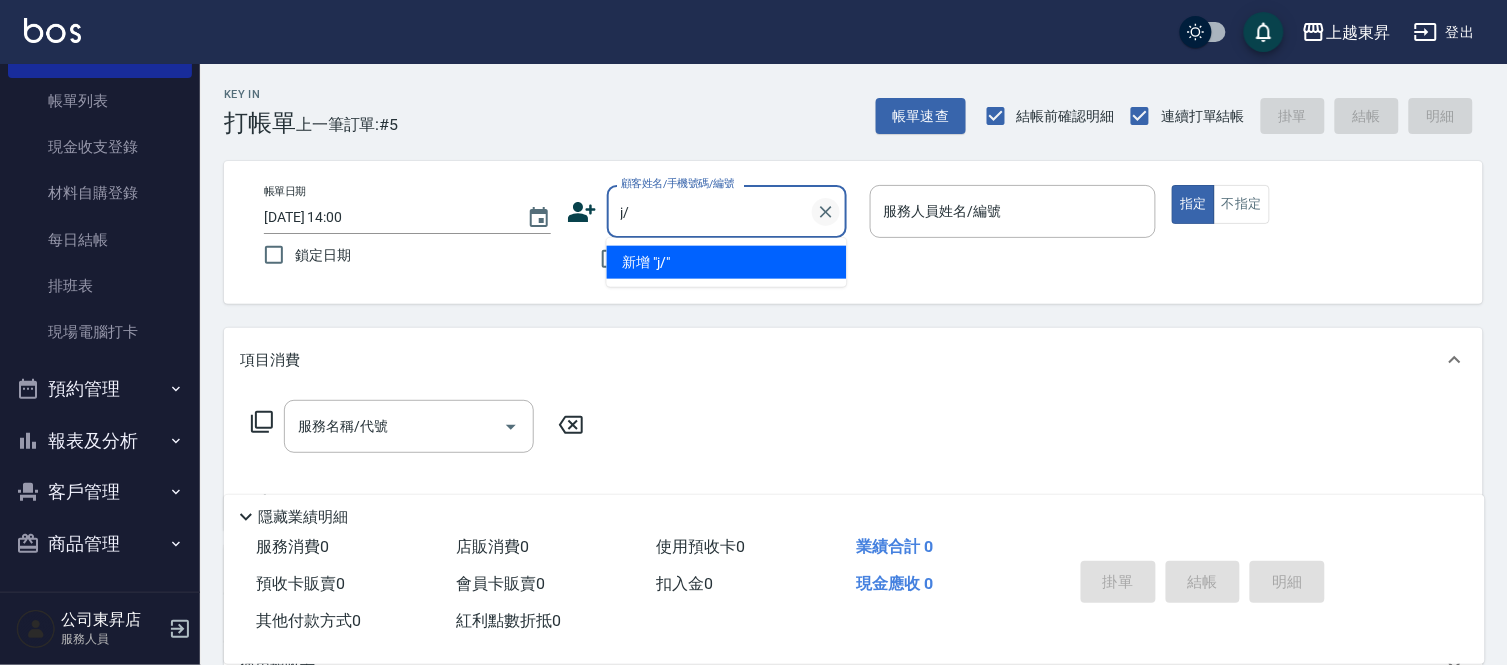 type on "j" 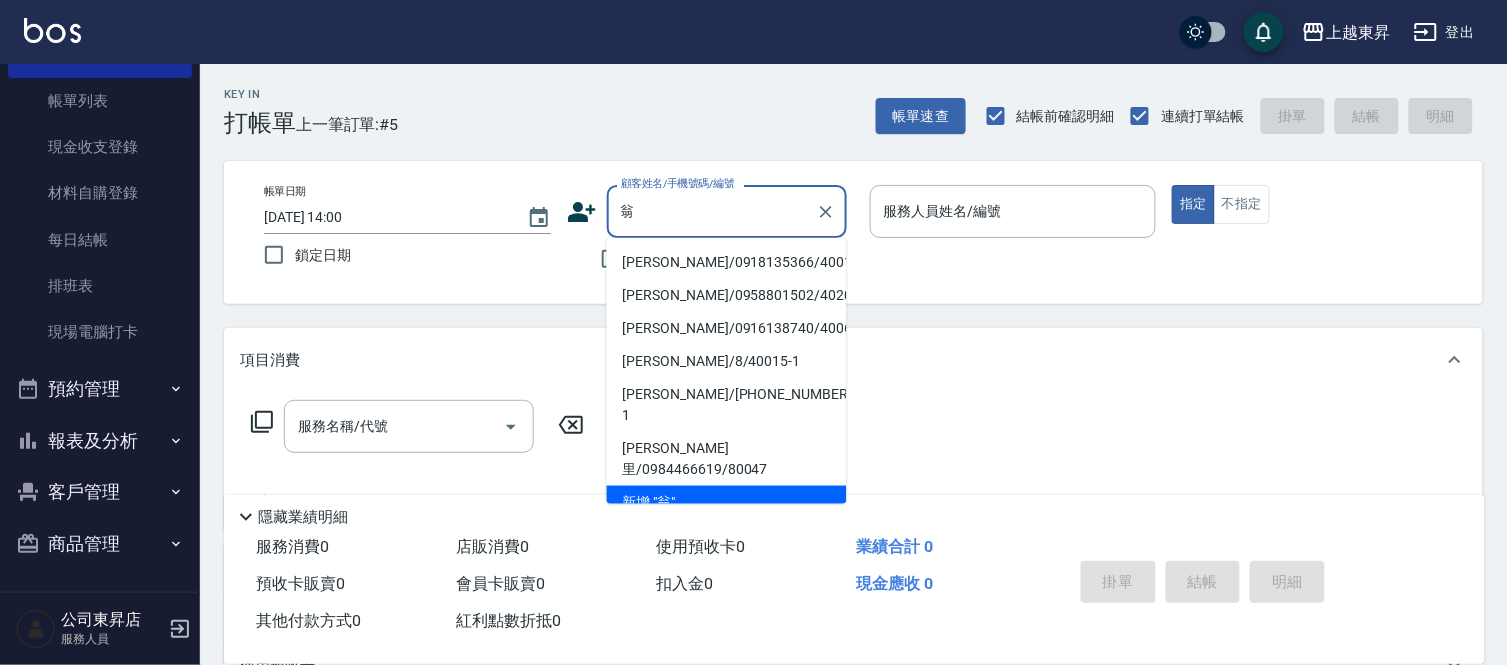 drag, startPoint x: 746, startPoint y: 261, endPoint x: 606, endPoint y: 311, distance: 148.66069 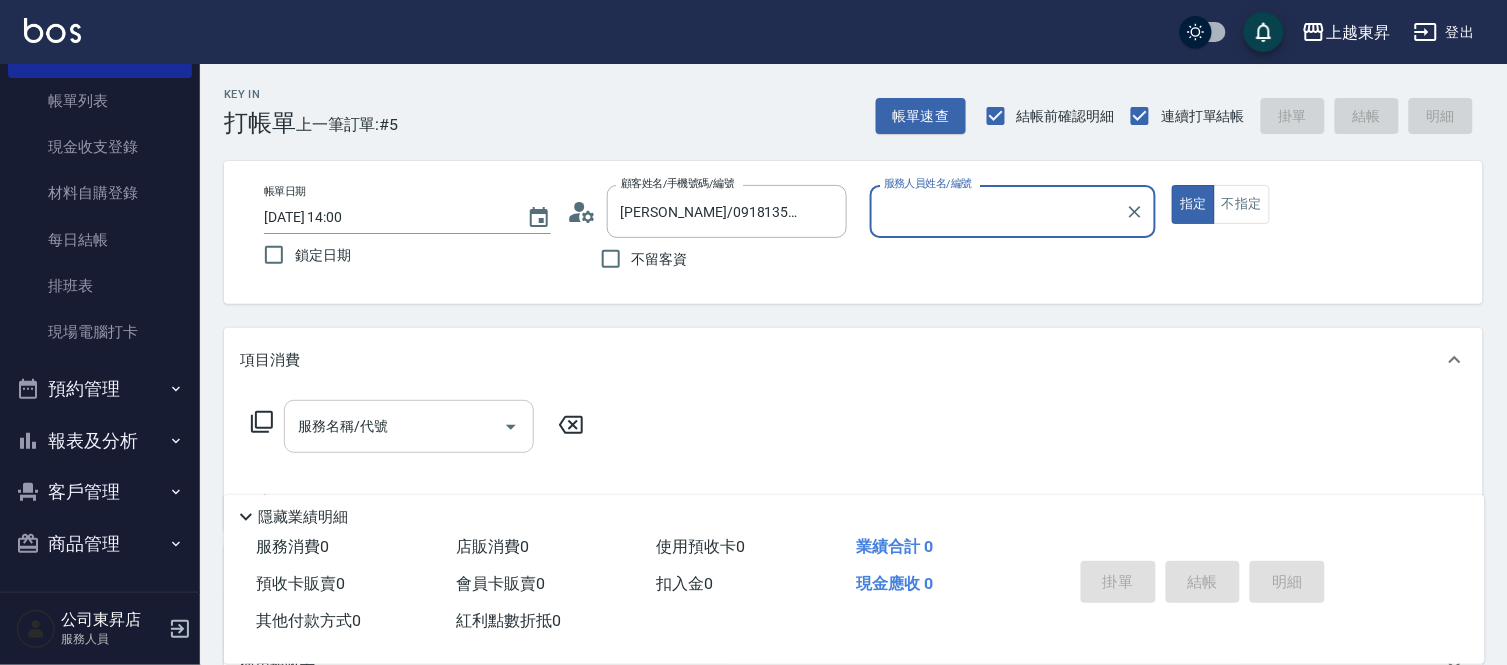 type on "[PERSON_NAME]04" 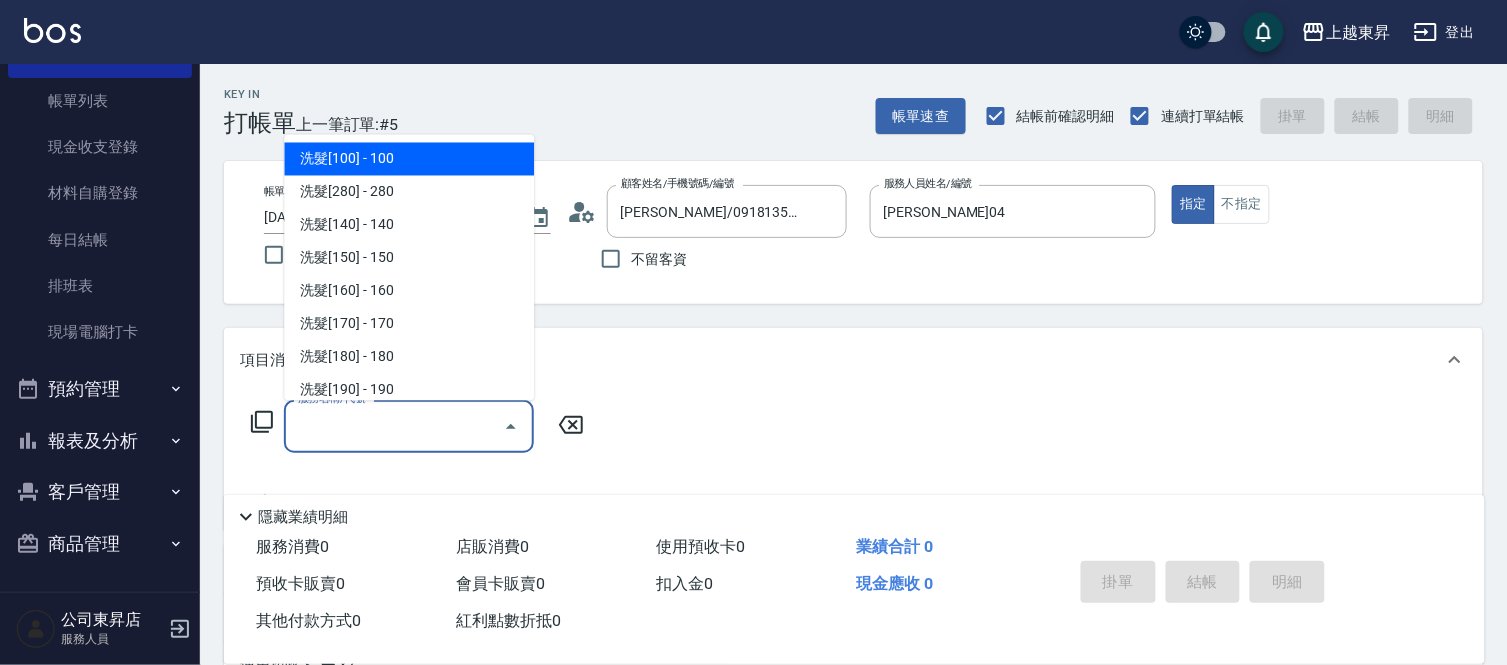 click on "服務名稱/代號" at bounding box center (394, 426) 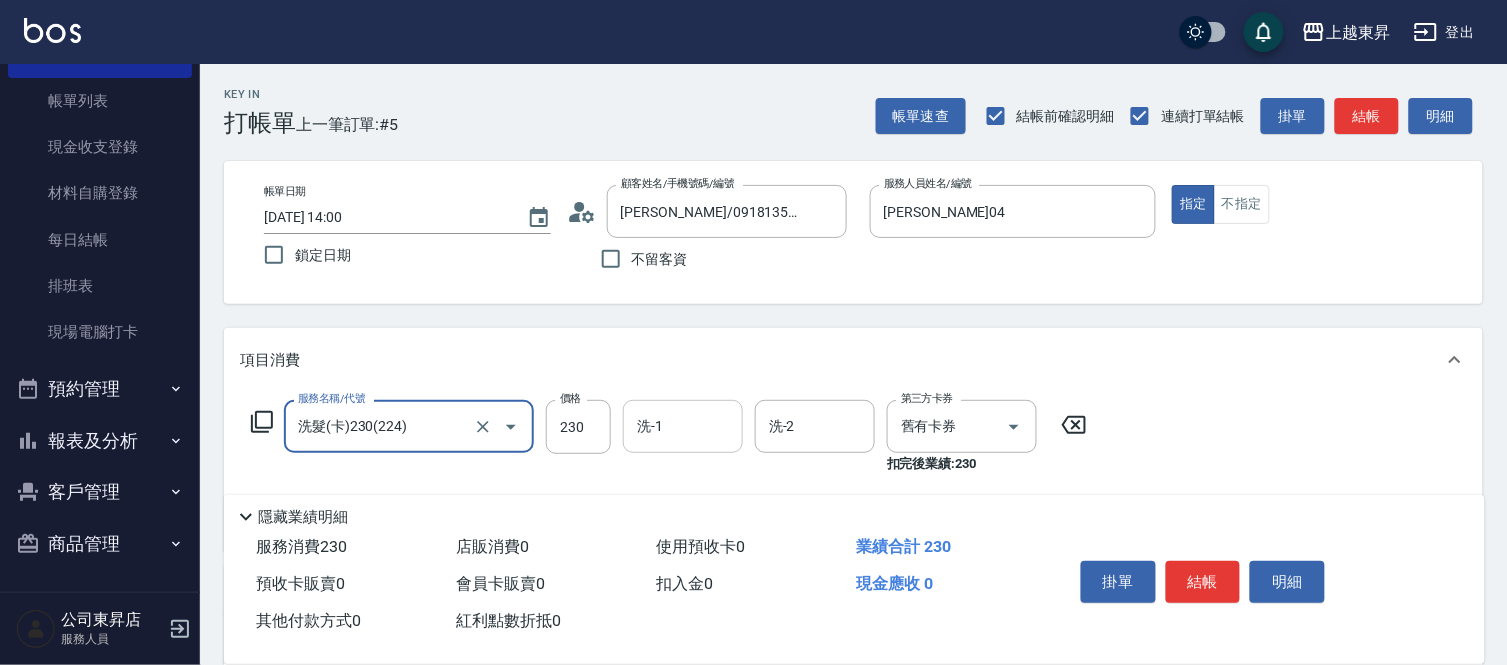 type on "洗髮(卡)230(224)" 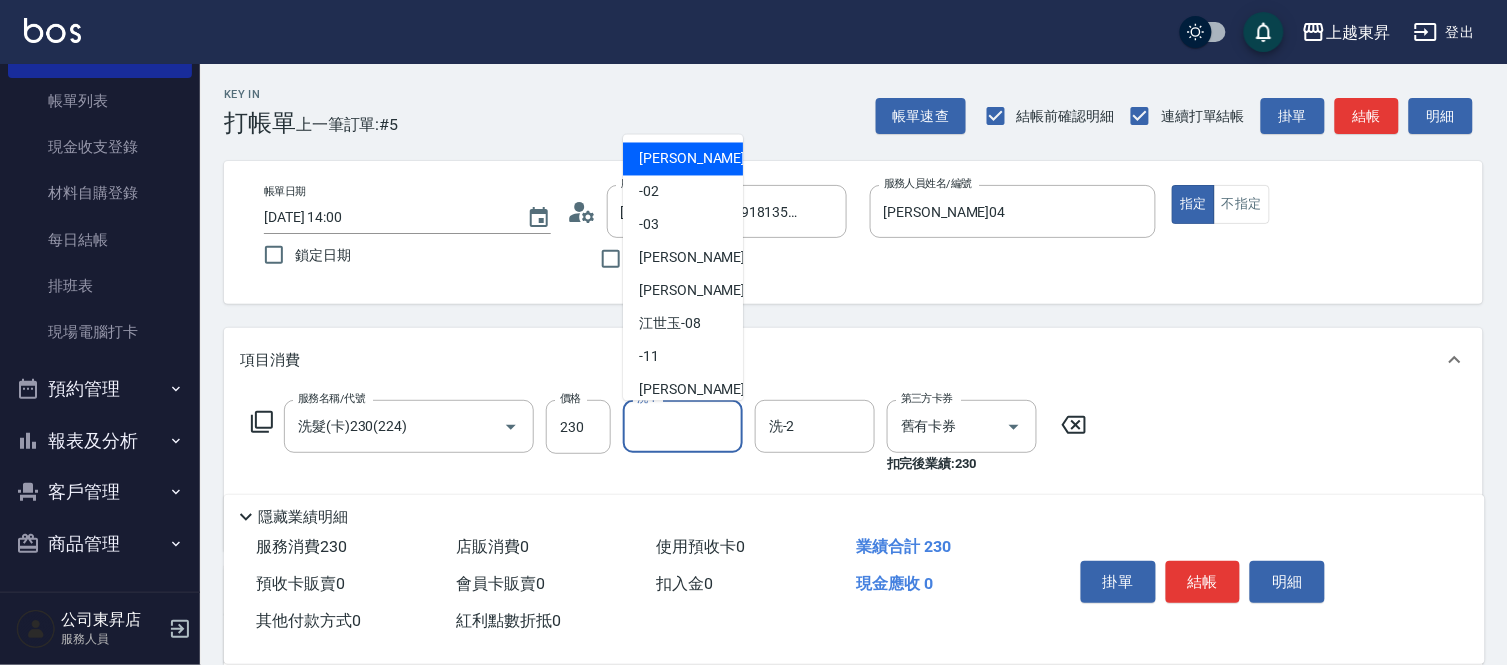 click on "洗-1" at bounding box center (683, 426) 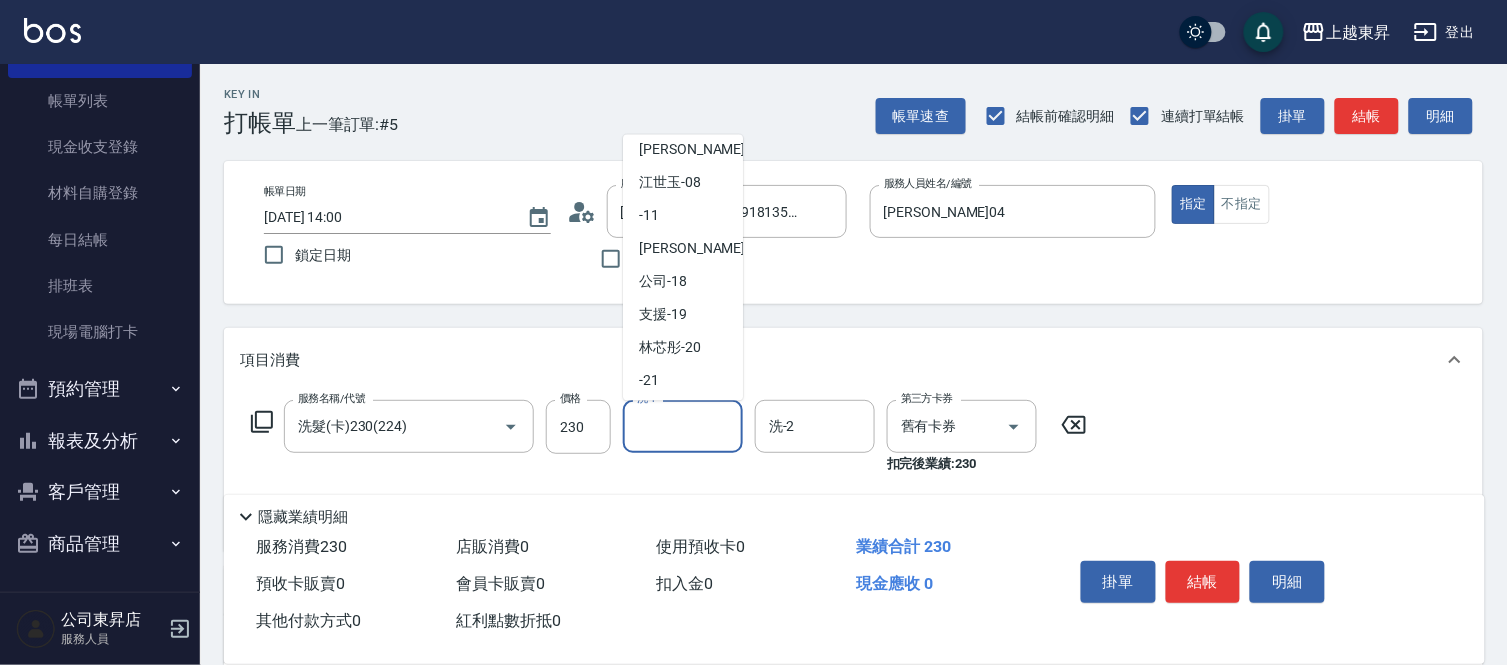 scroll, scrollTop: 310, scrollLeft: 0, axis: vertical 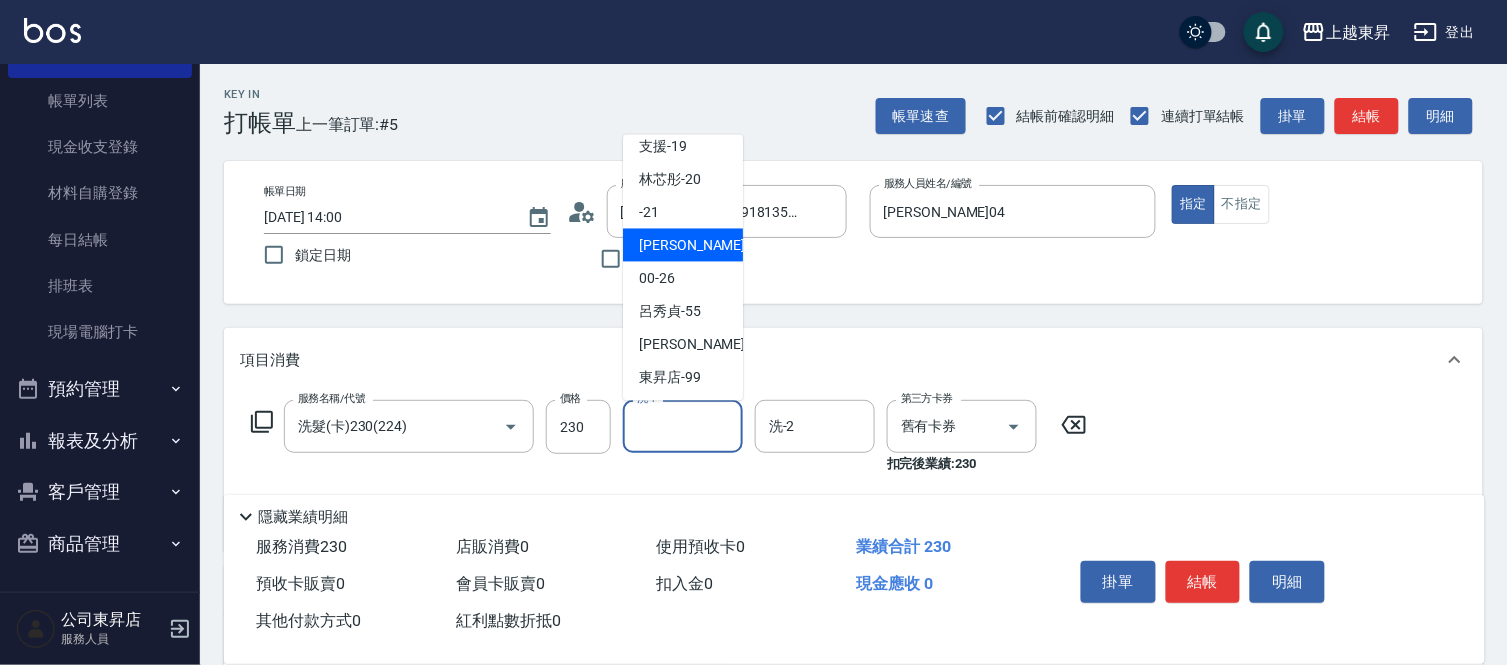 click on "[PERSON_NAME]-22" at bounding box center (702, 245) 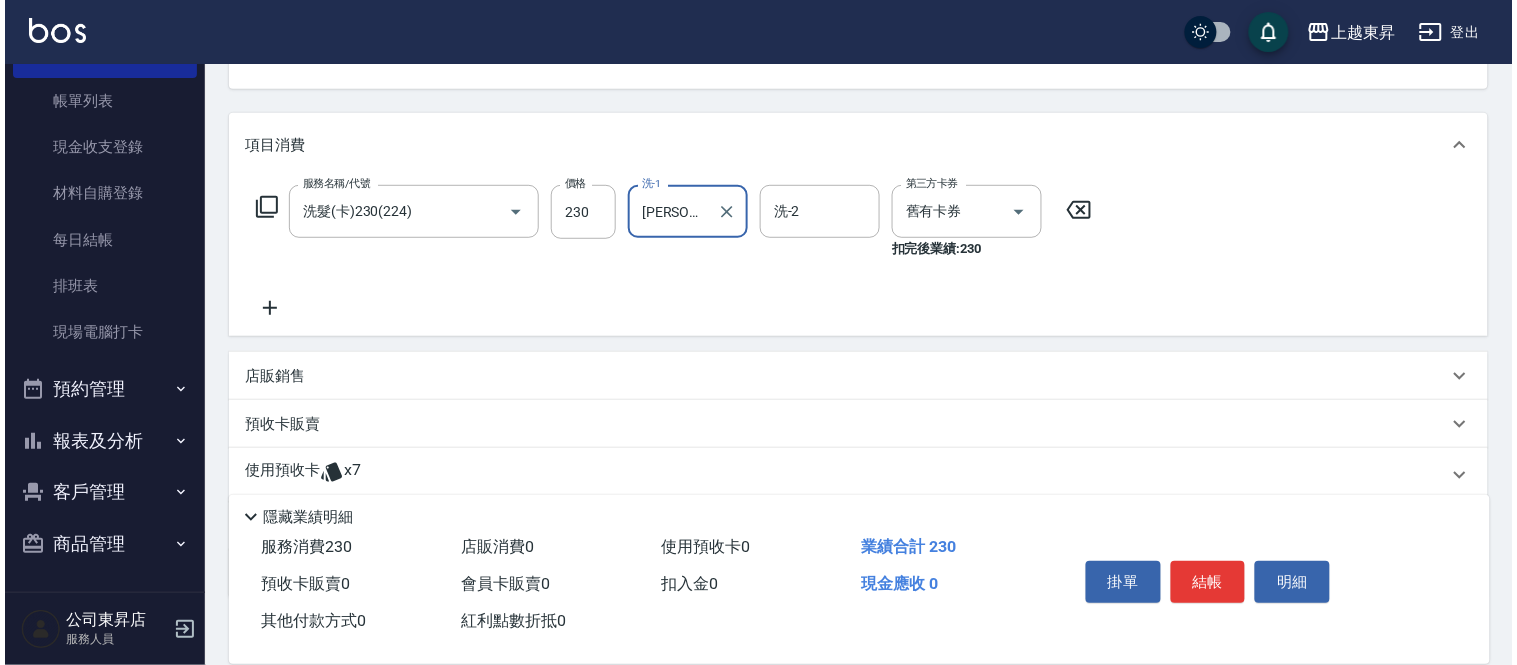 scroll, scrollTop: 222, scrollLeft: 0, axis: vertical 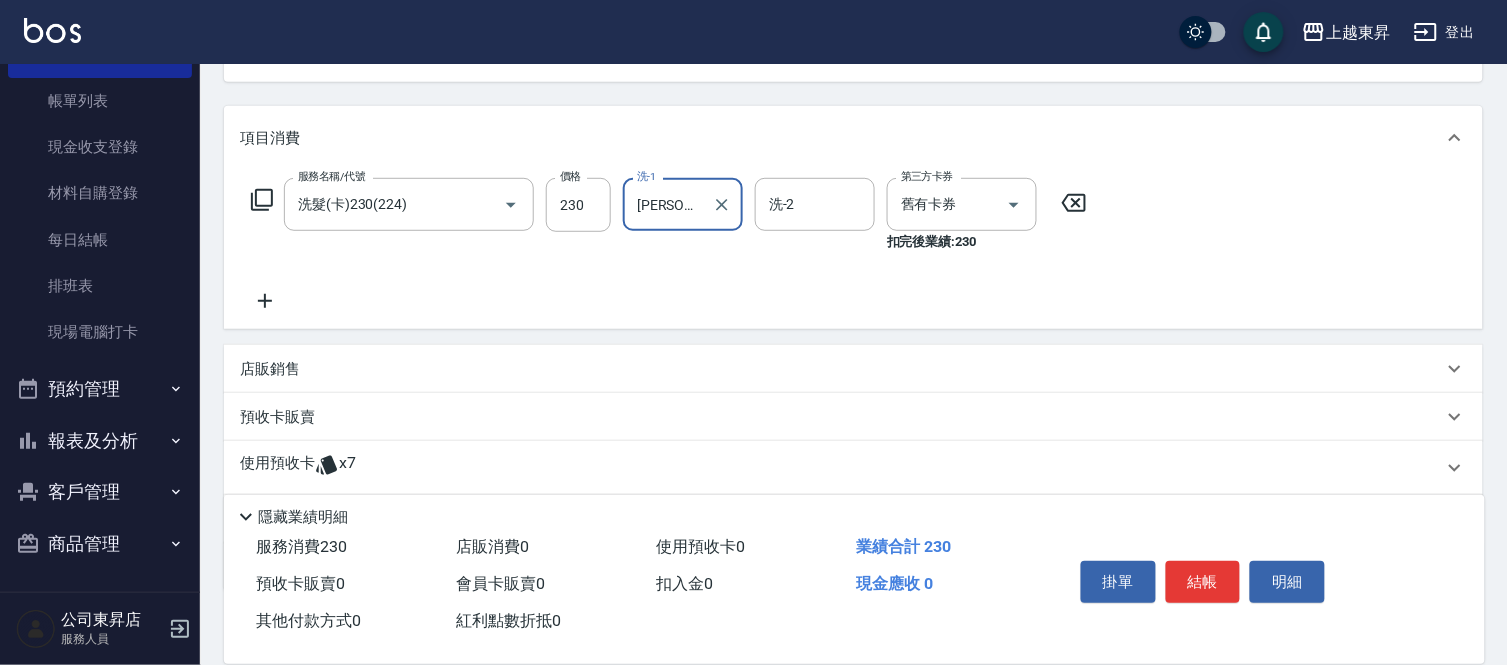 click 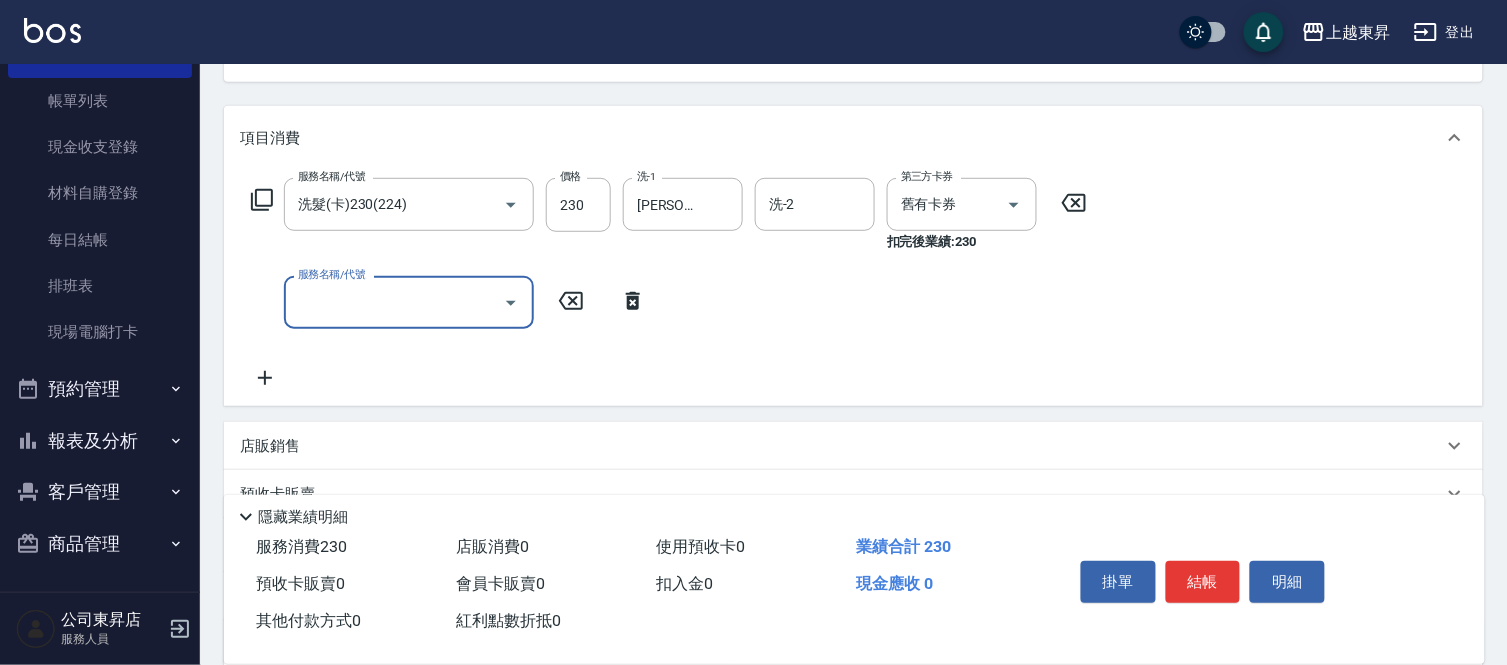 click 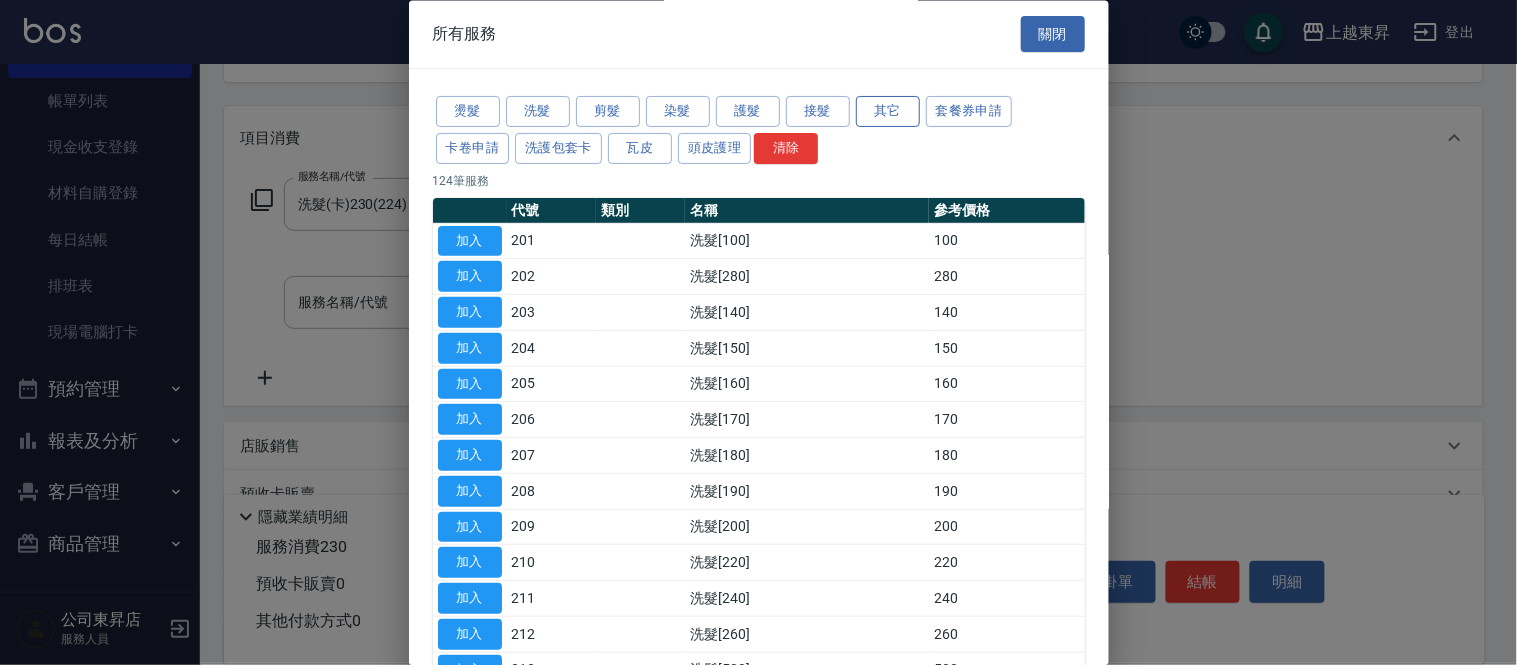 drag, startPoint x: 872, startPoint y: 95, endPoint x: 868, endPoint y: 107, distance: 12.649111 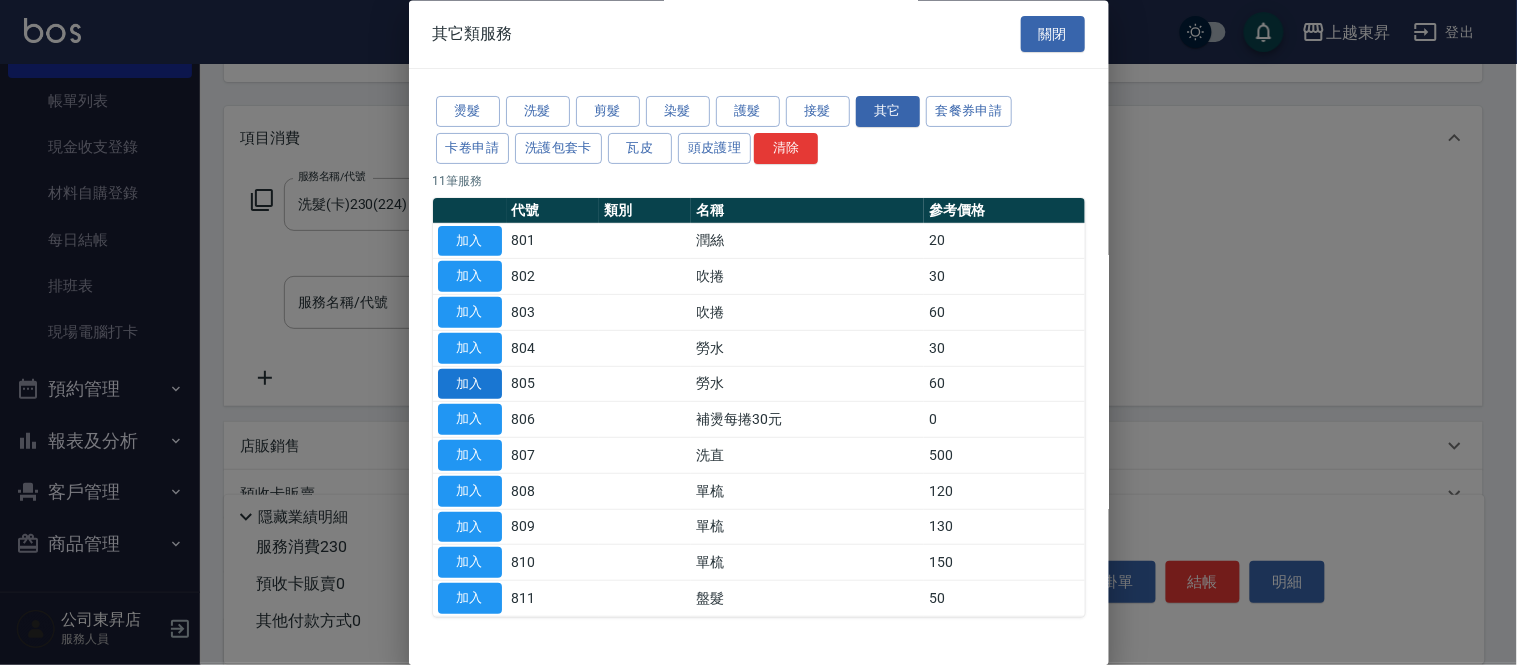 click on "加入" at bounding box center (470, 384) 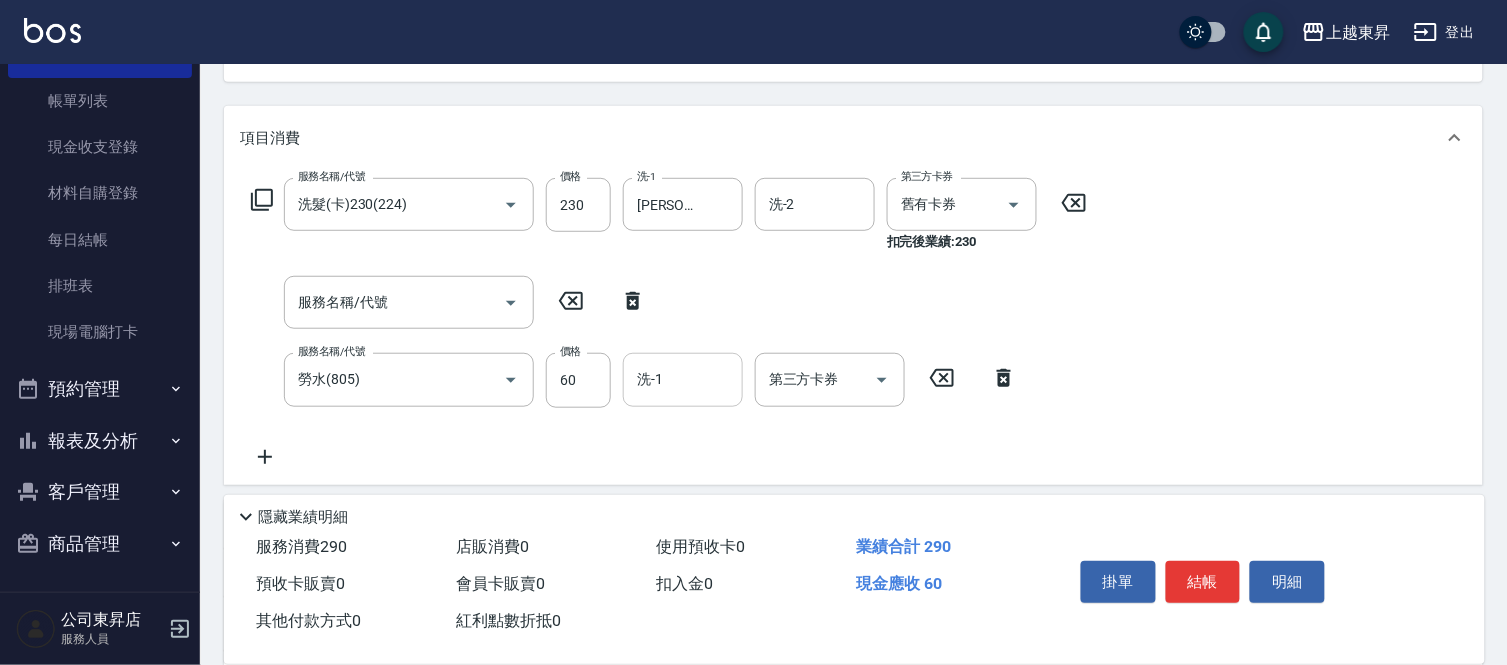 drag, startPoint x: 660, startPoint y: 385, endPoint x: 666, endPoint y: 374, distance: 12.529964 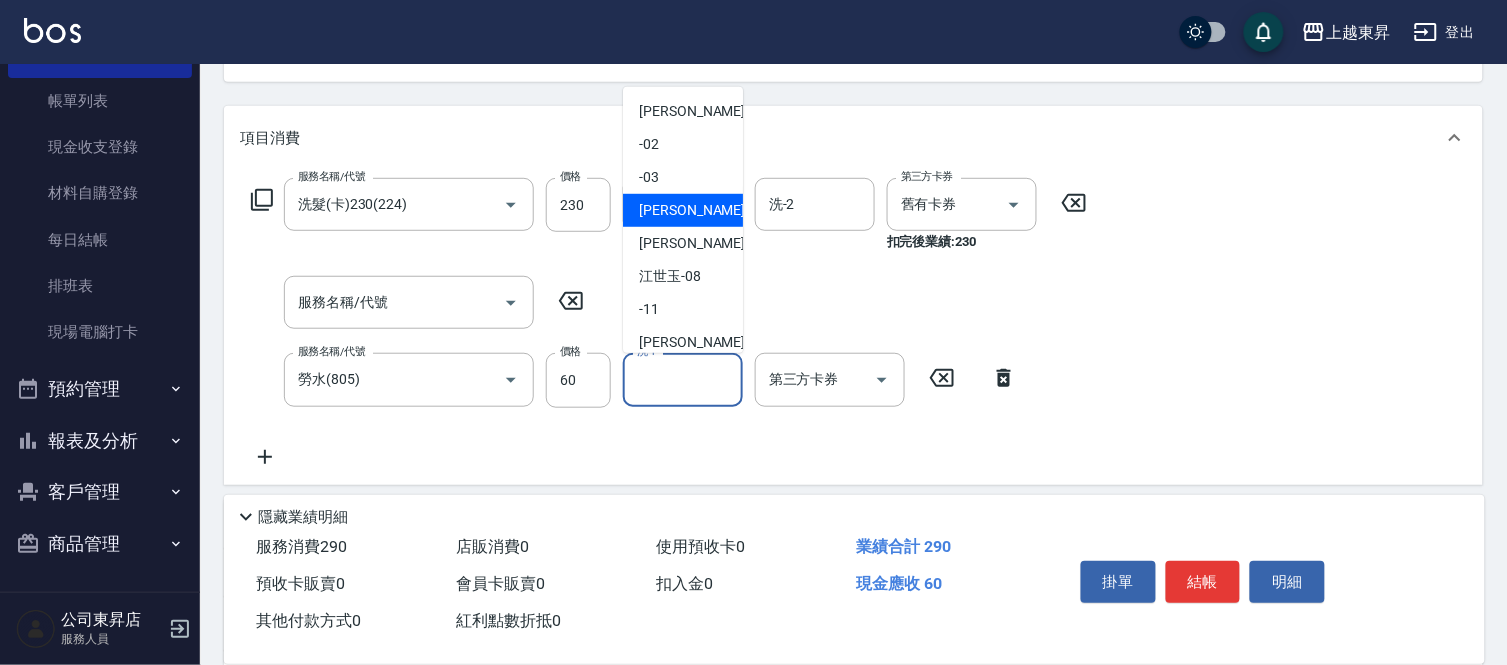 click on "[PERSON_NAME]-04" at bounding box center [702, 210] 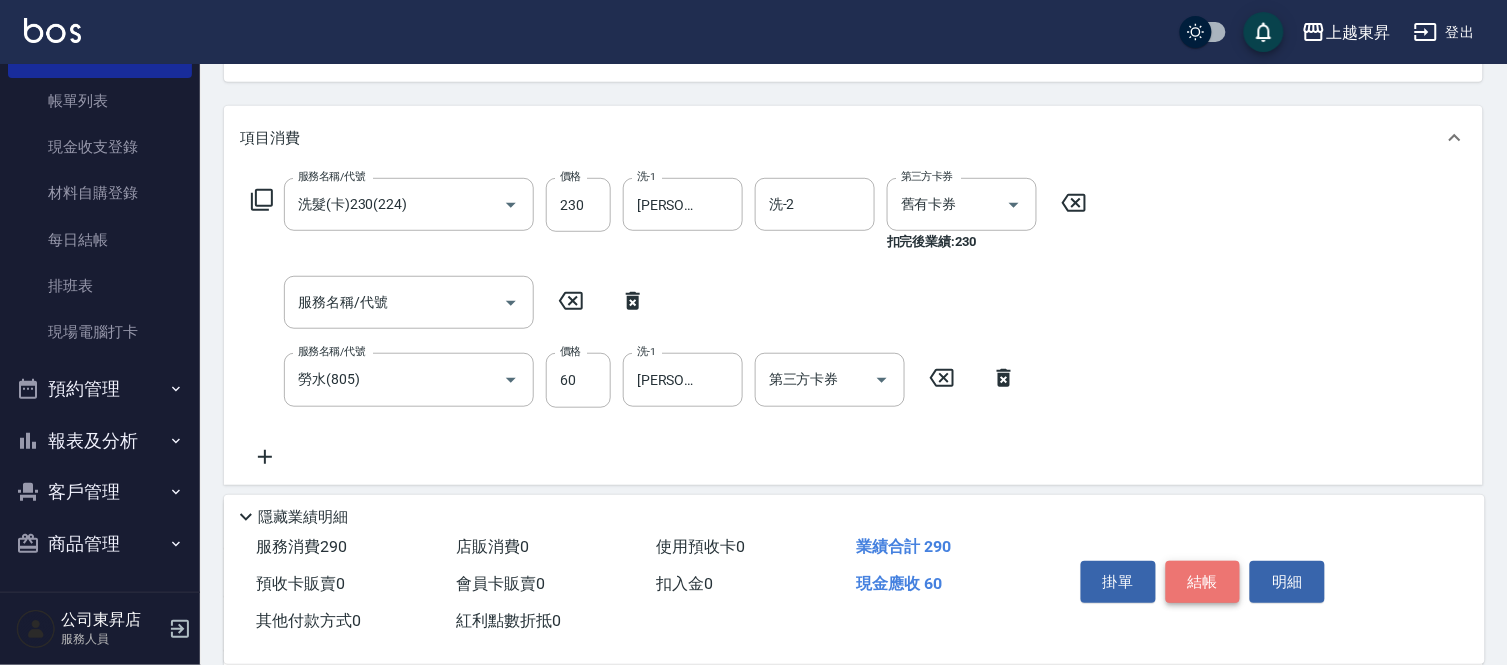 click on "結帳" at bounding box center (1203, 582) 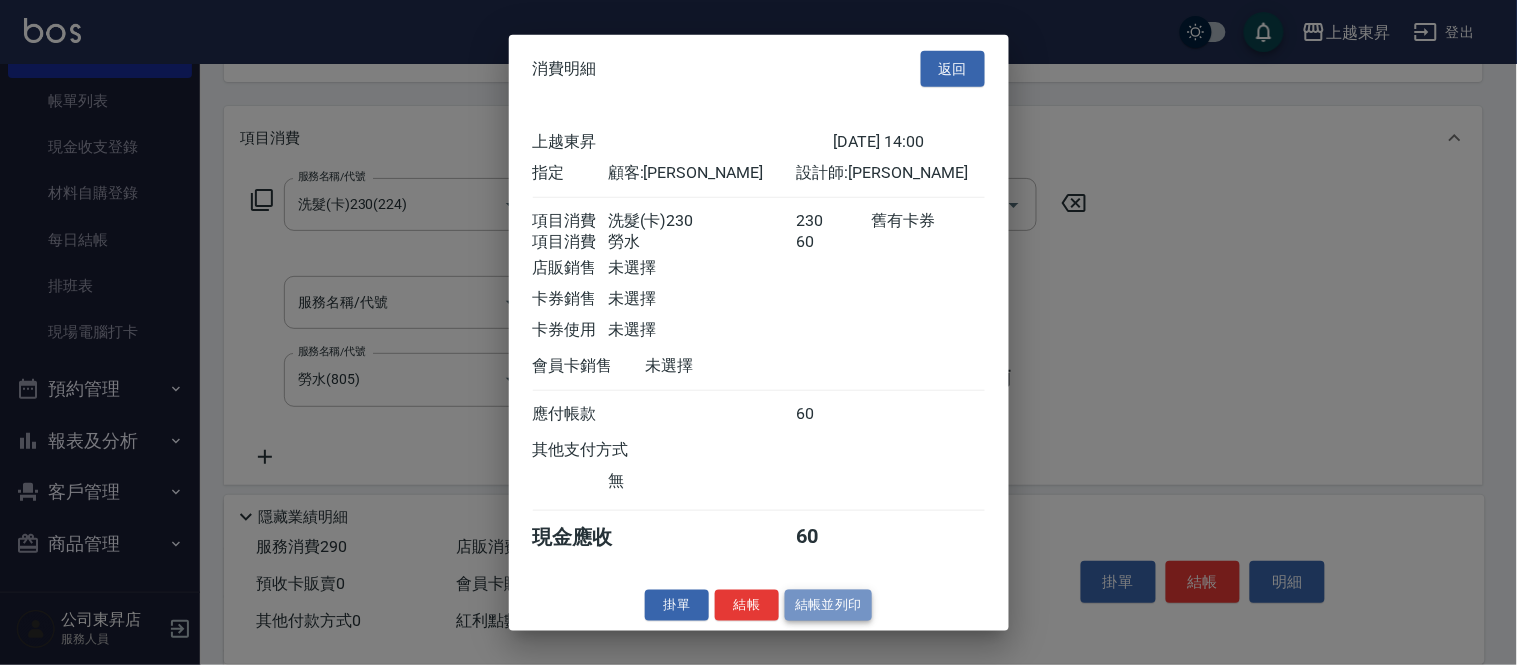click on "結帳並列印" at bounding box center (828, 605) 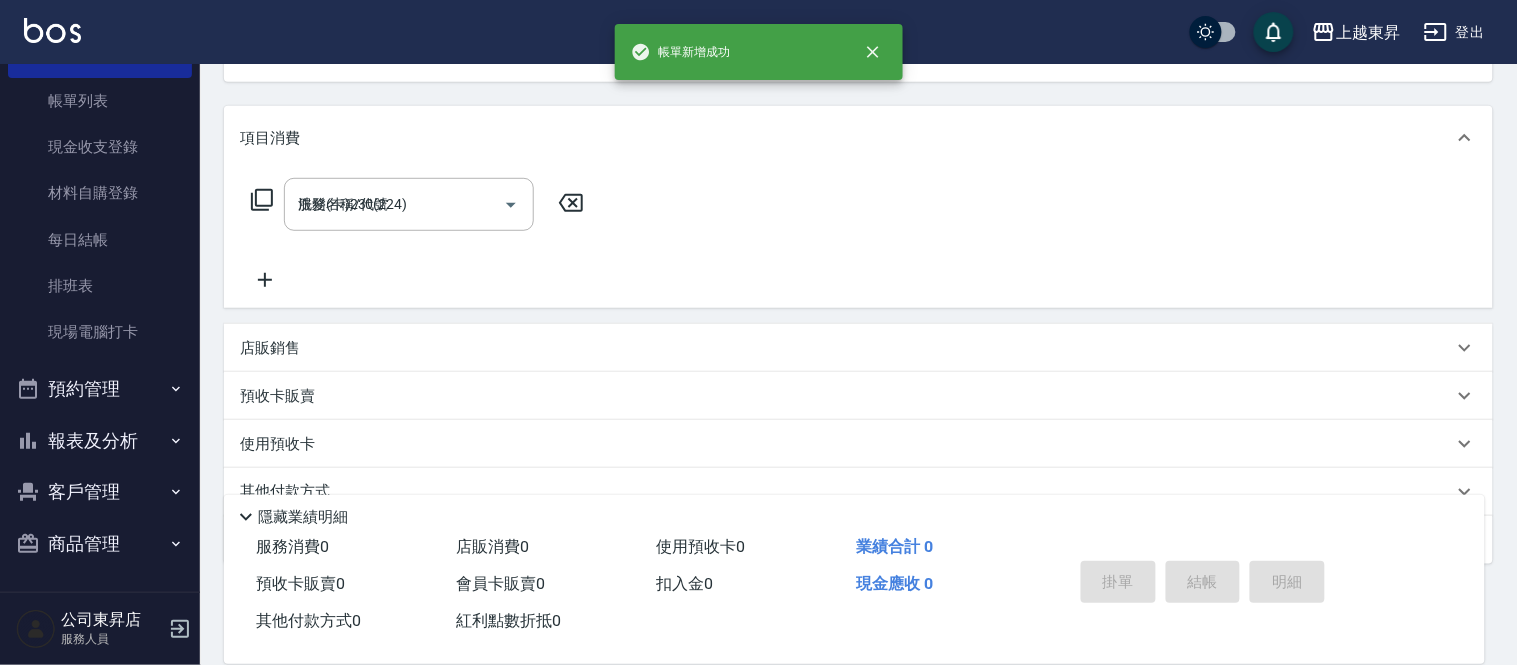 type on "[DATE] 14:01" 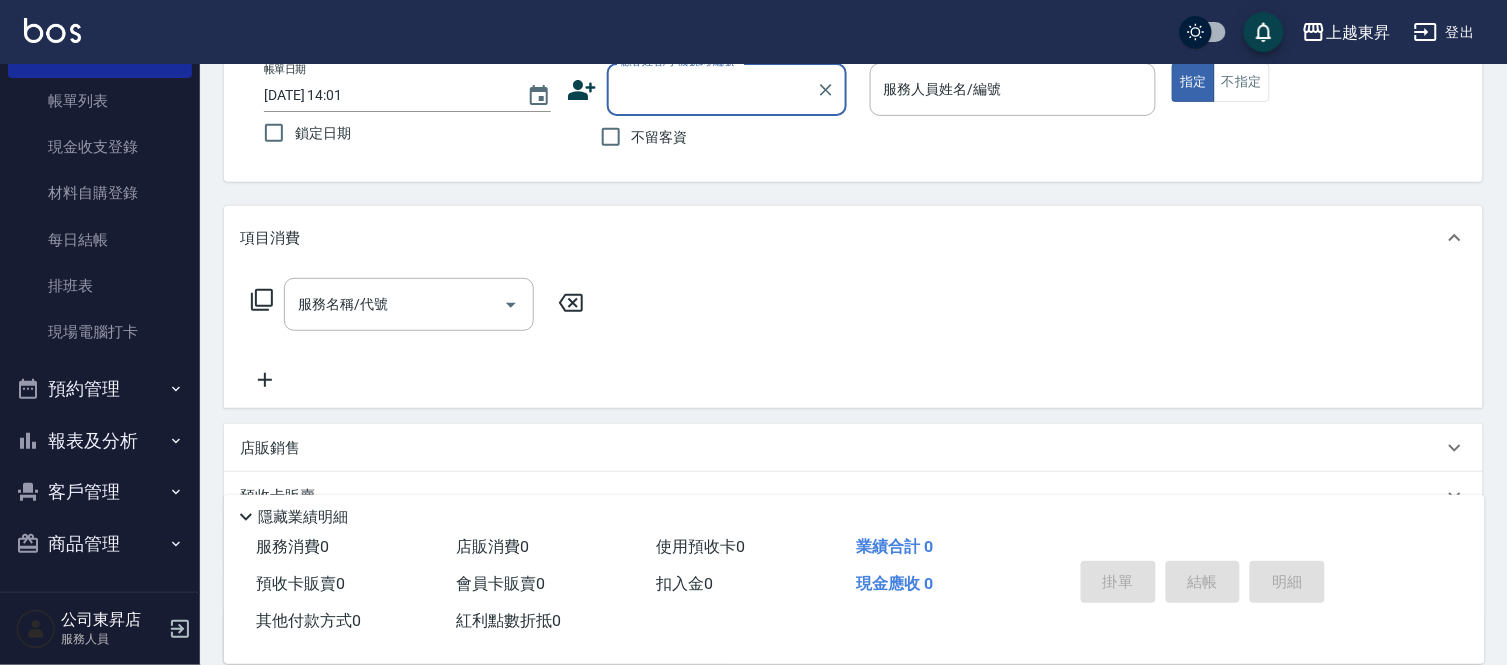 scroll, scrollTop: 83, scrollLeft: 0, axis: vertical 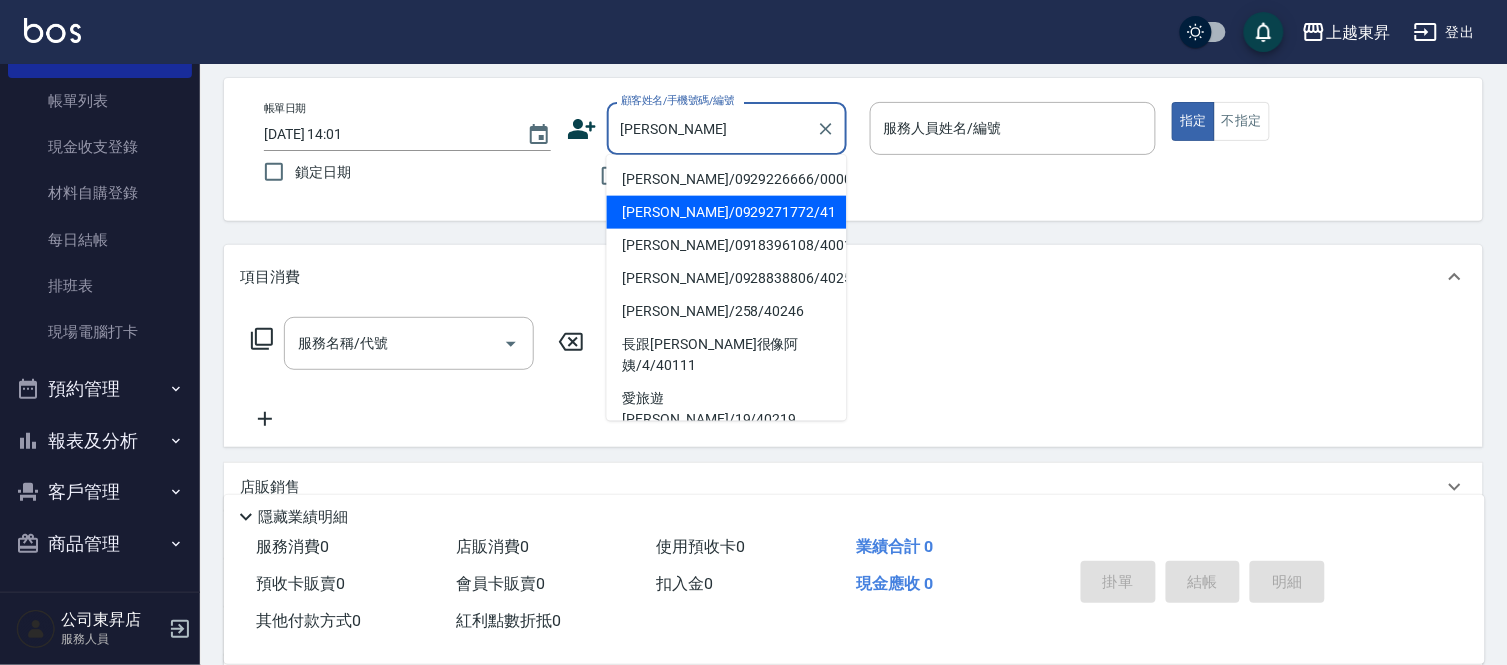 drag, startPoint x: 660, startPoint y: 206, endPoint x: 591, endPoint y: 228, distance: 72.42237 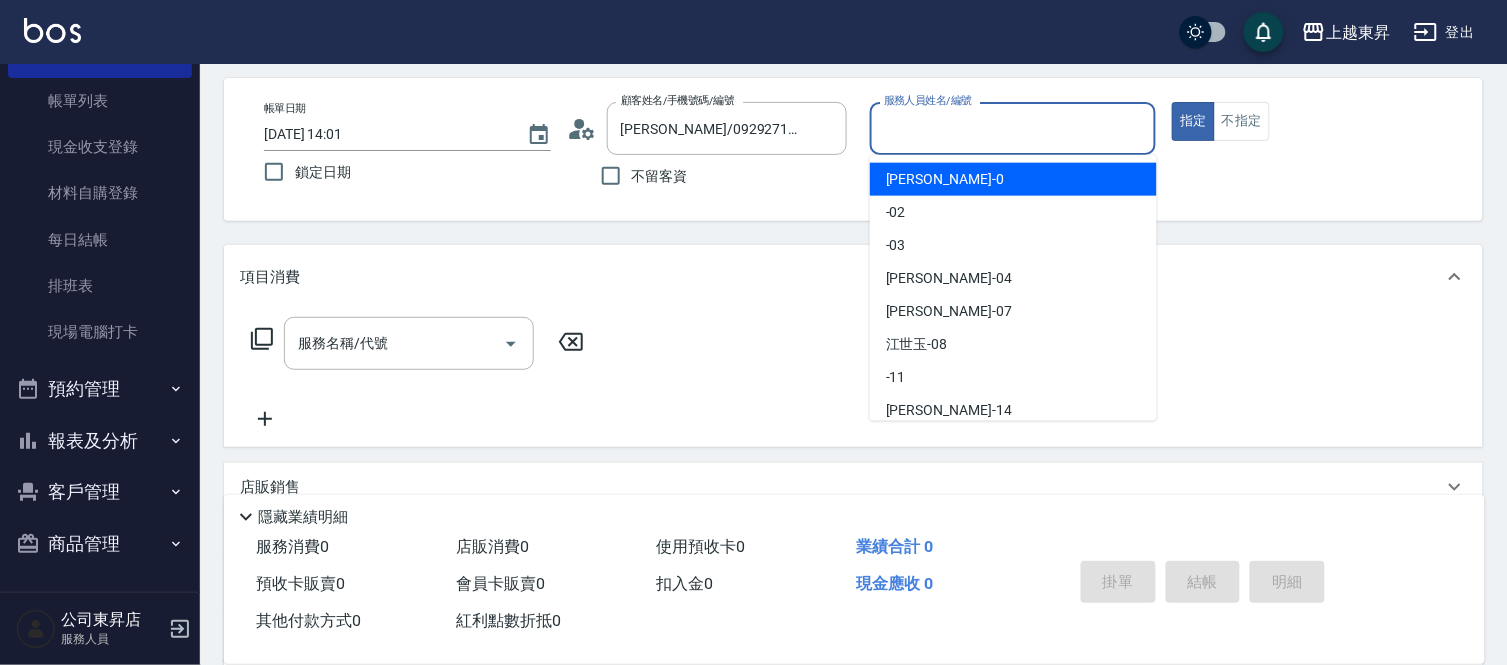 click on "服務人員姓名/編號" at bounding box center [1013, 128] 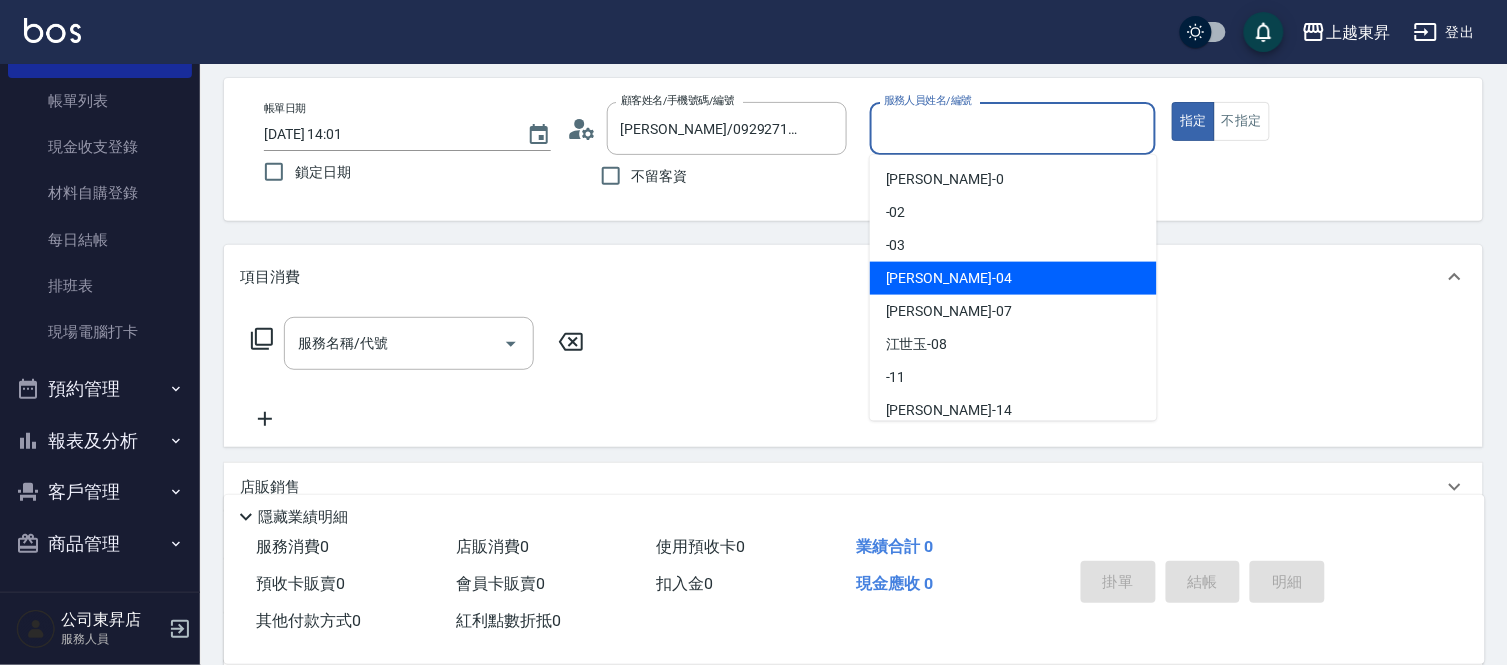 click on "[PERSON_NAME]-04" at bounding box center (1013, 278) 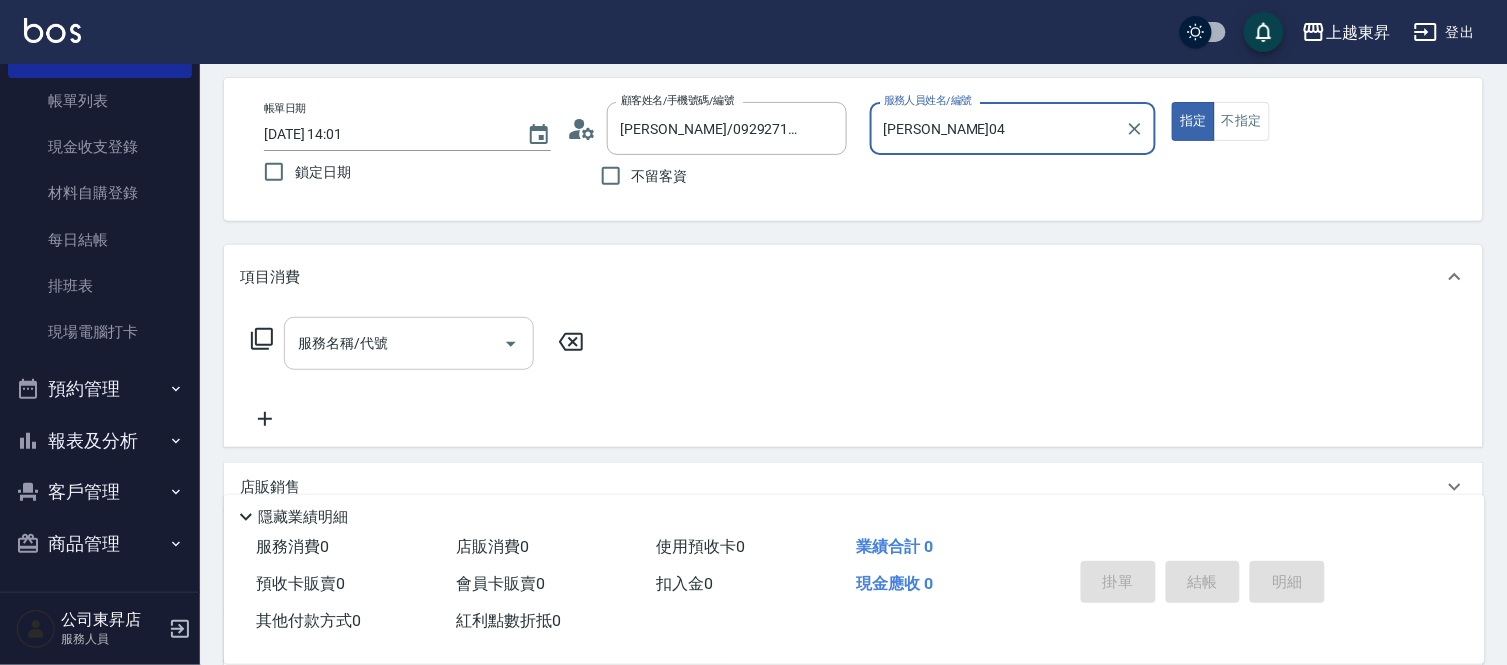 click on "服務名稱/代號" at bounding box center (394, 343) 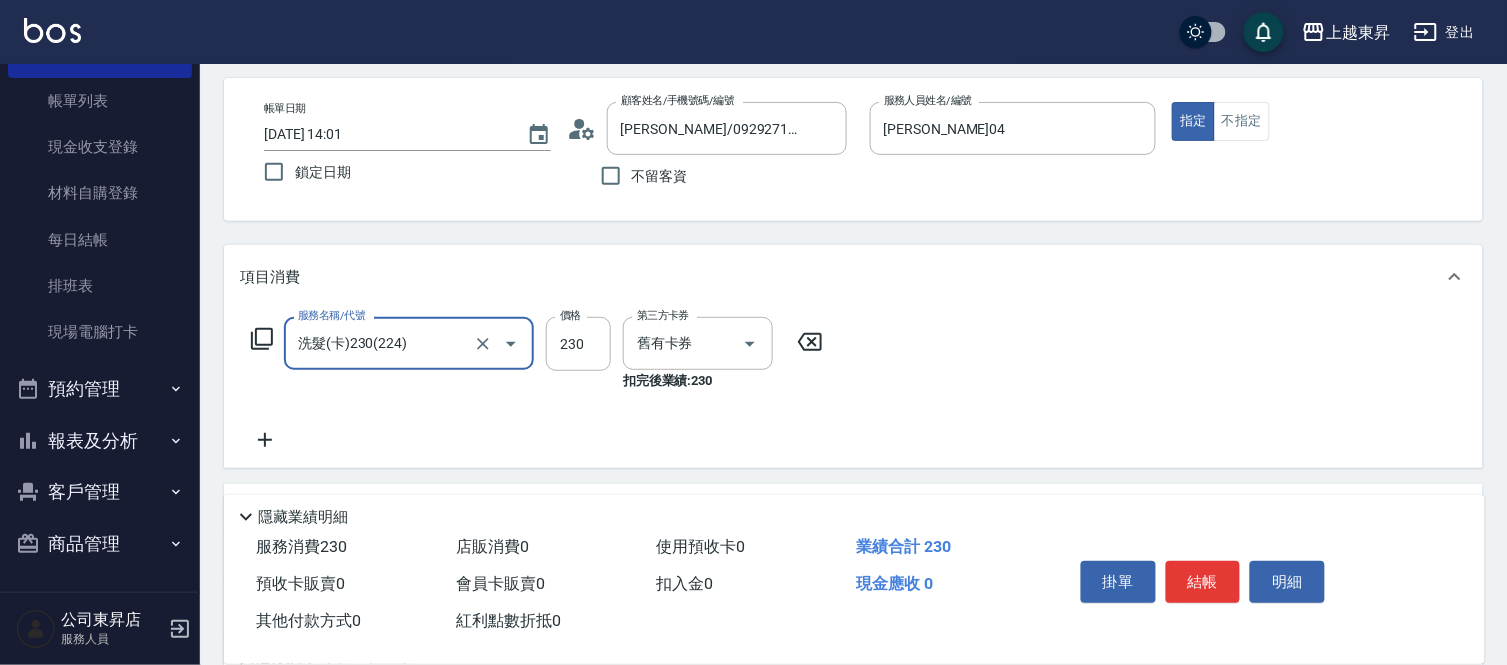 type on "洗髮(卡)230(224)" 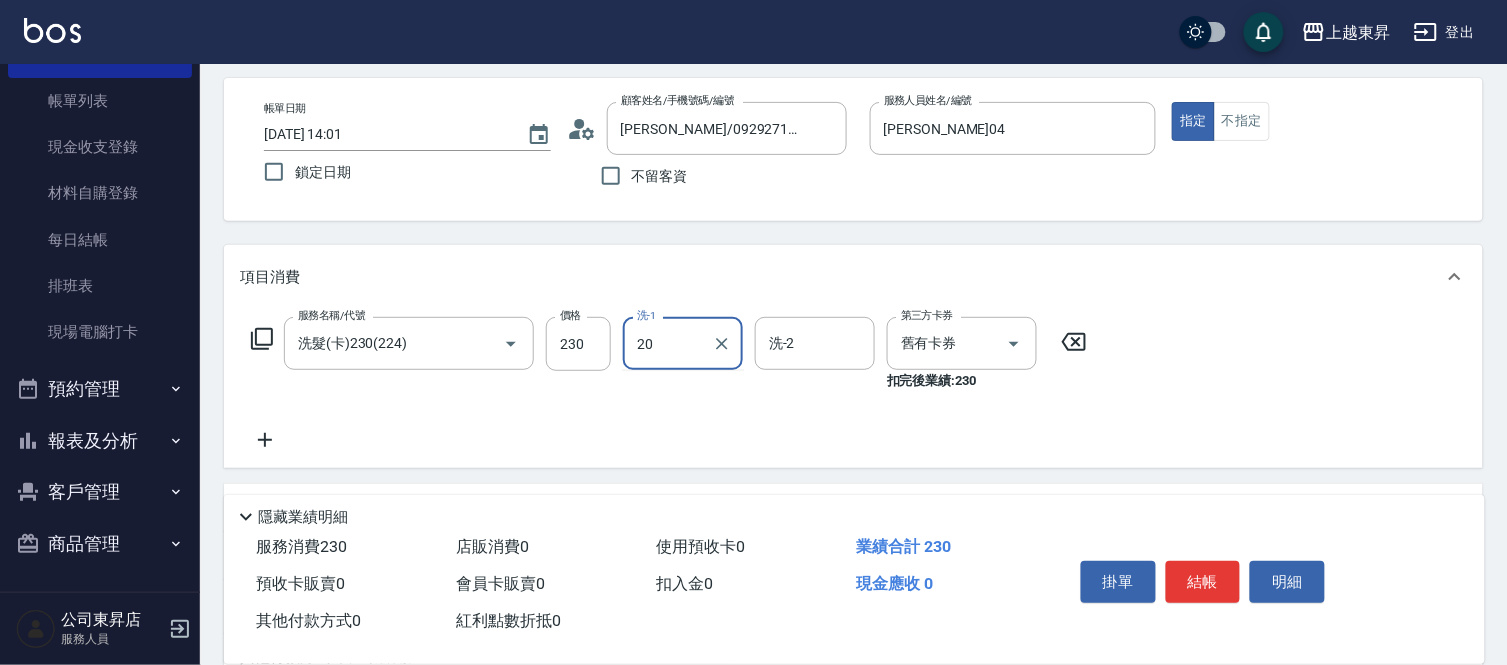 type on "林芯彤-20" 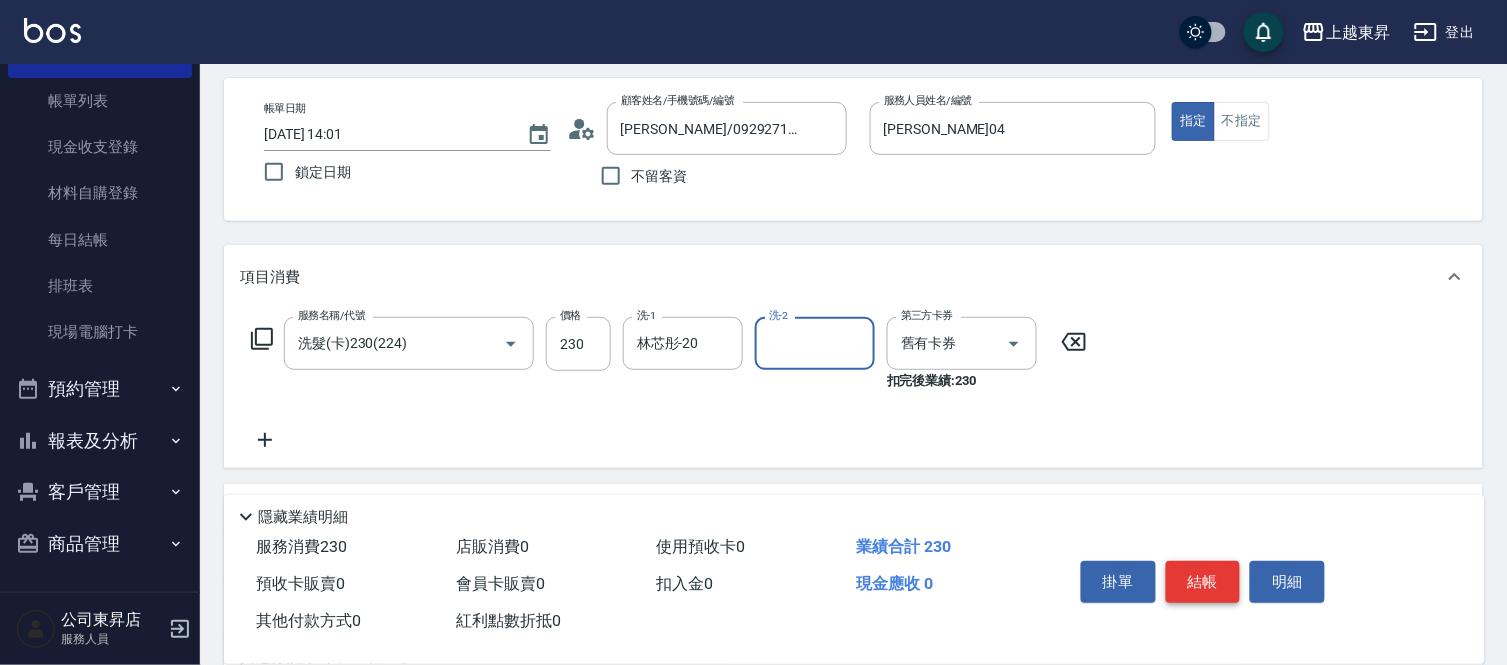 click on "結帳" at bounding box center (1203, 582) 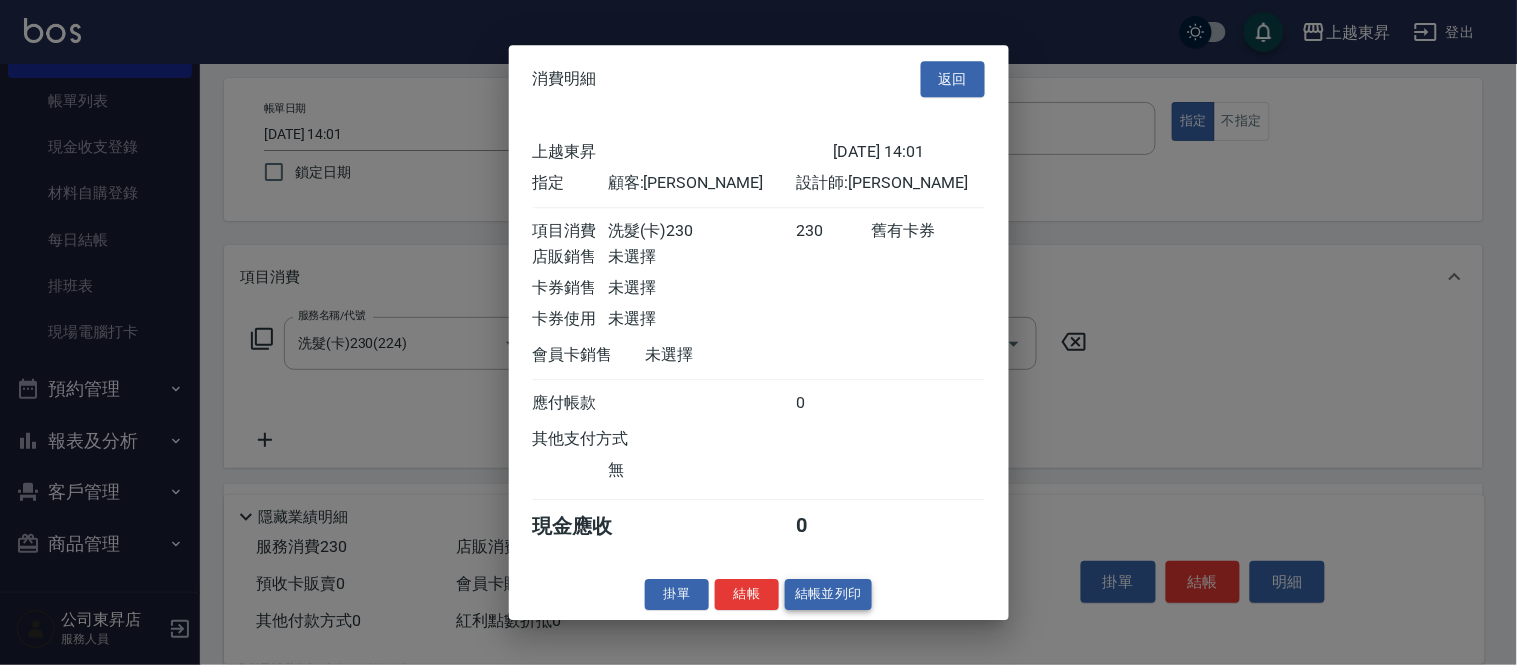 click on "結帳並列印" at bounding box center (828, 594) 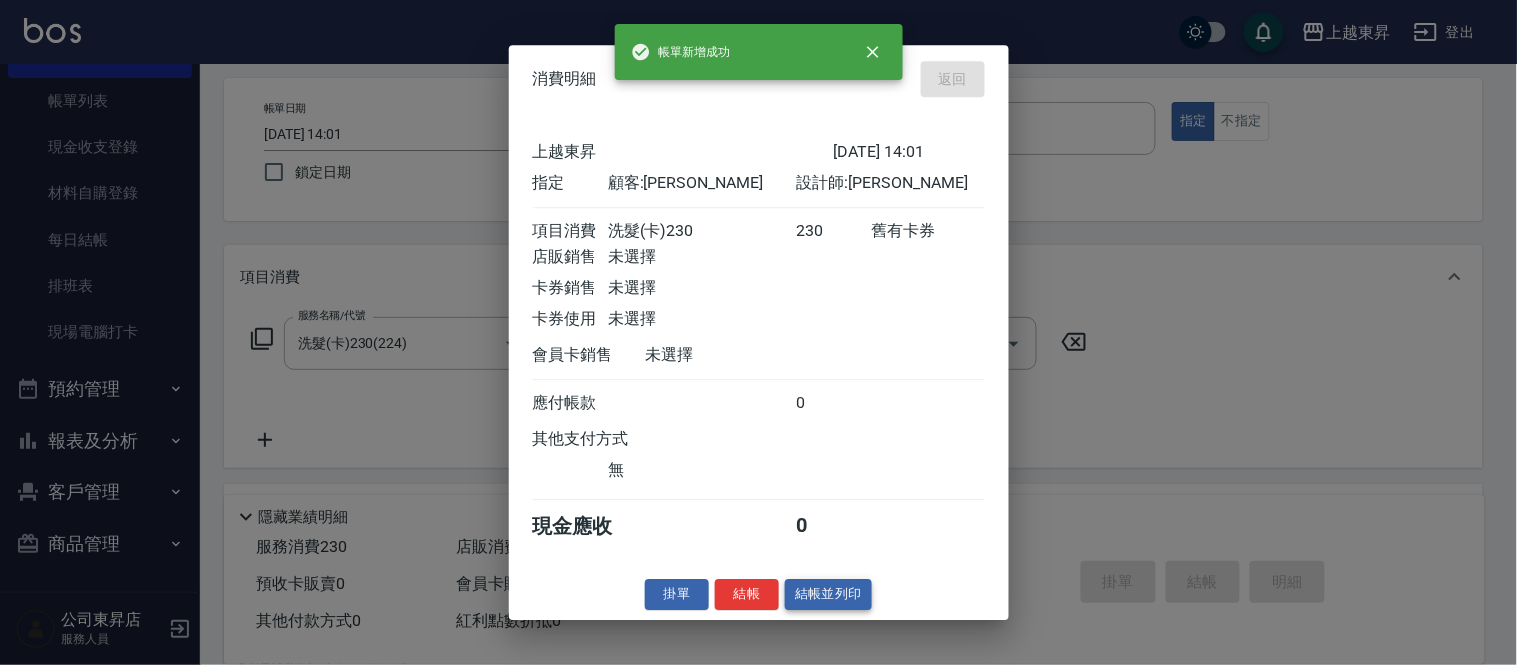 type 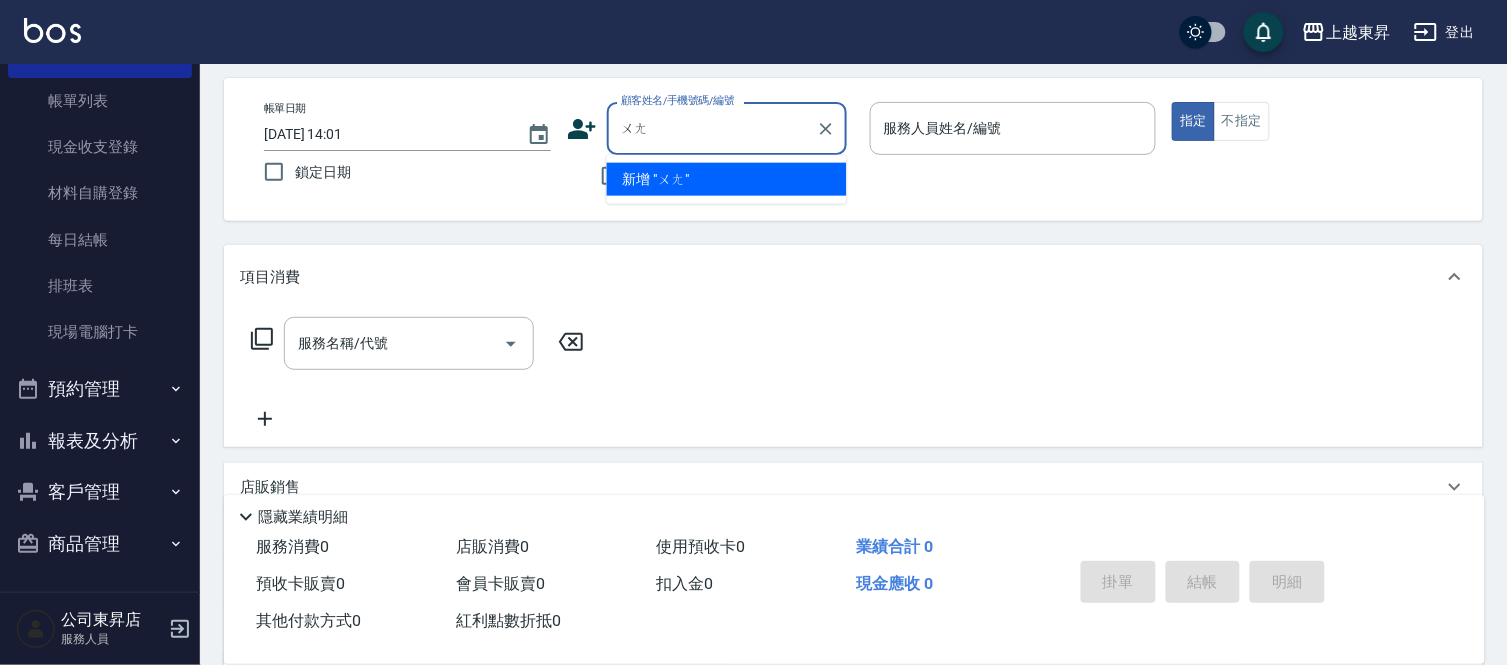 type on "汪" 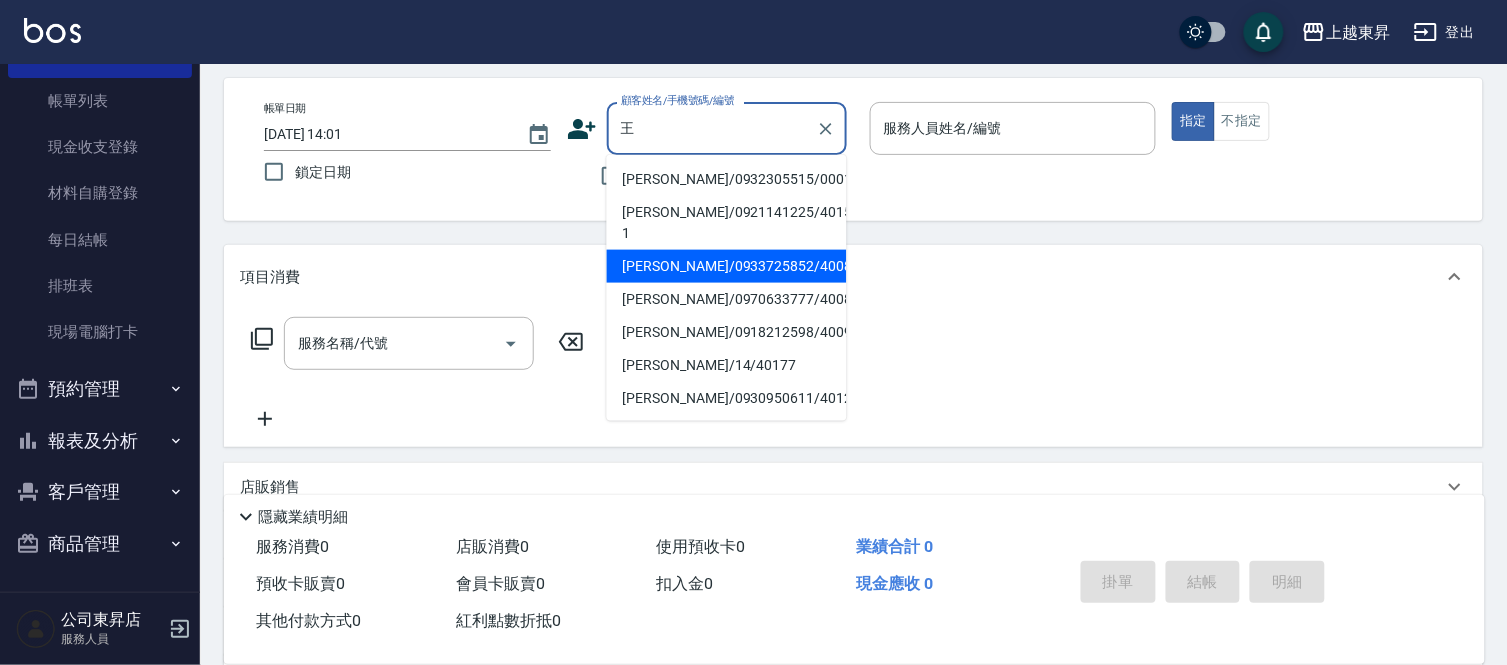 drag, startPoint x: 711, startPoint y: 243, endPoint x: 691, endPoint y: 261, distance: 26.907248 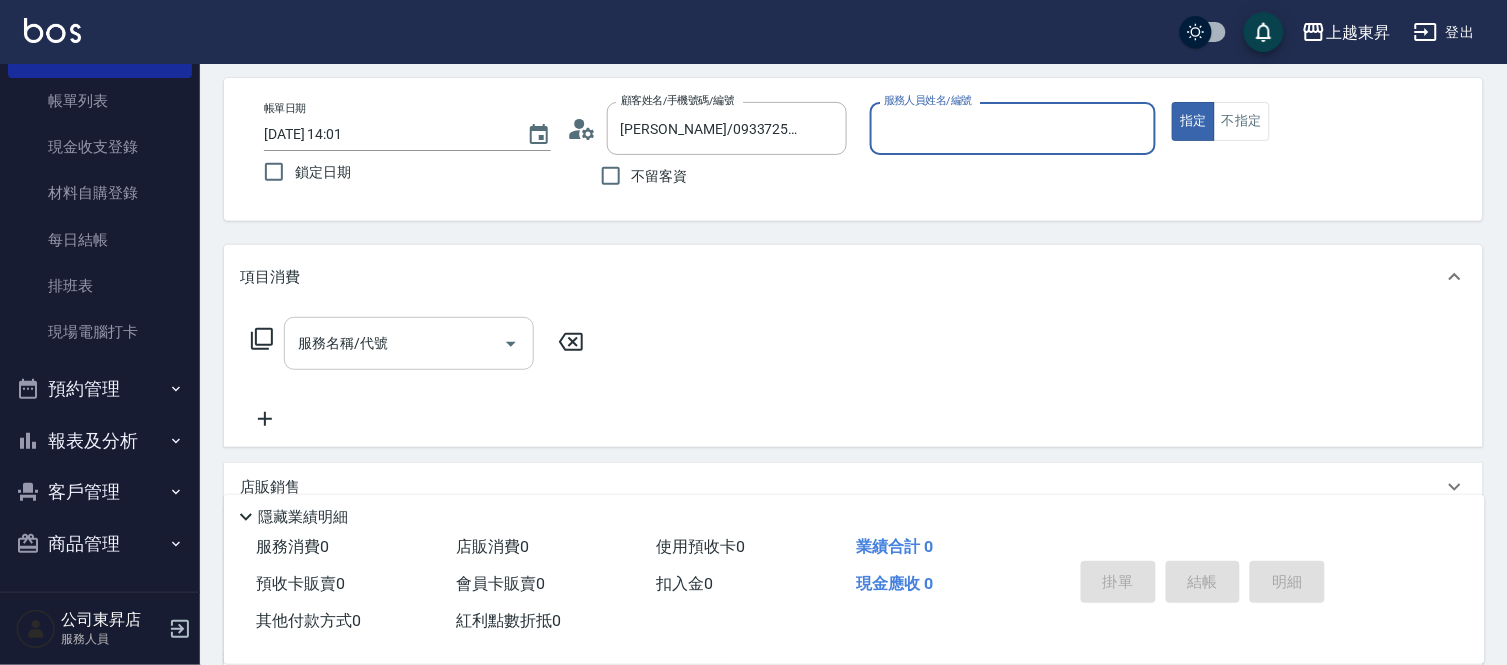 type on "[PERSON_NAME]04" 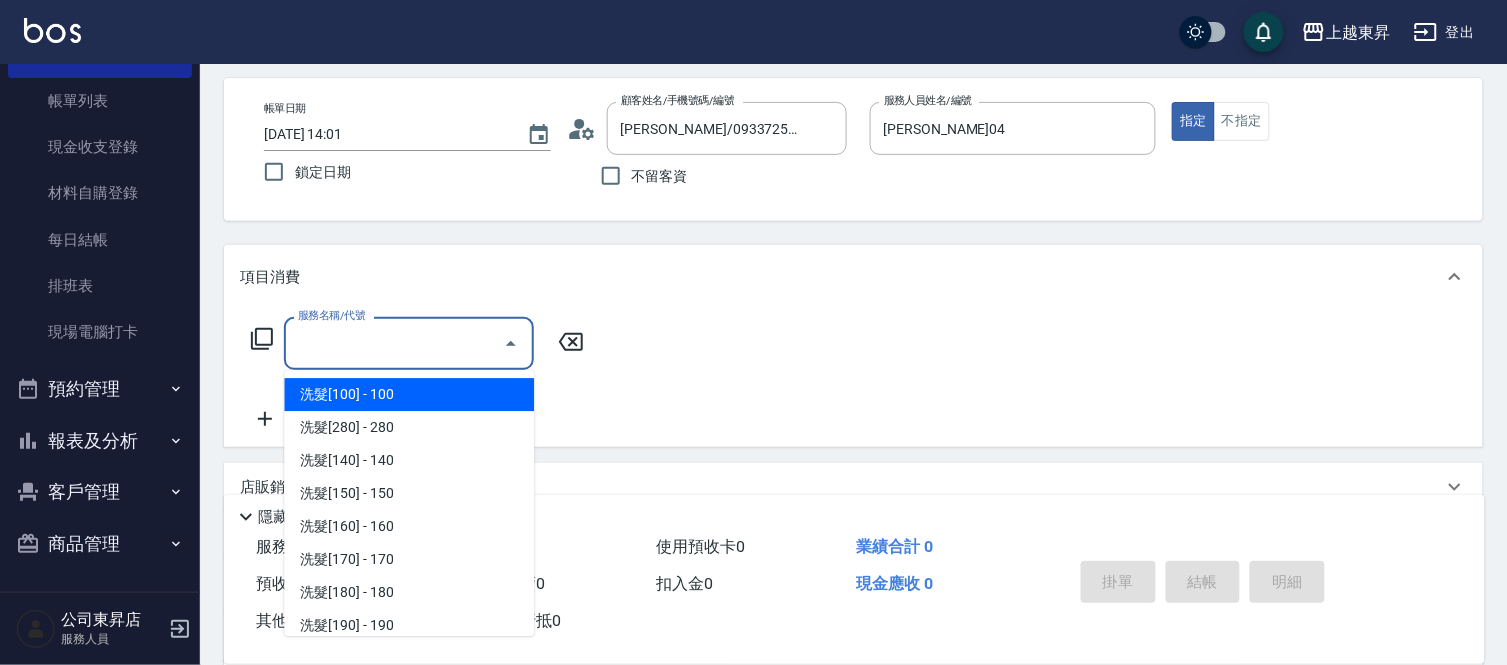 click on "服務名稱/代號 服務名稱/代號" at bounding box center (409, 343) 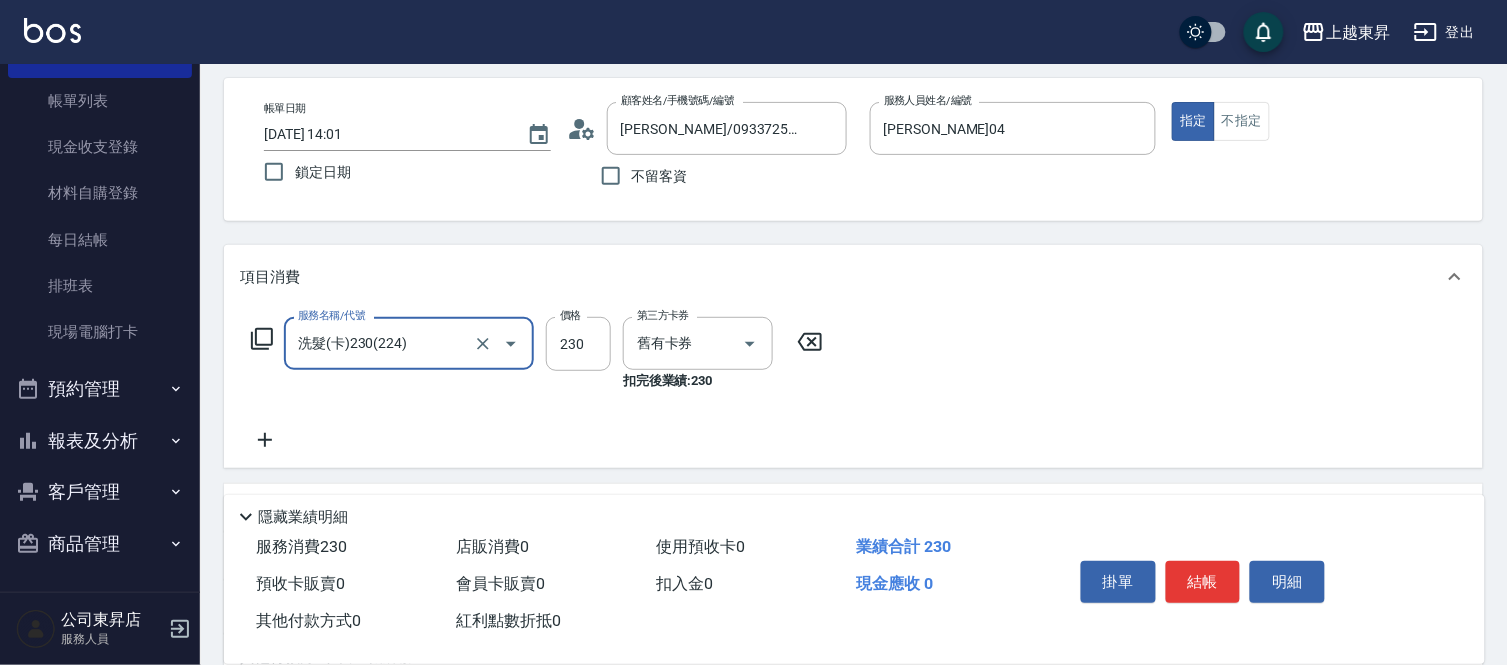 type on "洗髮(卡)230(224)" 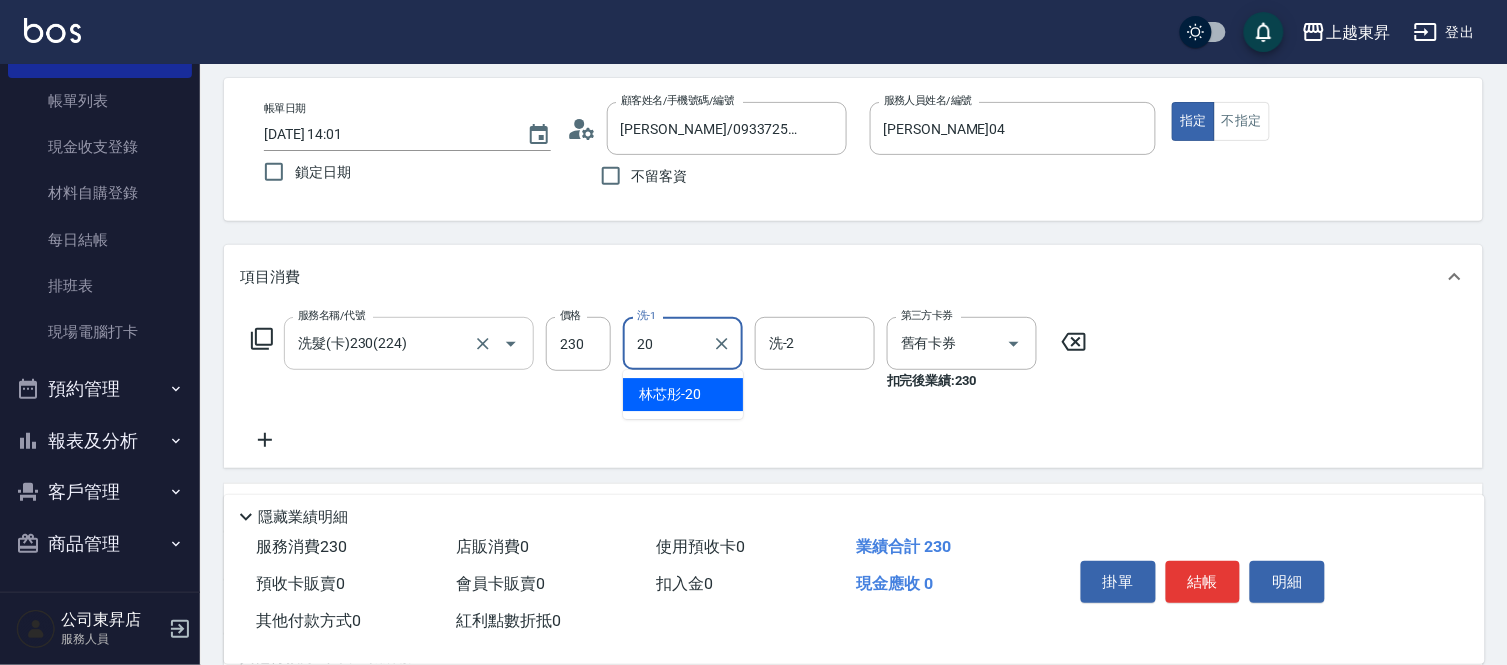 type on "林芯彤-20" 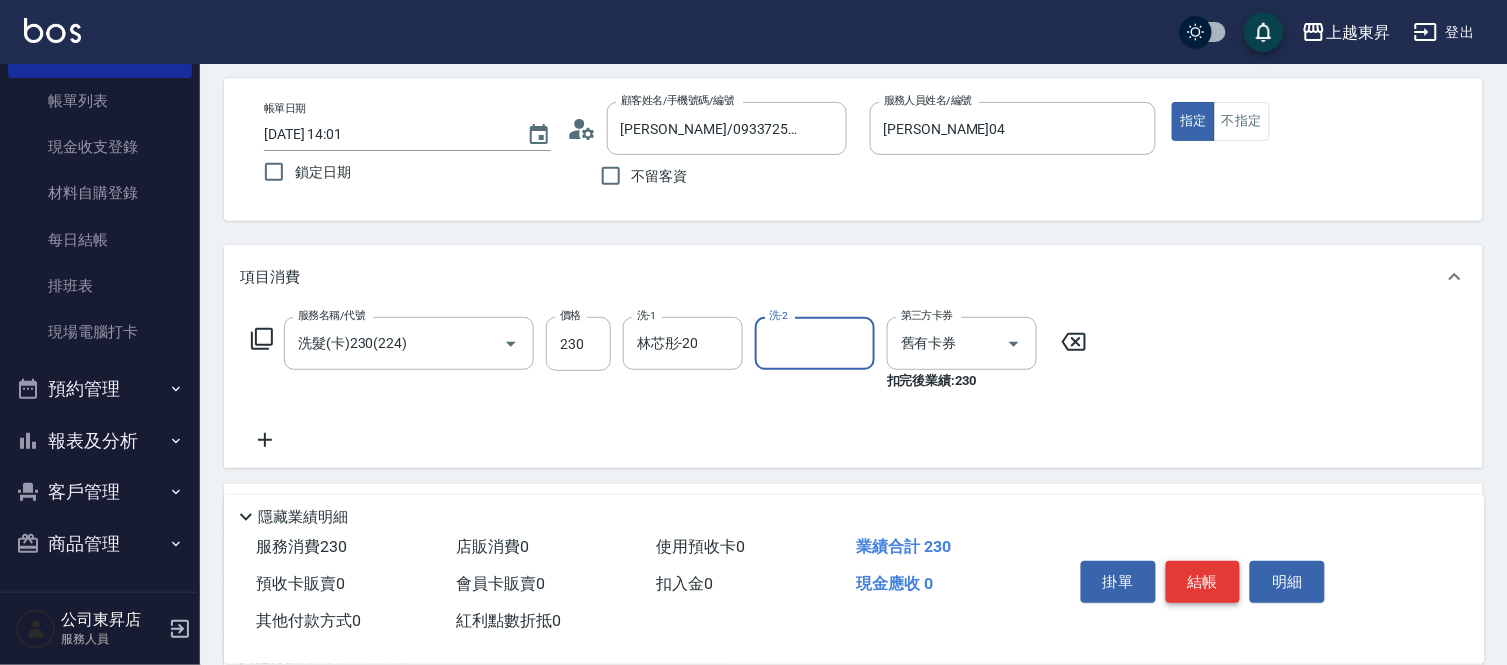 click on "結帳" at bounding box center (1203, 582) 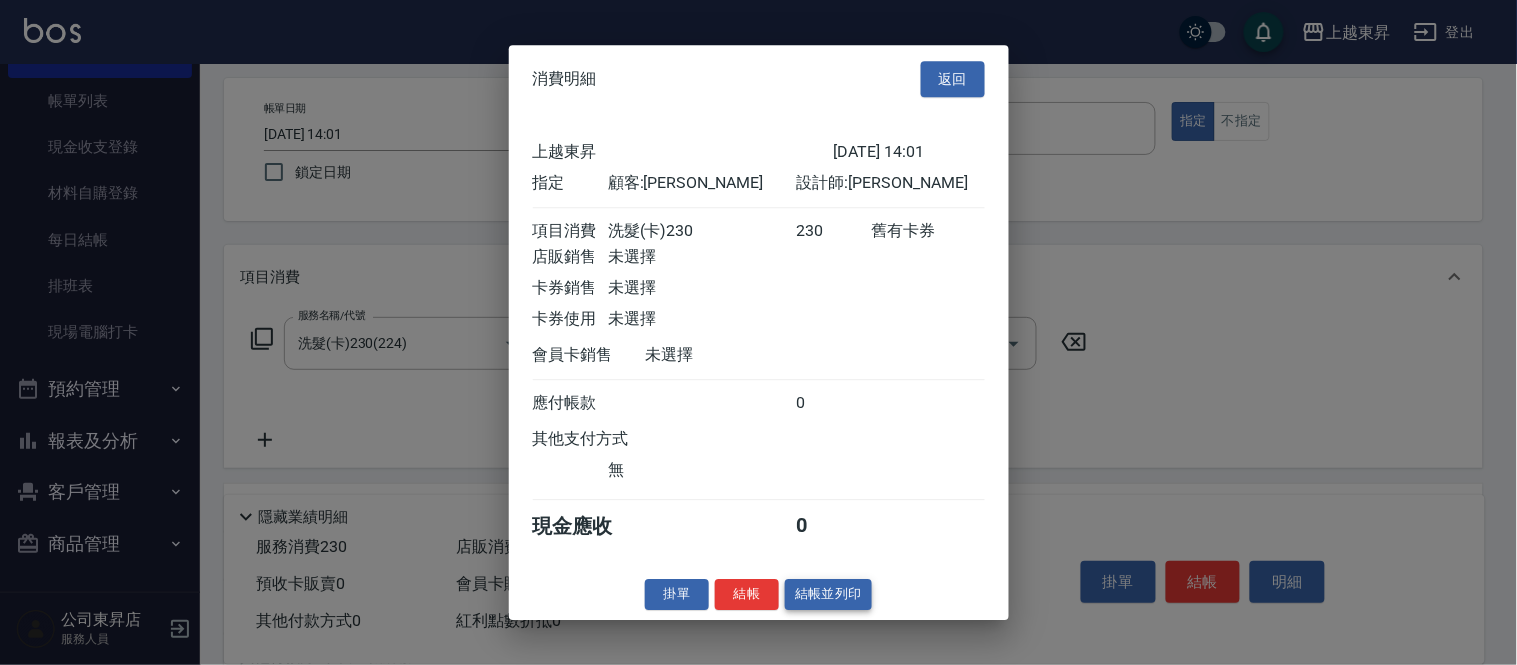 click on "結帳並列印" at bounding box center [828, 594] 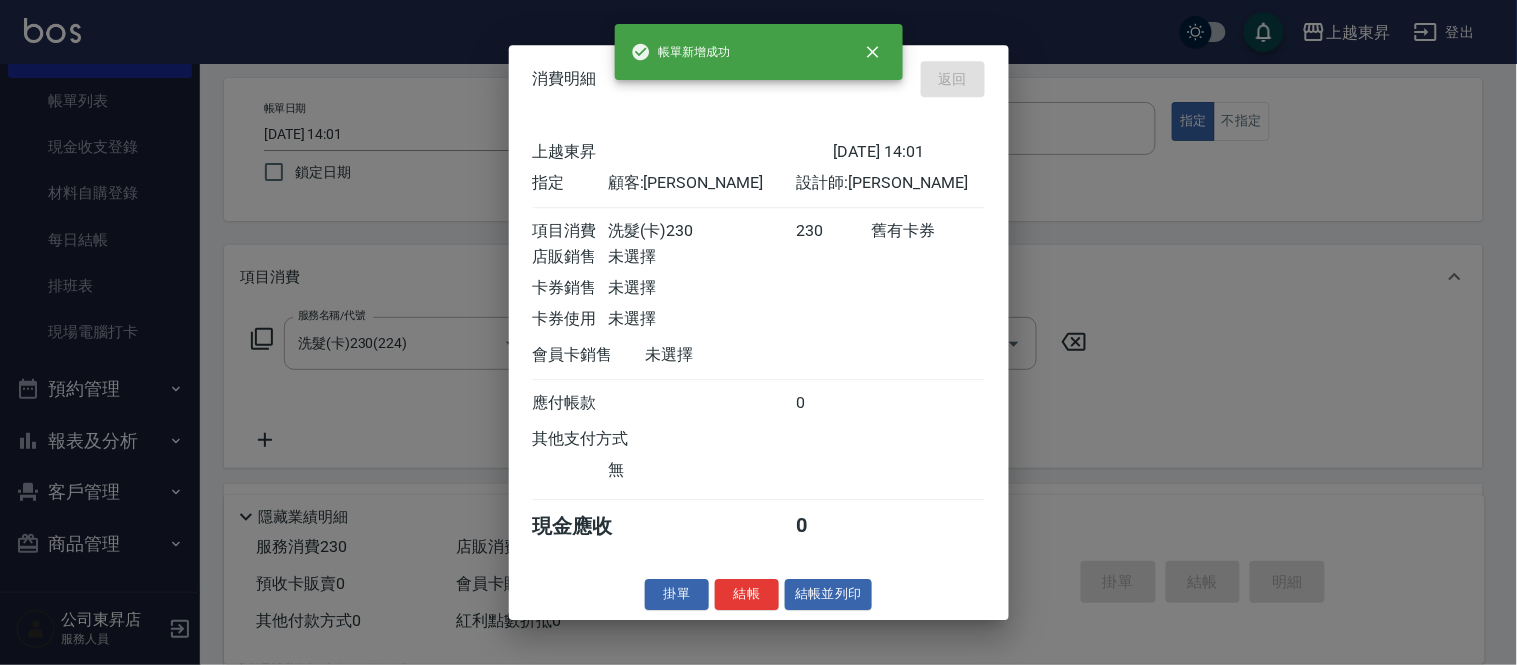 type on "[DATE] 14:02" 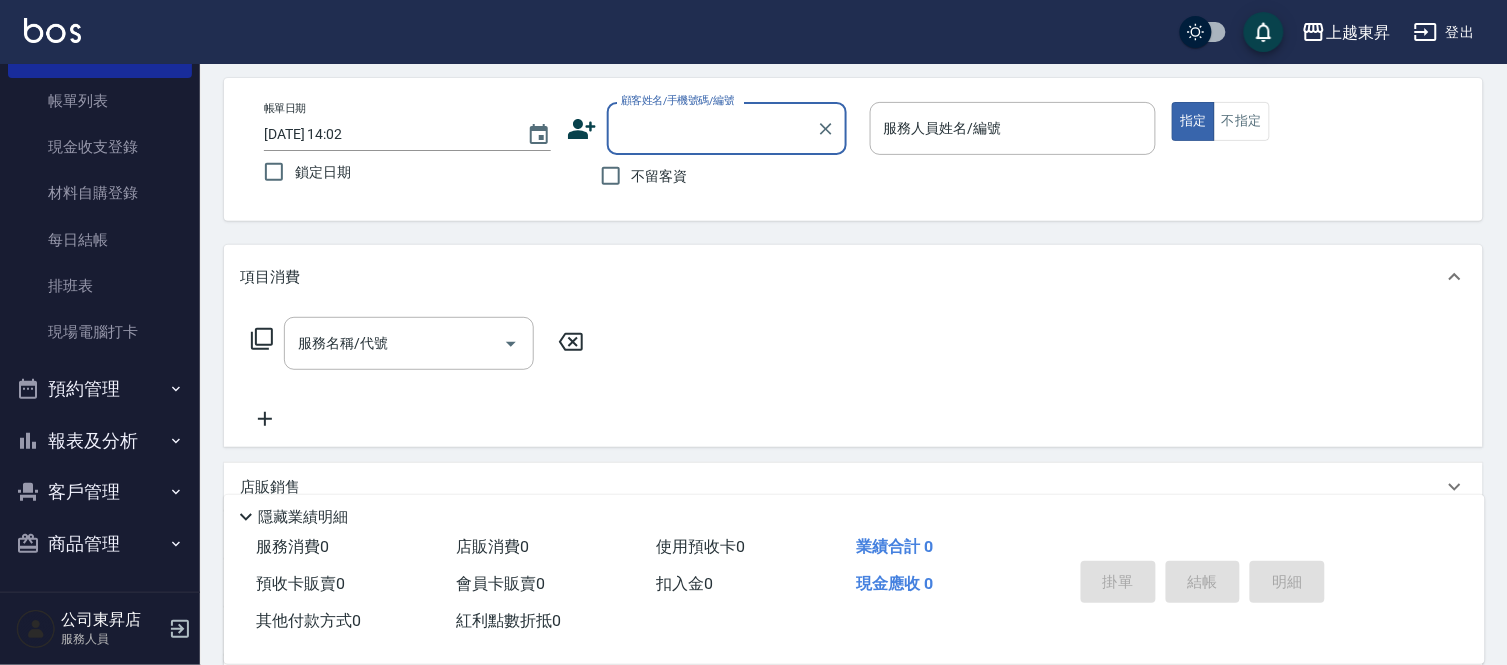 click on "顧客姓名/手機號碼/編號" at bounding box center (712, 128) 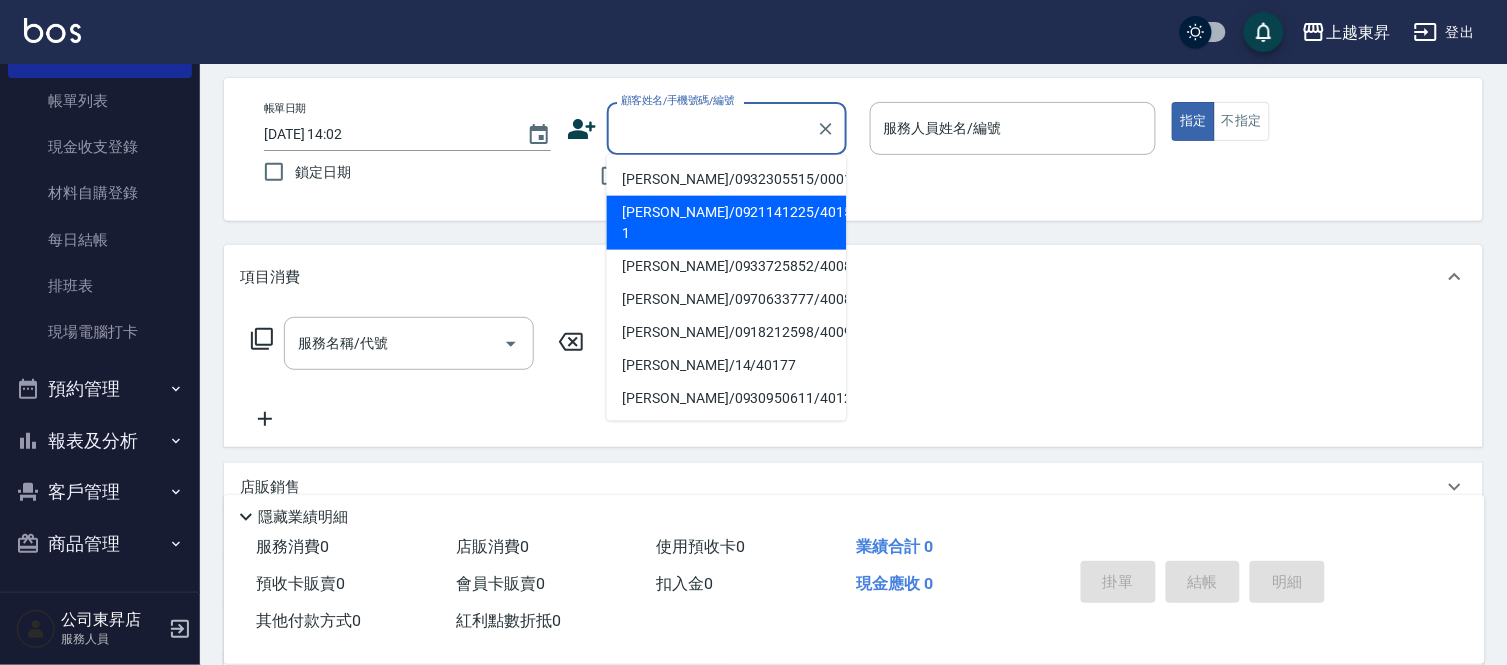 click on "項目消費" at bounding box center (853, 277) 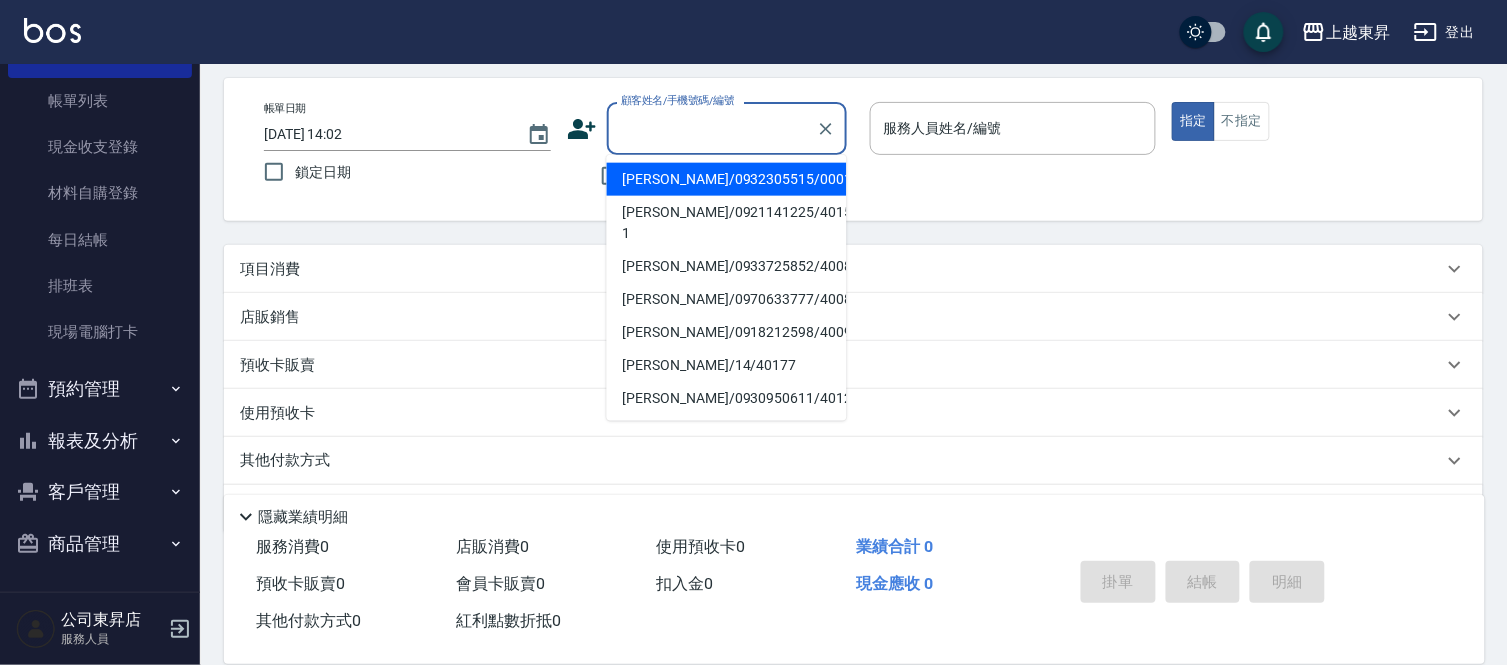 click on "顧客姓名/手機號碼/編號" at bounding box center (712, 128) 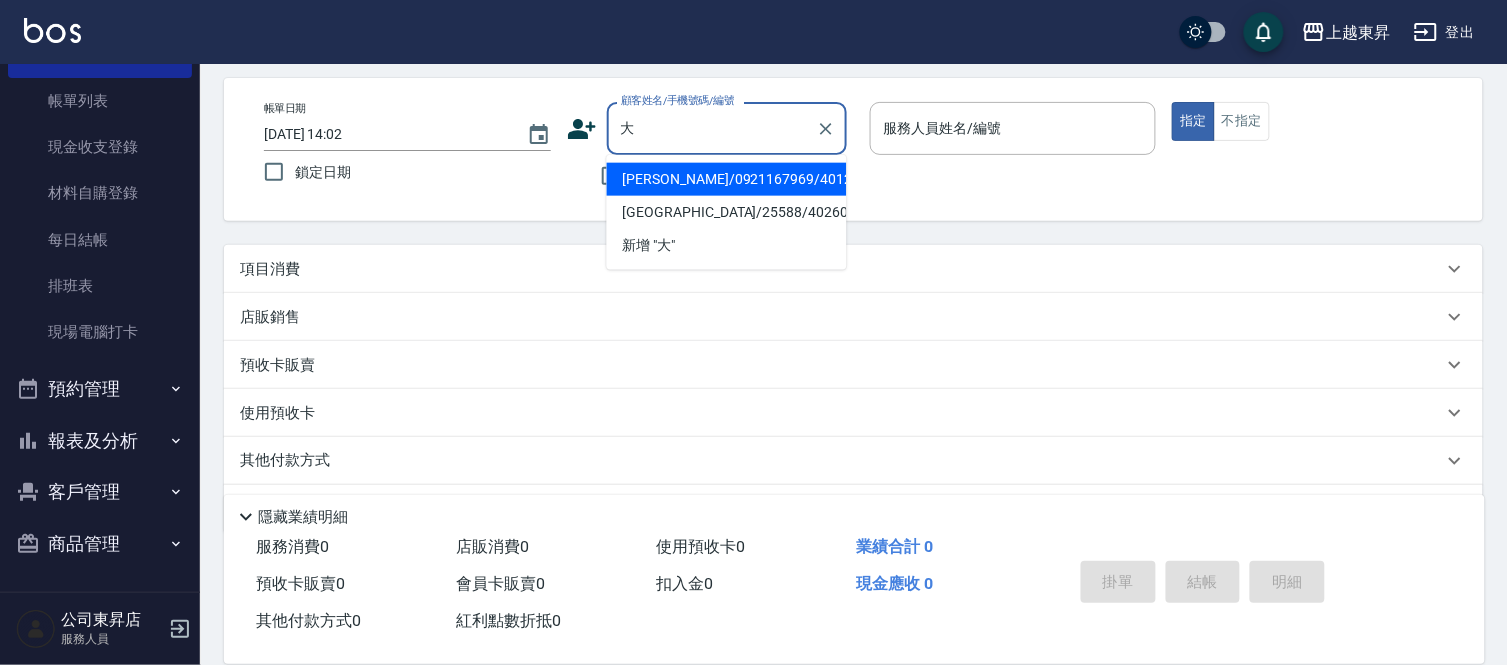 click on "[PERSON_NAME]/0921167969/40126" at bounding box center (727, 179) 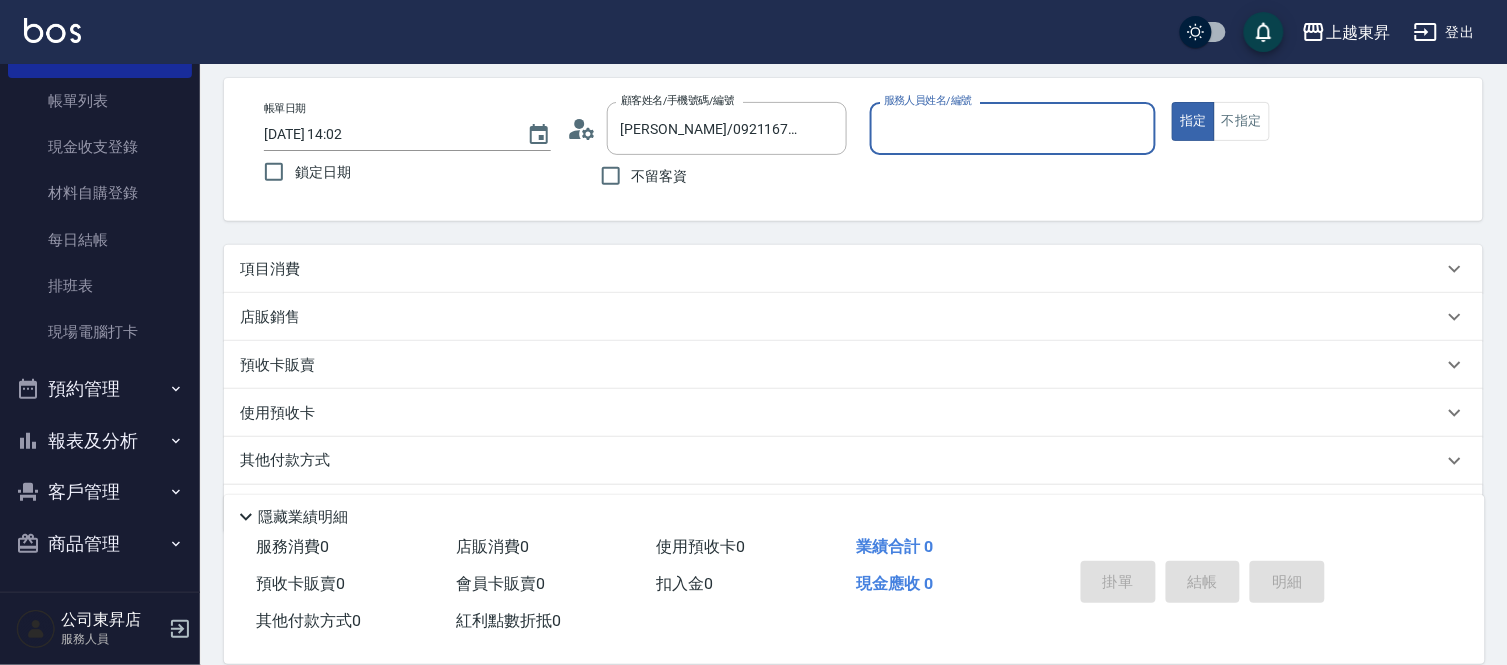 type on "[PERSON_NAME]04" 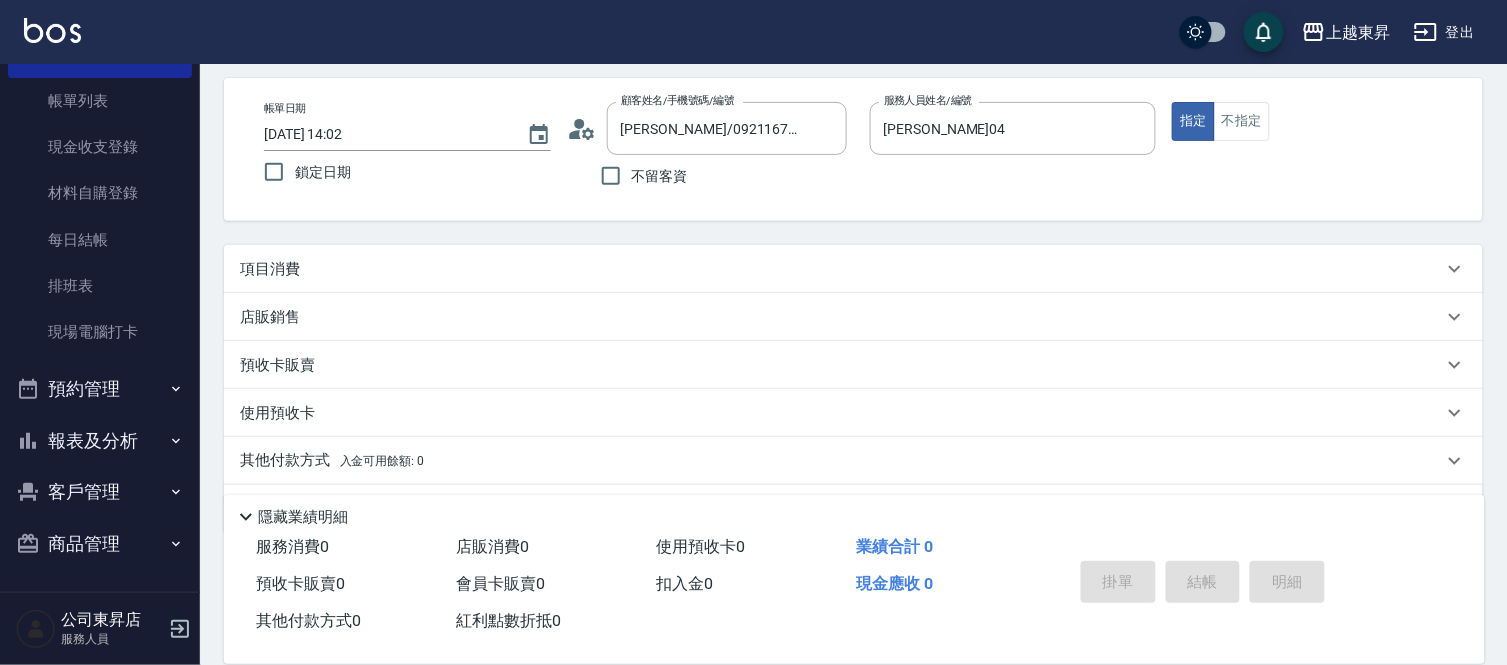 click on "項目消費" at bounding box center [270, 269] 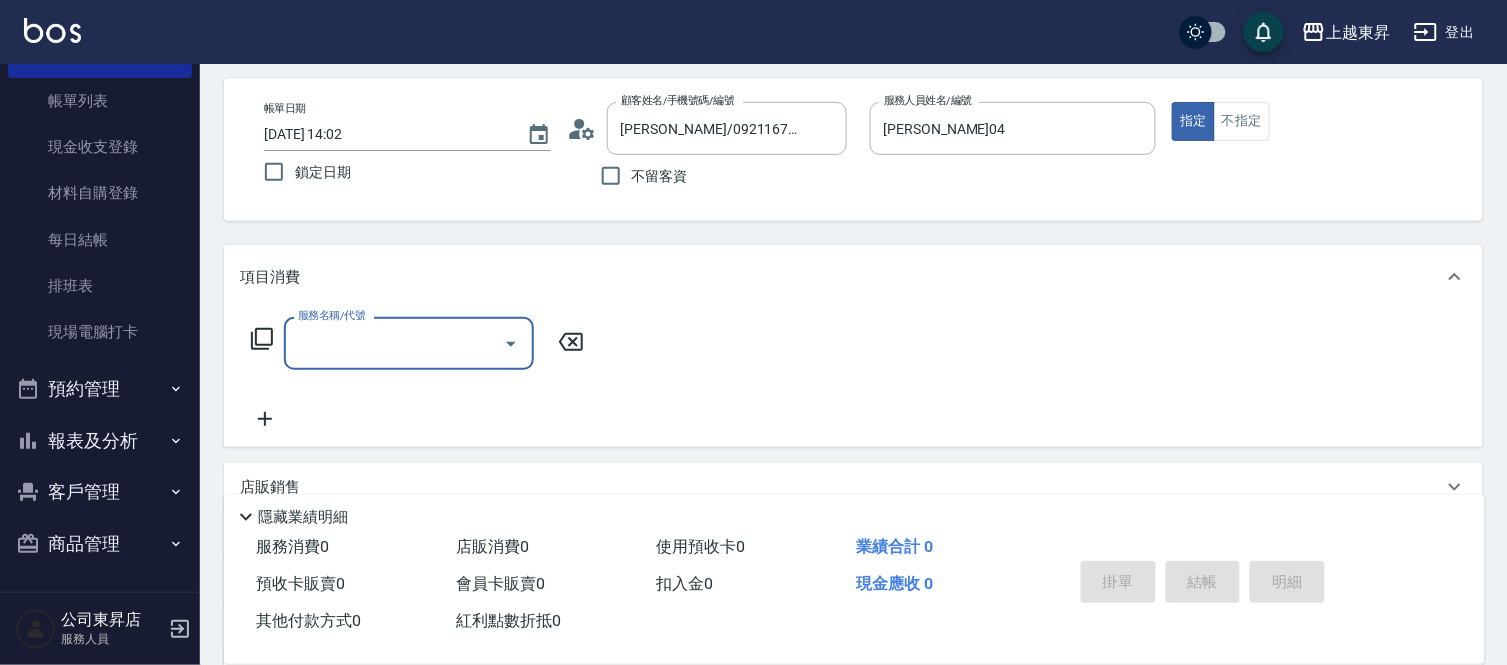 scroll, scrollTop: 0, scrollLeft: 0, axis: both 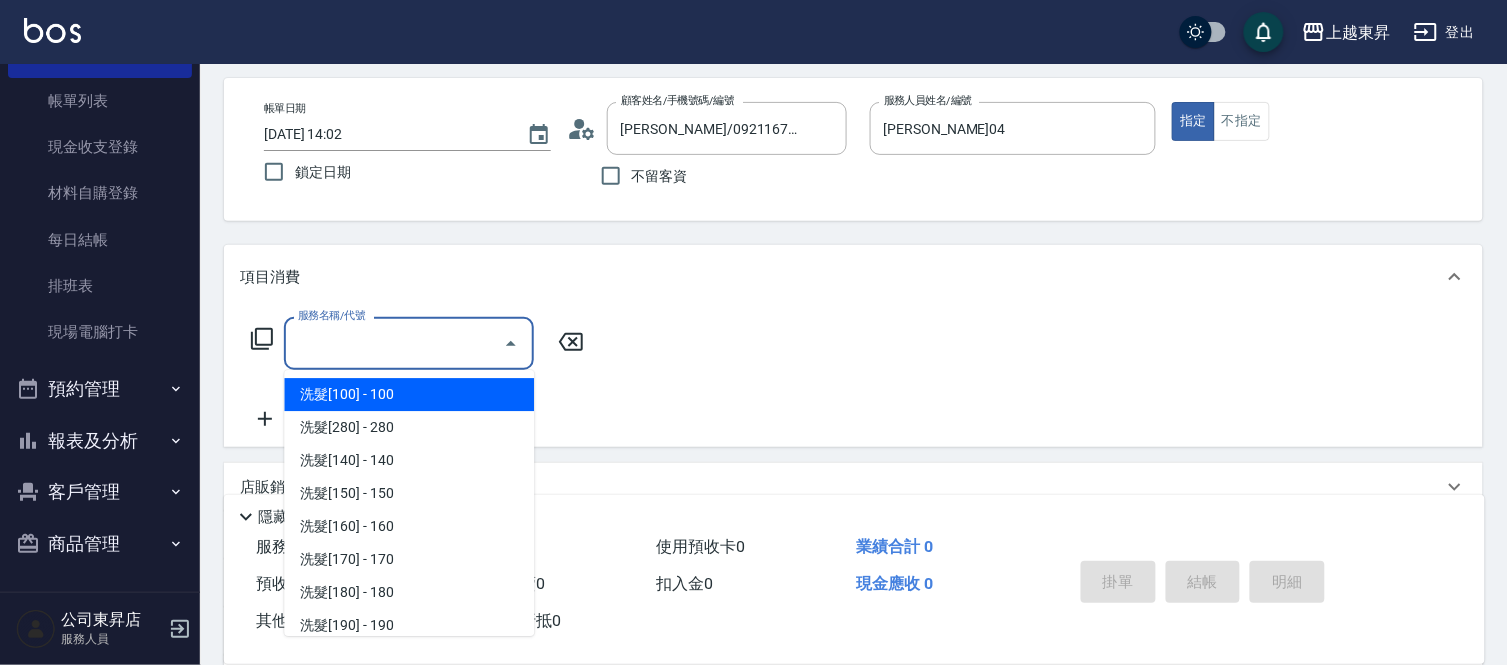 click on "服務名稱/代號" at bounding box center [394, 343] 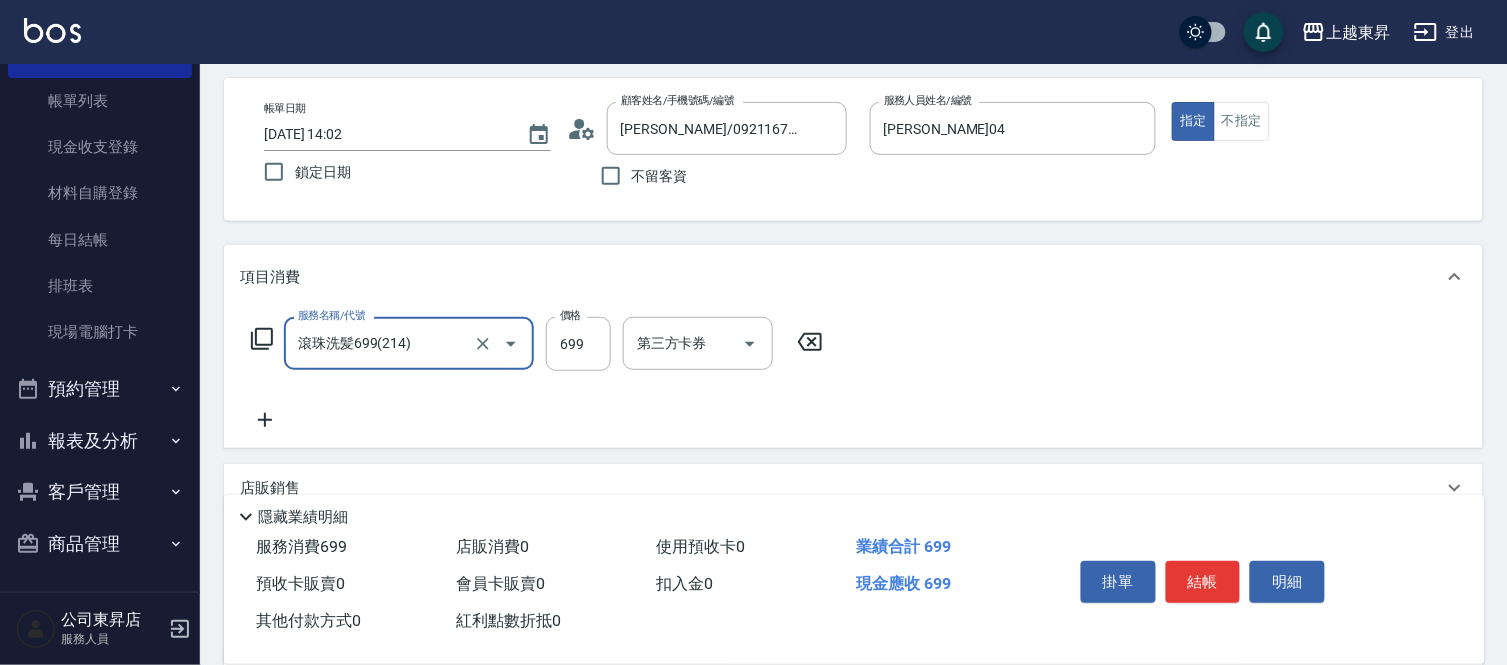 type on "滾珠洗髪699(214)" 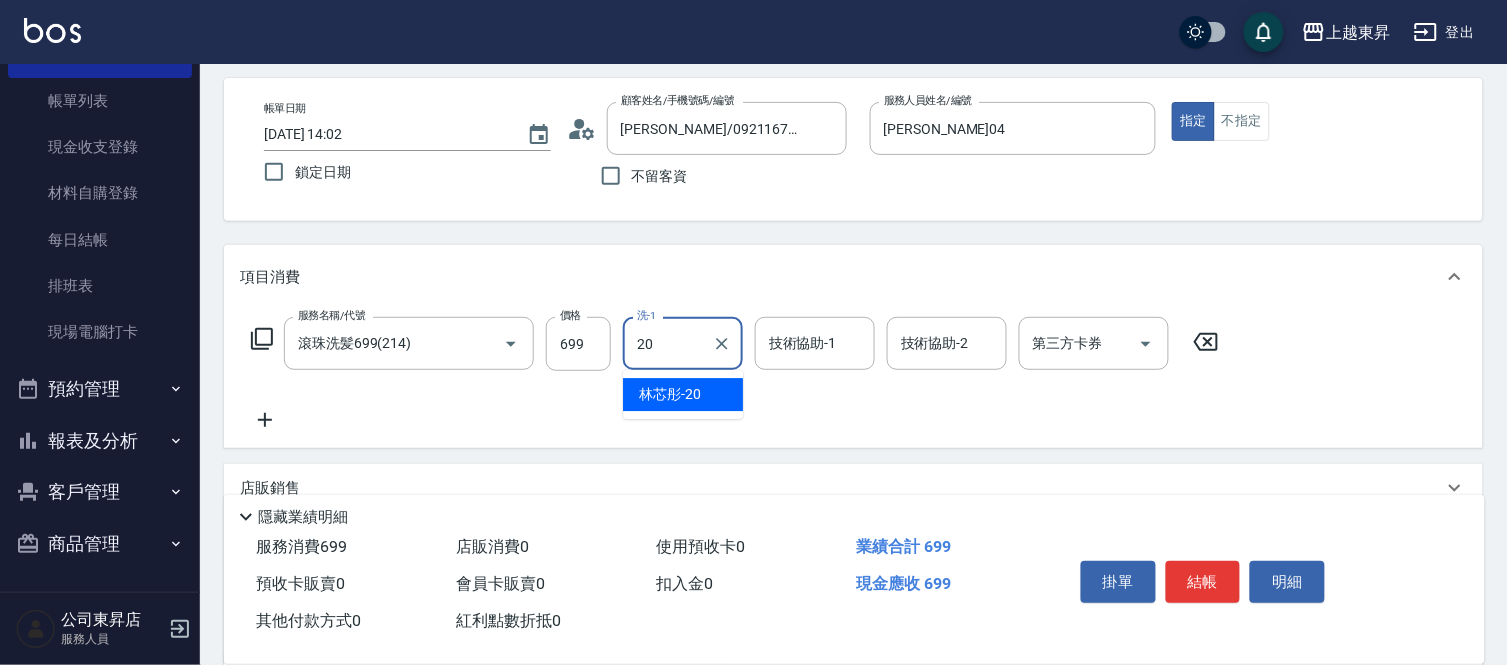 type on "林芯彤-20" 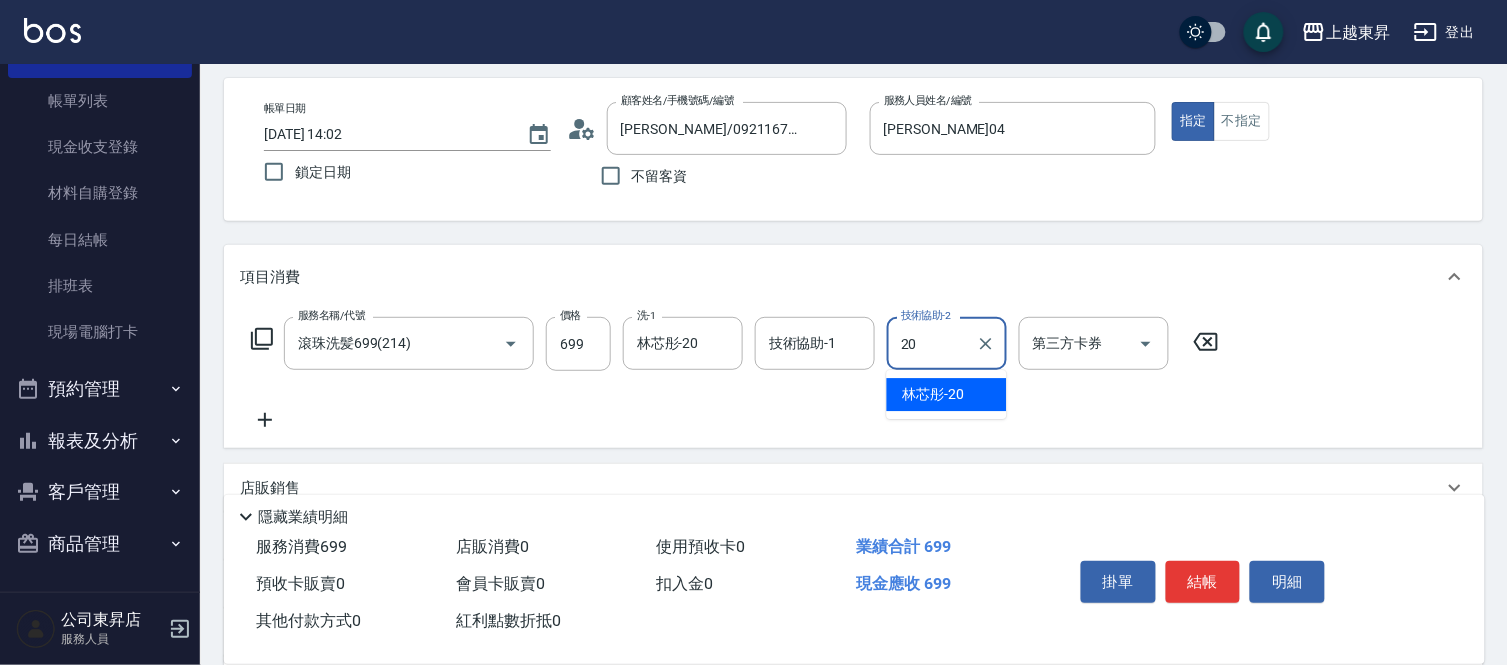 type on "2" 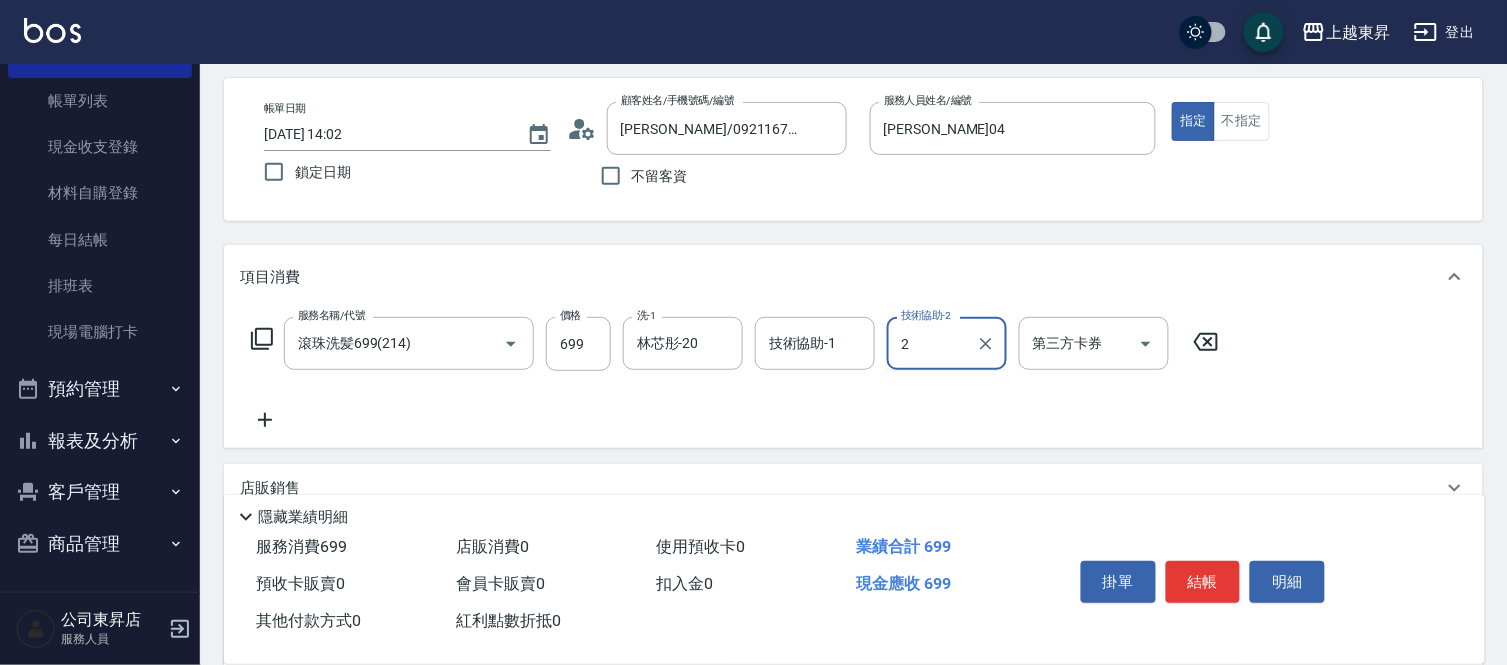 type 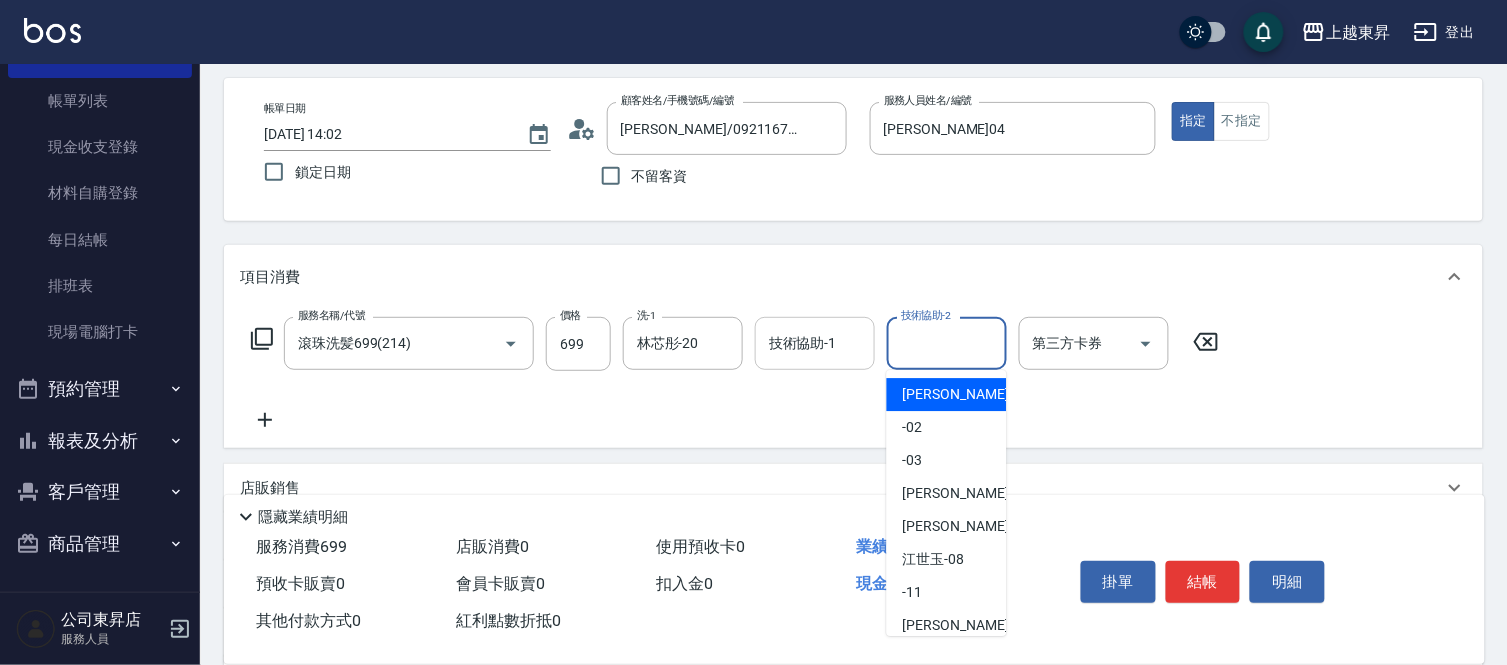 click on "技術協助-1" at bounding box center [815, 343] 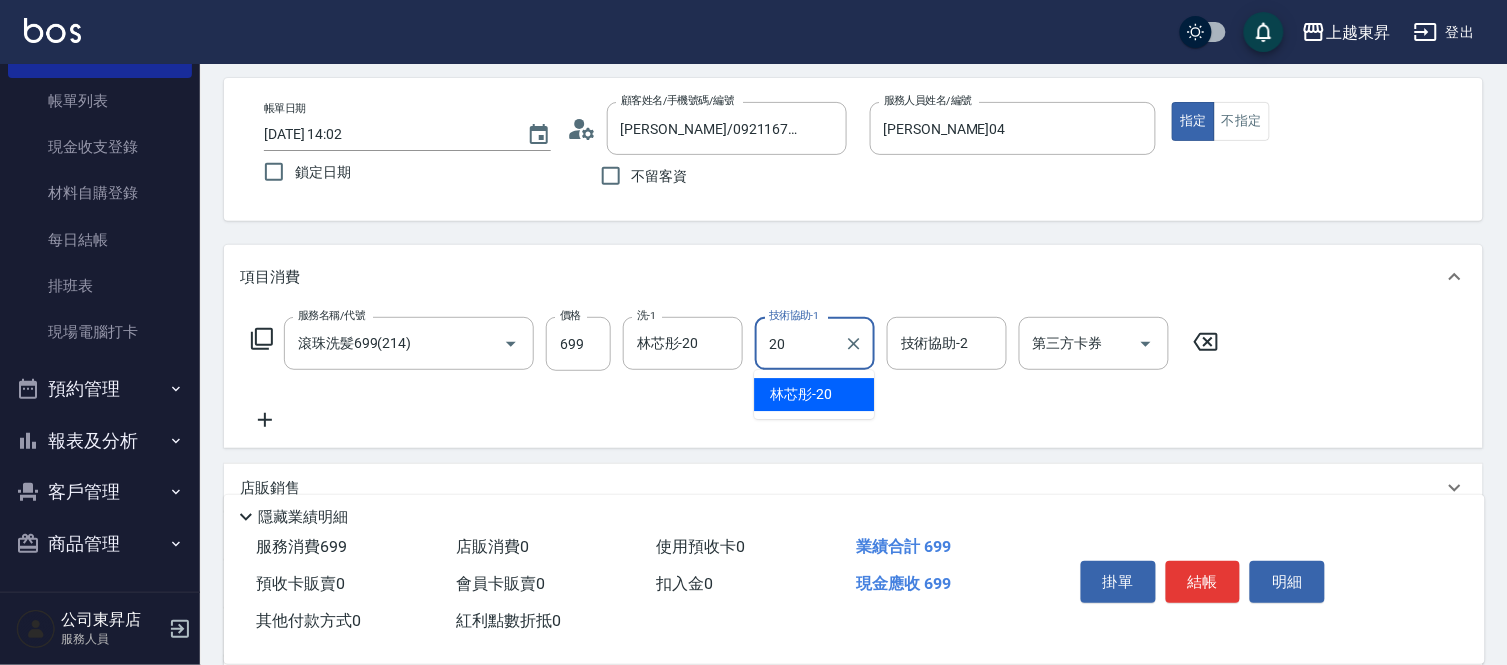 type on "林芯彤-20" 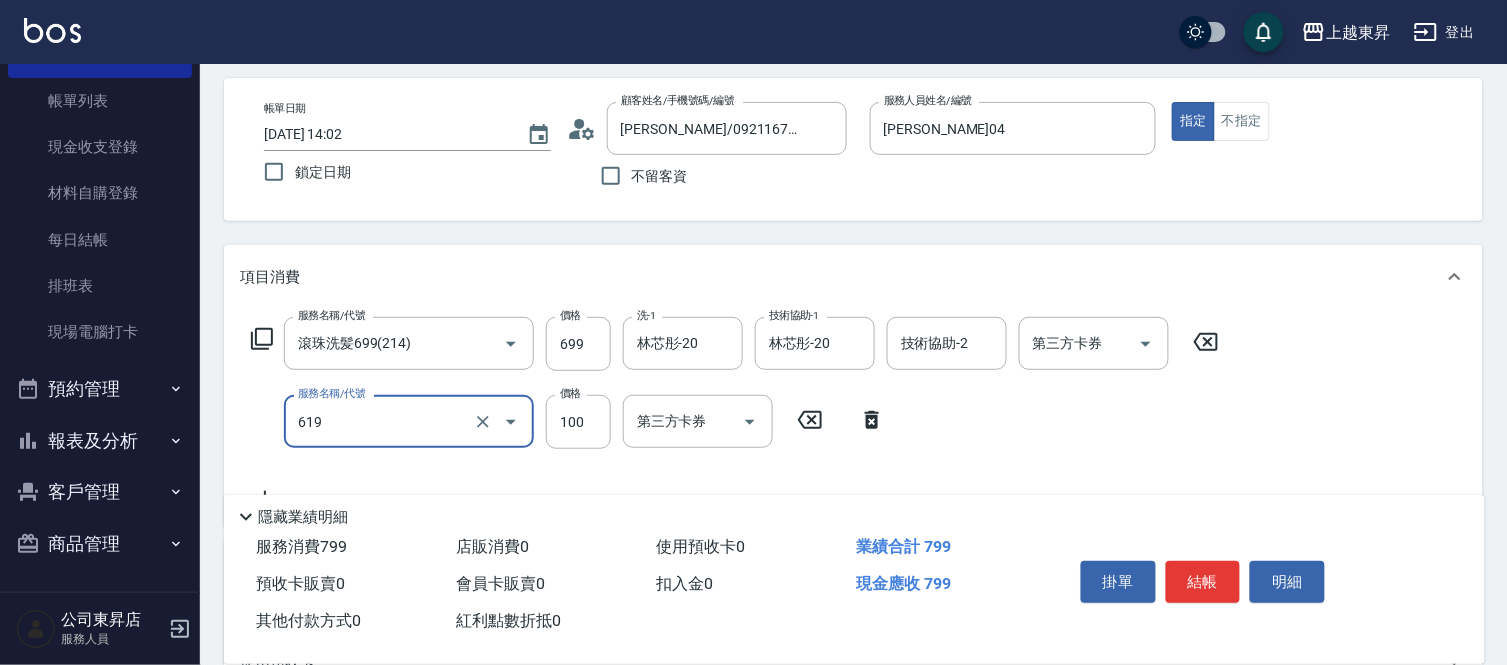 type on "[PERSON_NAME].玻酸.晶膜.水療(619)" 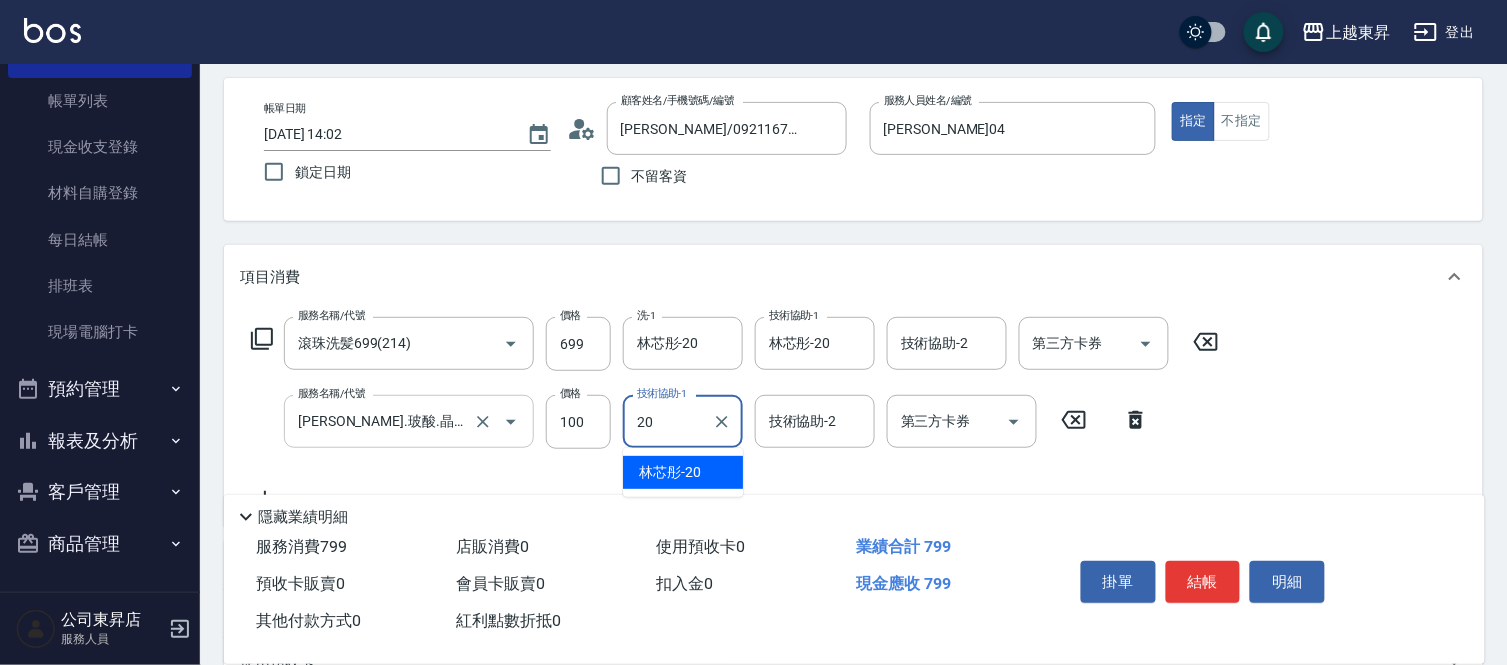 type on "林芯彤-20" 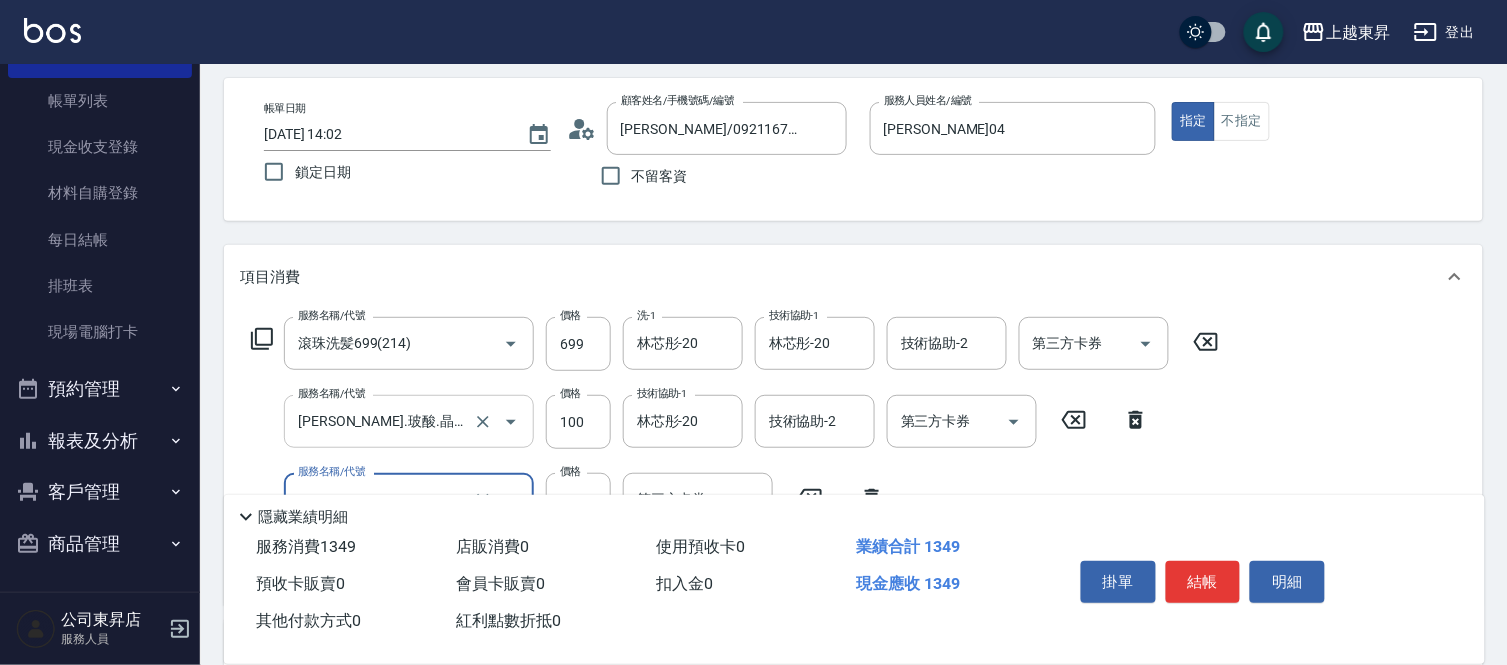 type on "剪髮(550)(409)" 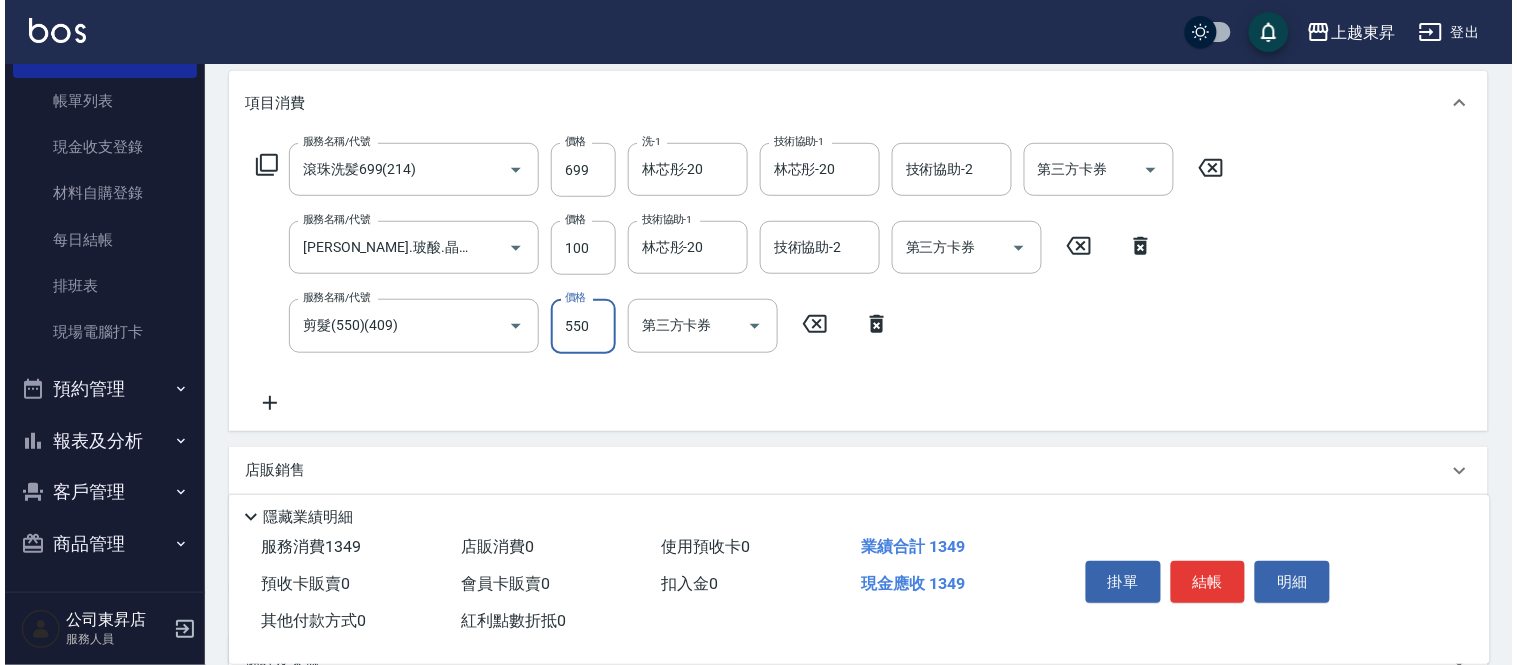 scroll, scrollTop: 416, scrollLeft: 0, axis: vertical 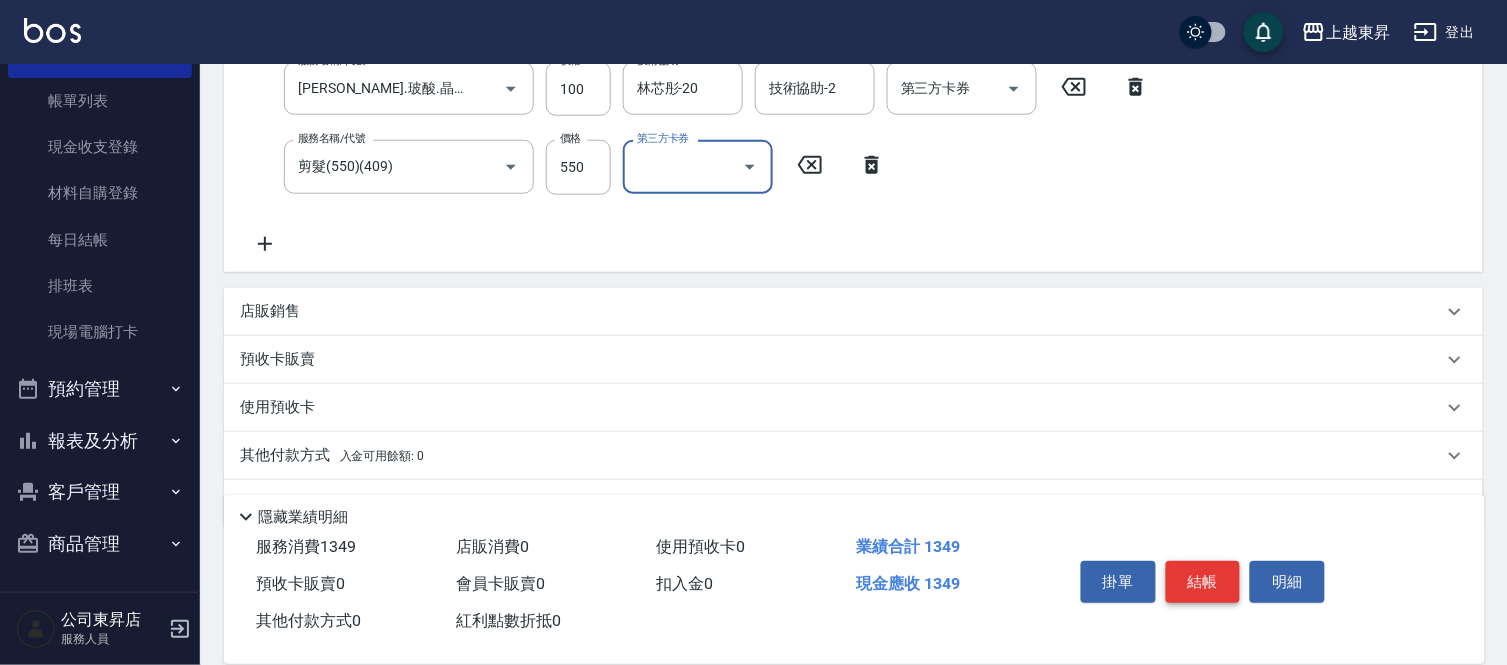 click on "結帳" at bounding box center (1203, 582) 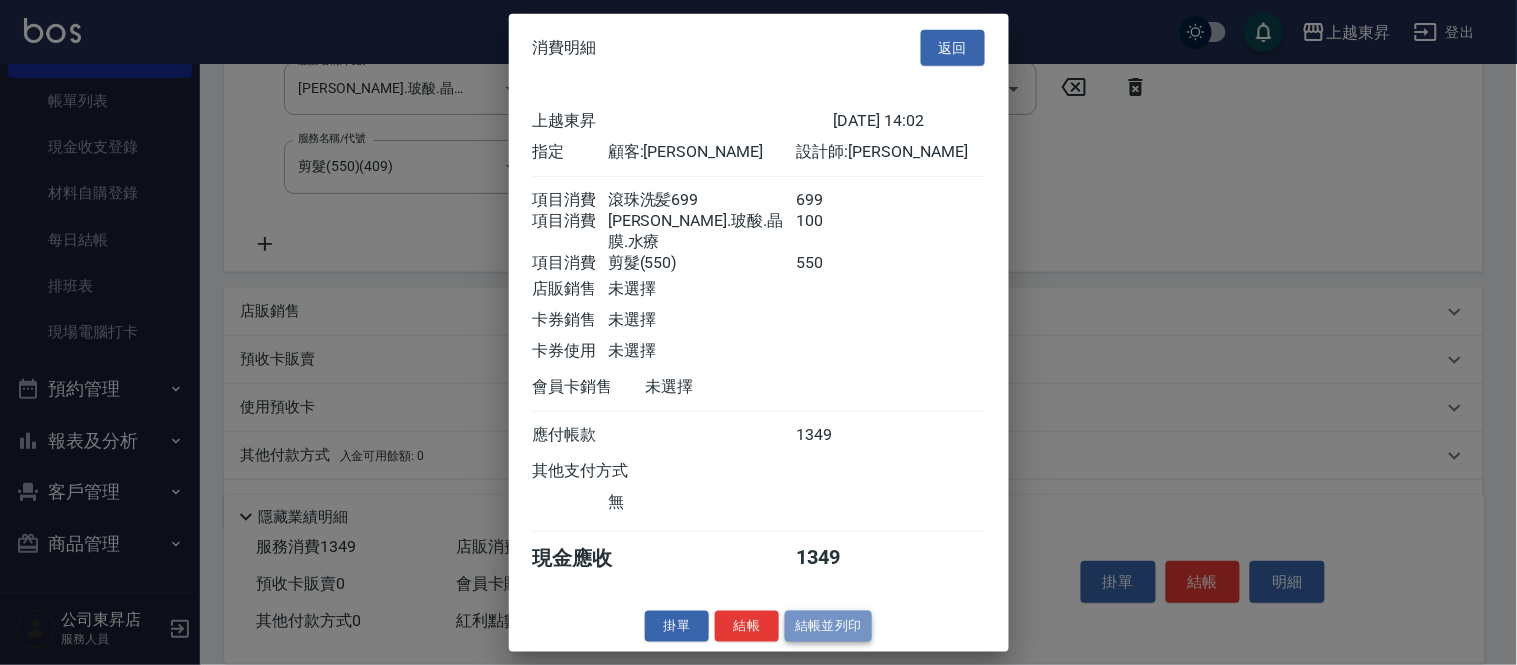 click on "結帳並列印" at bounding box center [828, 626] 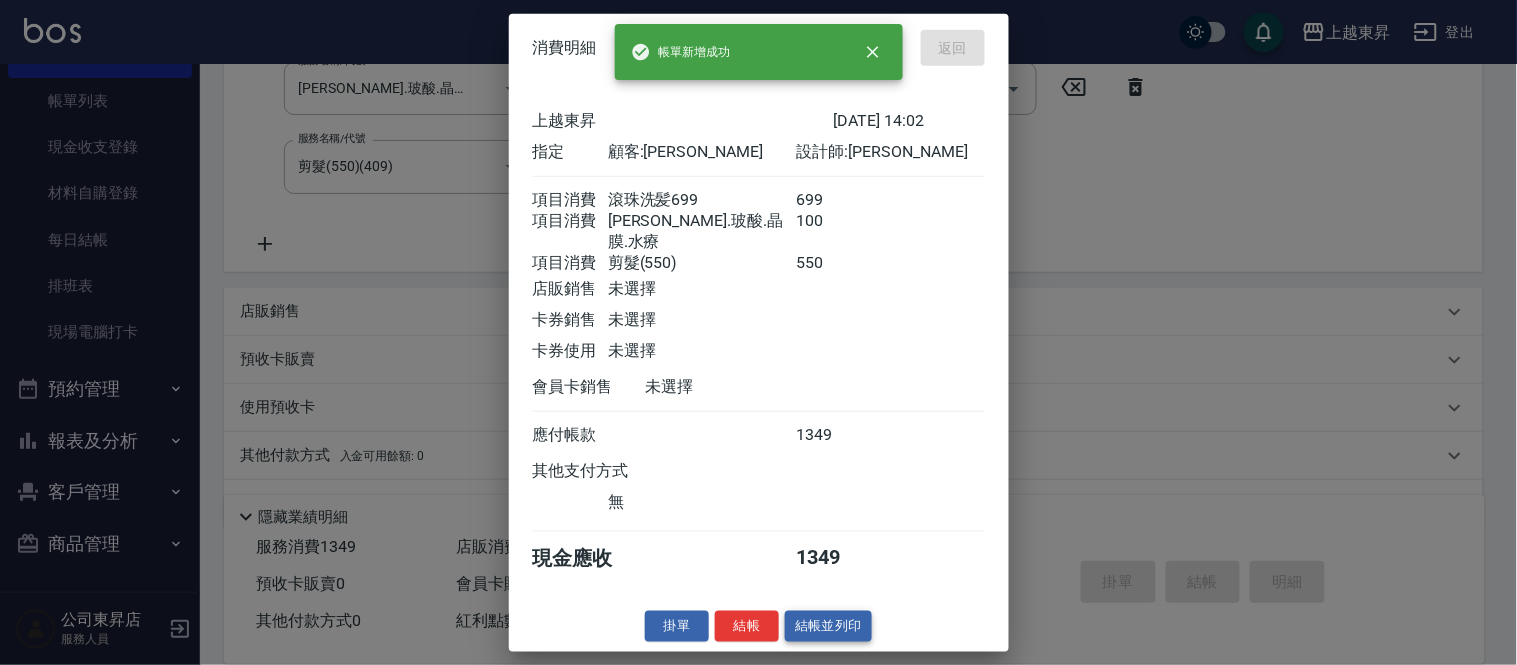 type on "[DATE] 14:03" 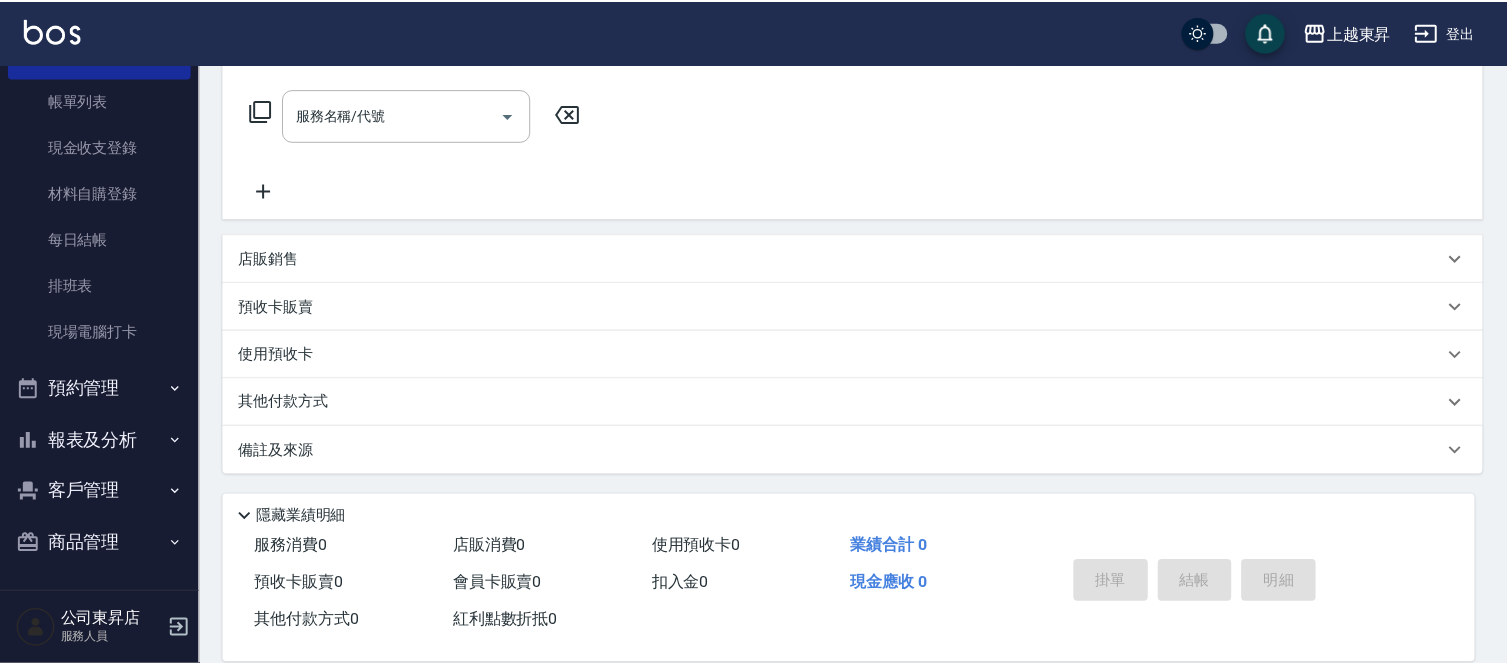 scroll, scrollTop: 0, scrollLeft: 0, axis: both 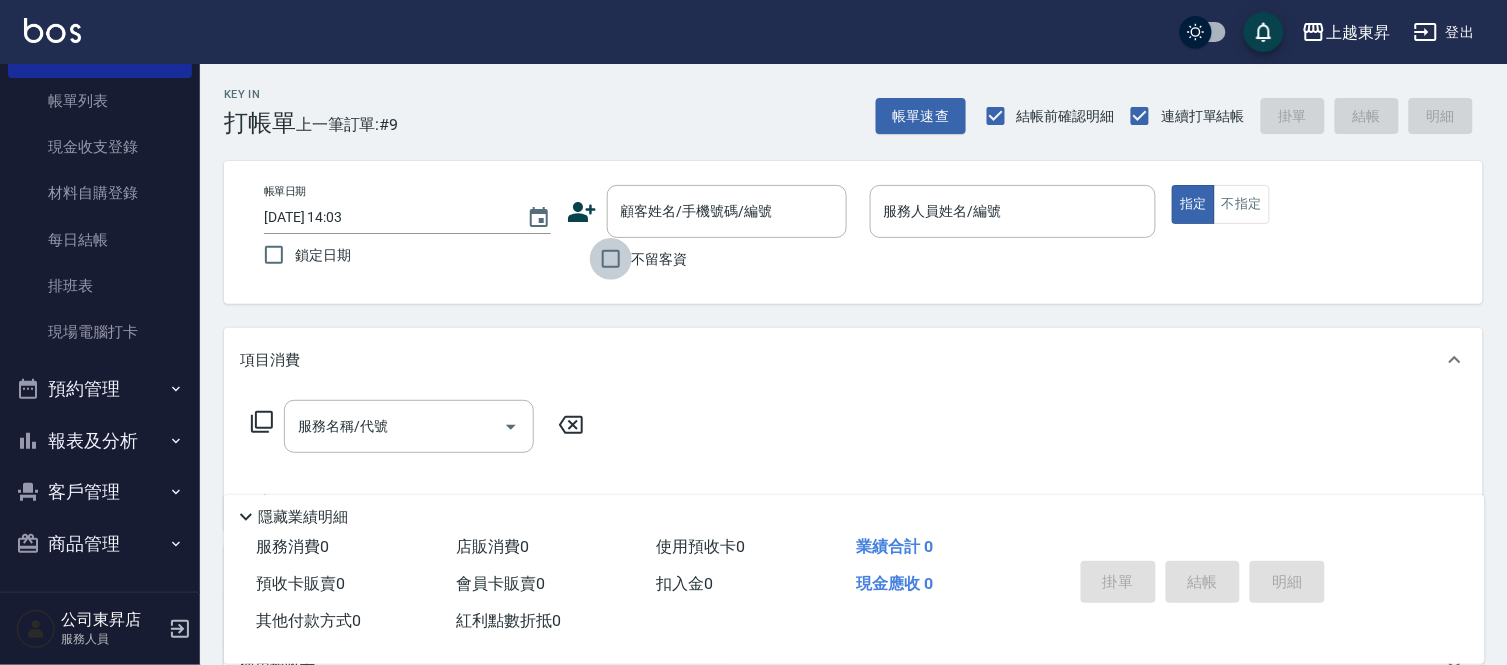 click on "不留客資" at bounding box center (611, 259) 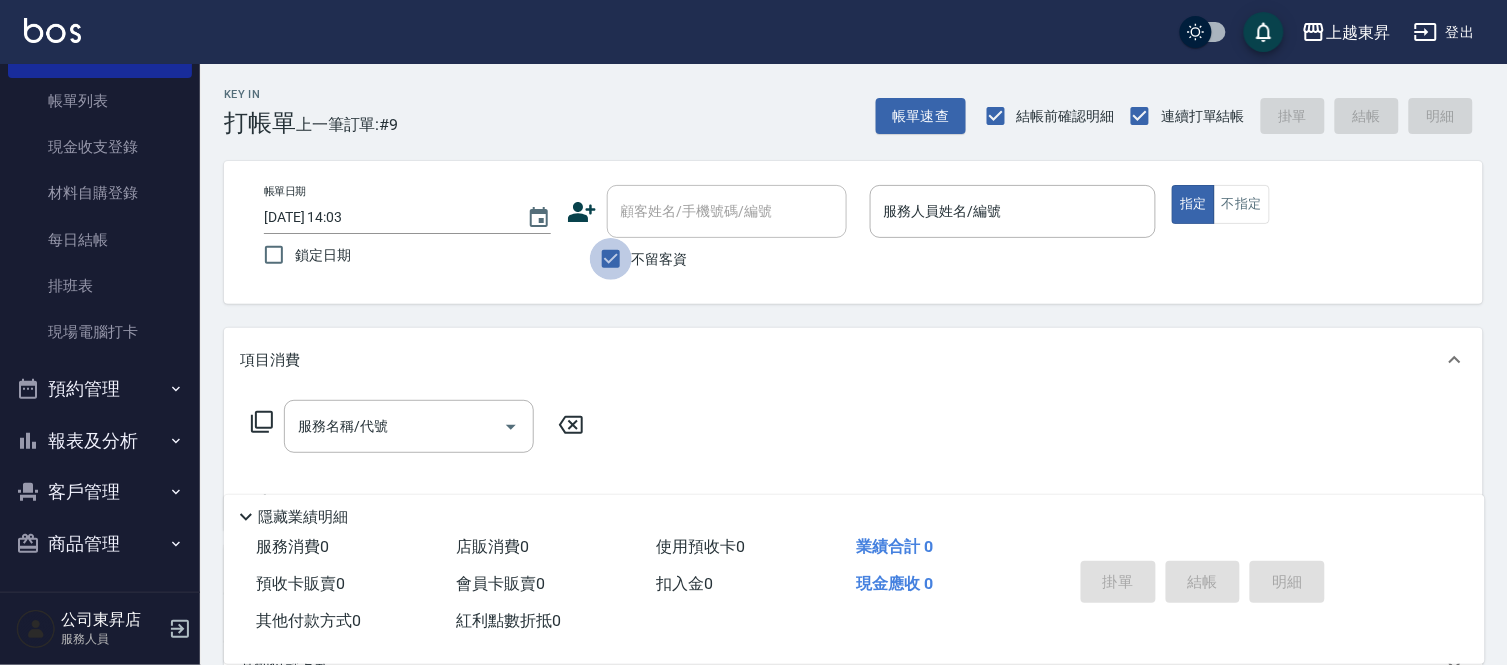 click on "不留客資" at bounding box center (611, 259) 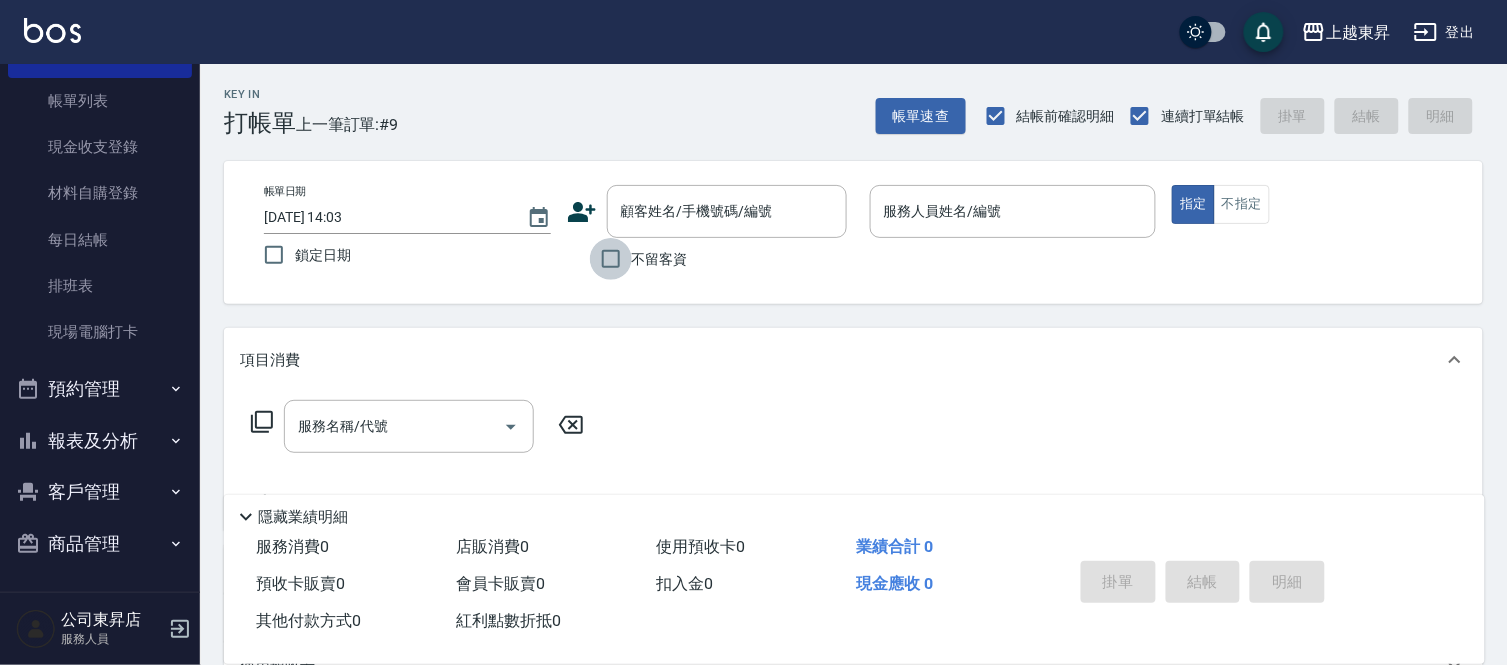 click on "不留客資" at bounding box center (611, 259) 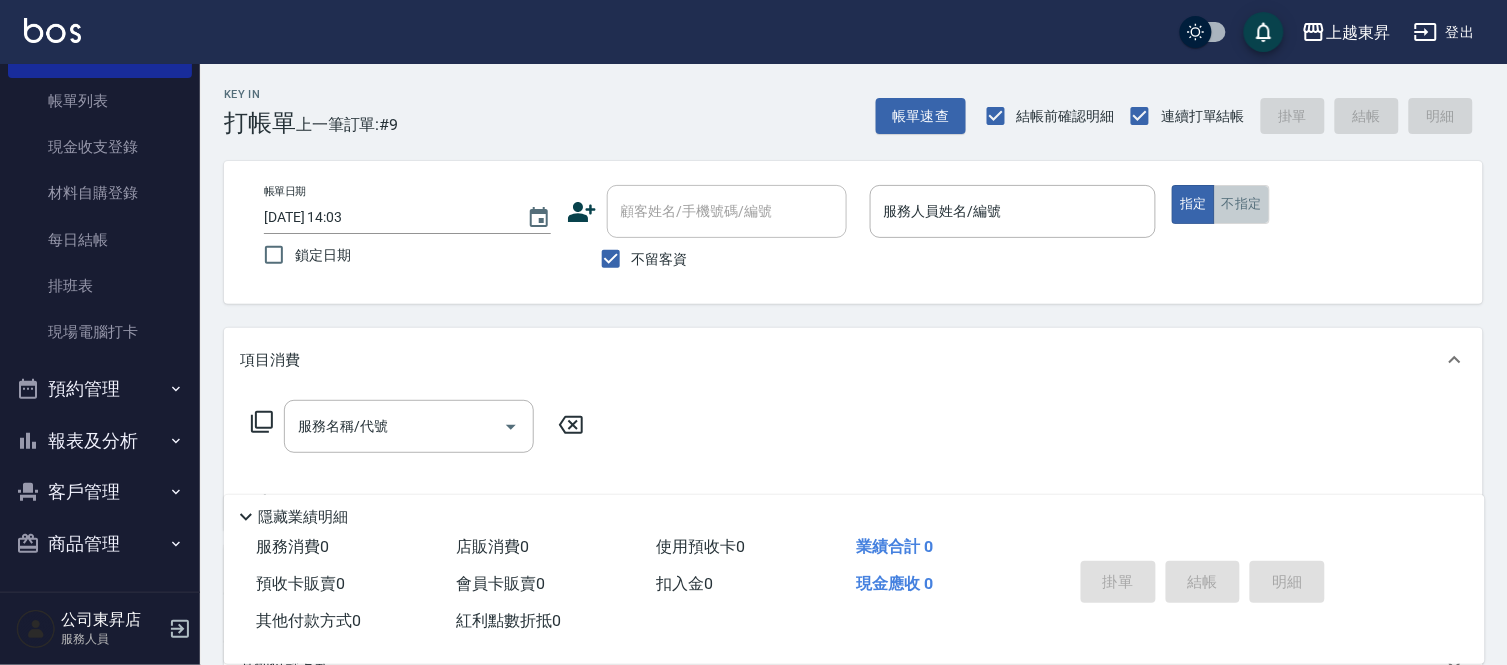click on "不指定" at bounding box center [1242, 204] 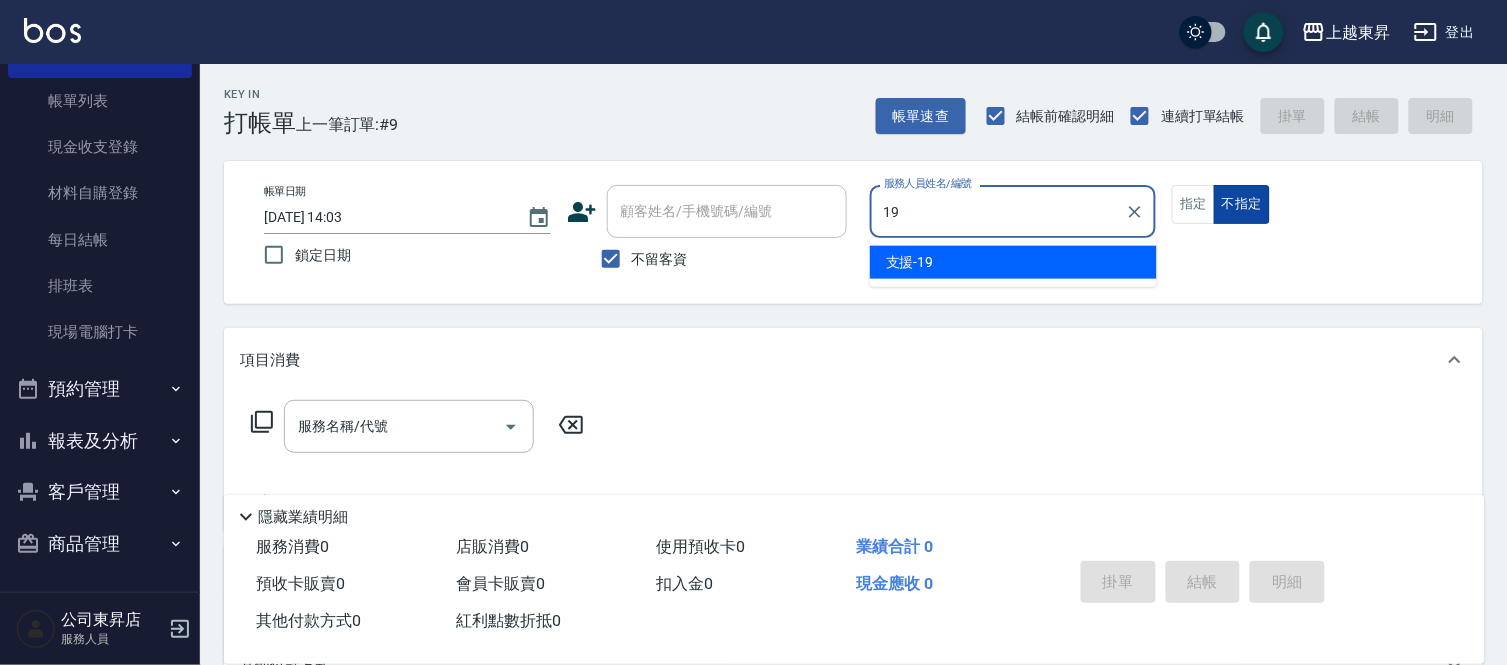 type on "支援-19" 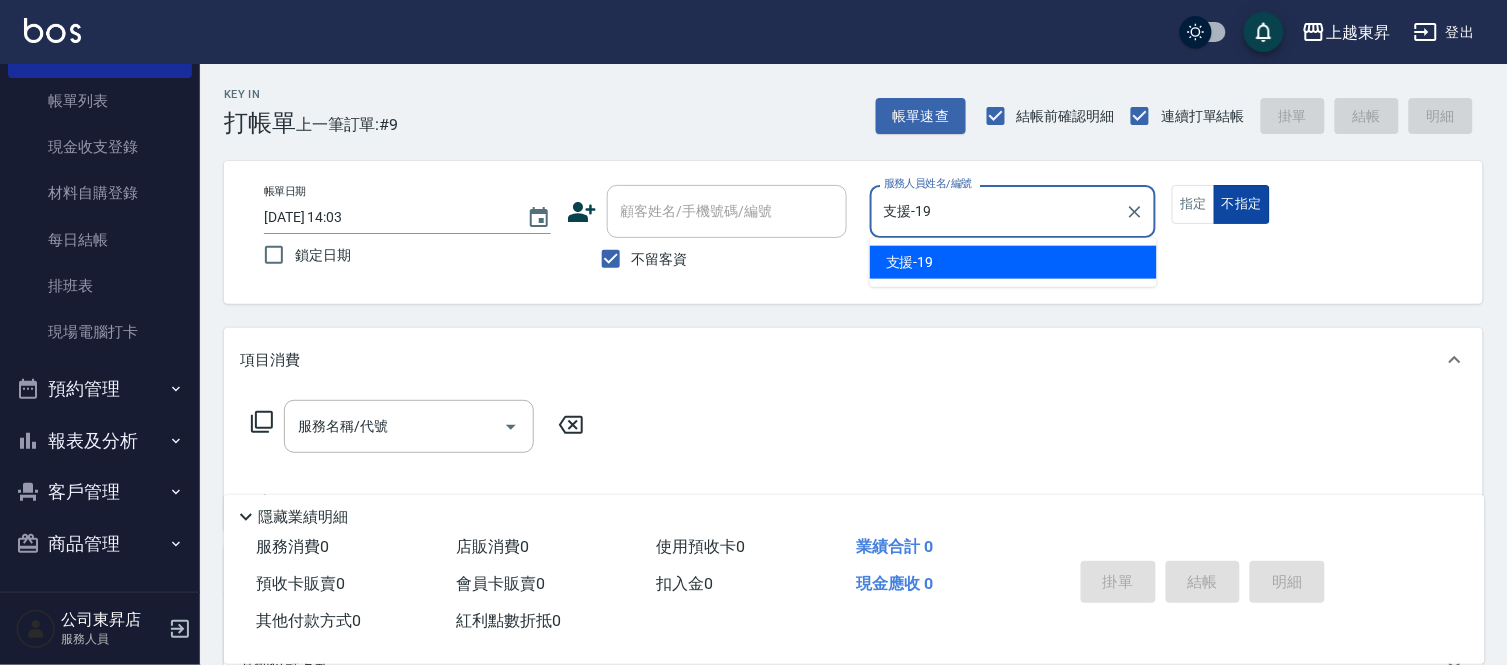 type on "false" 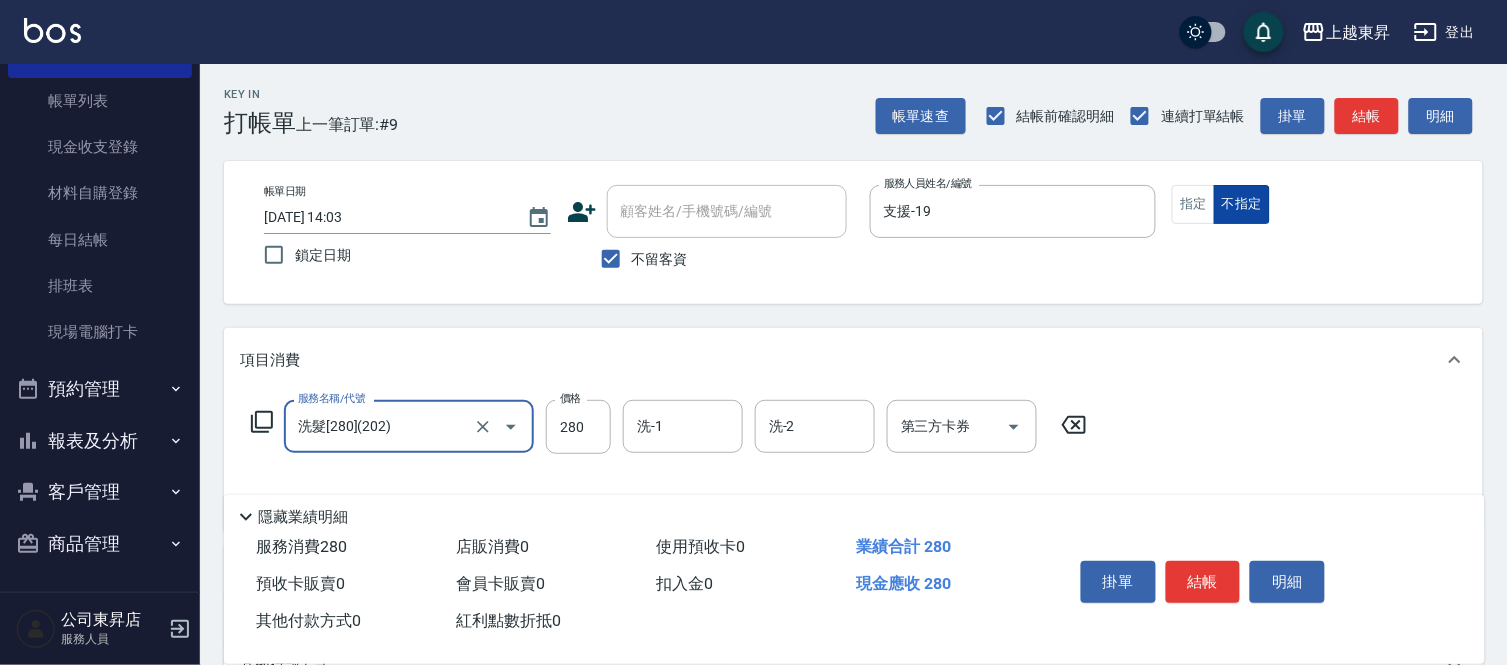 type on "洗髮[280](202)" 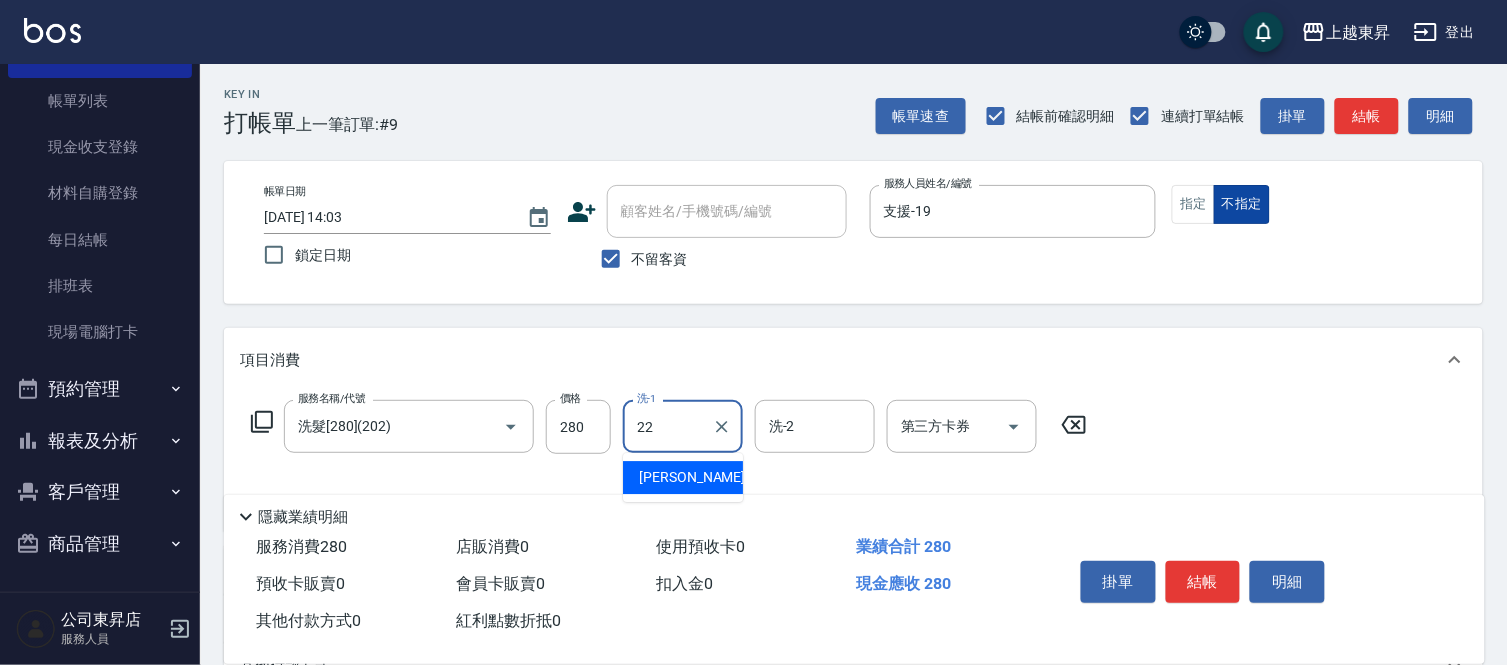 type on "[PERSON_NAME]-22" 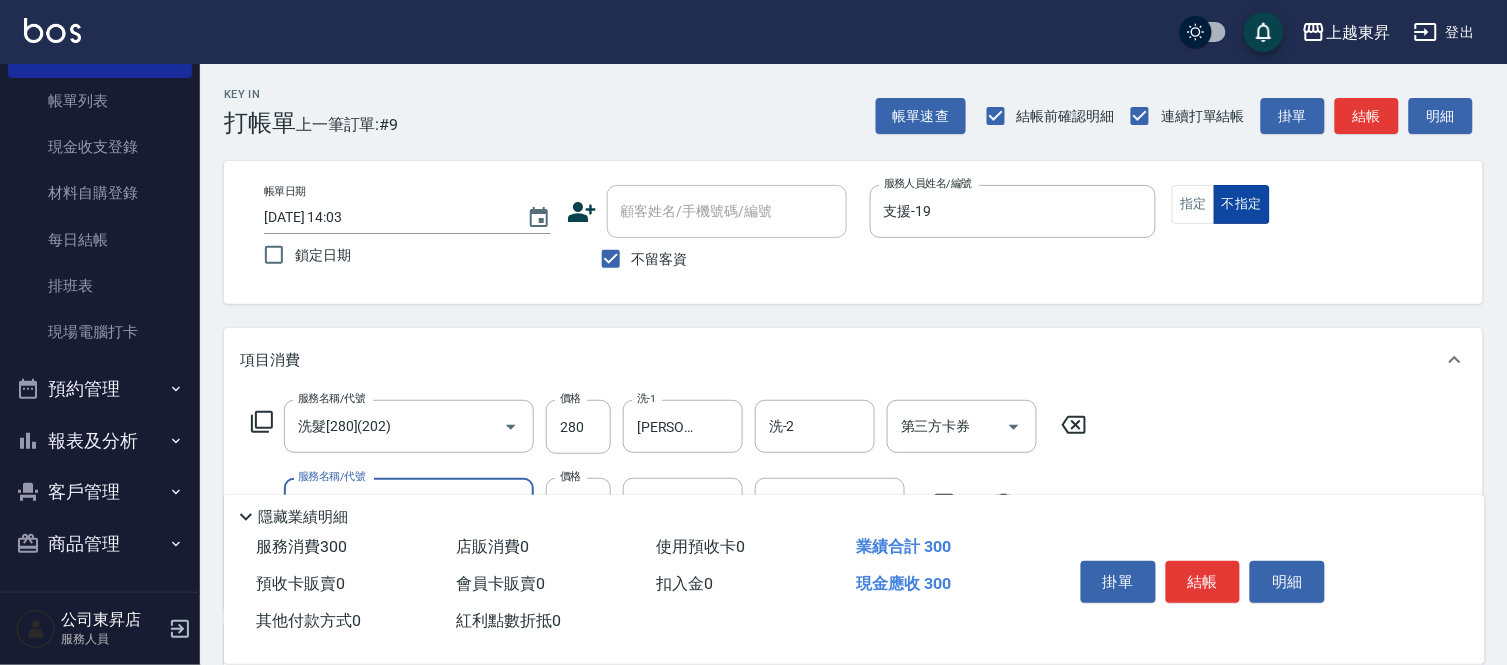 type on "潤絲(801)" 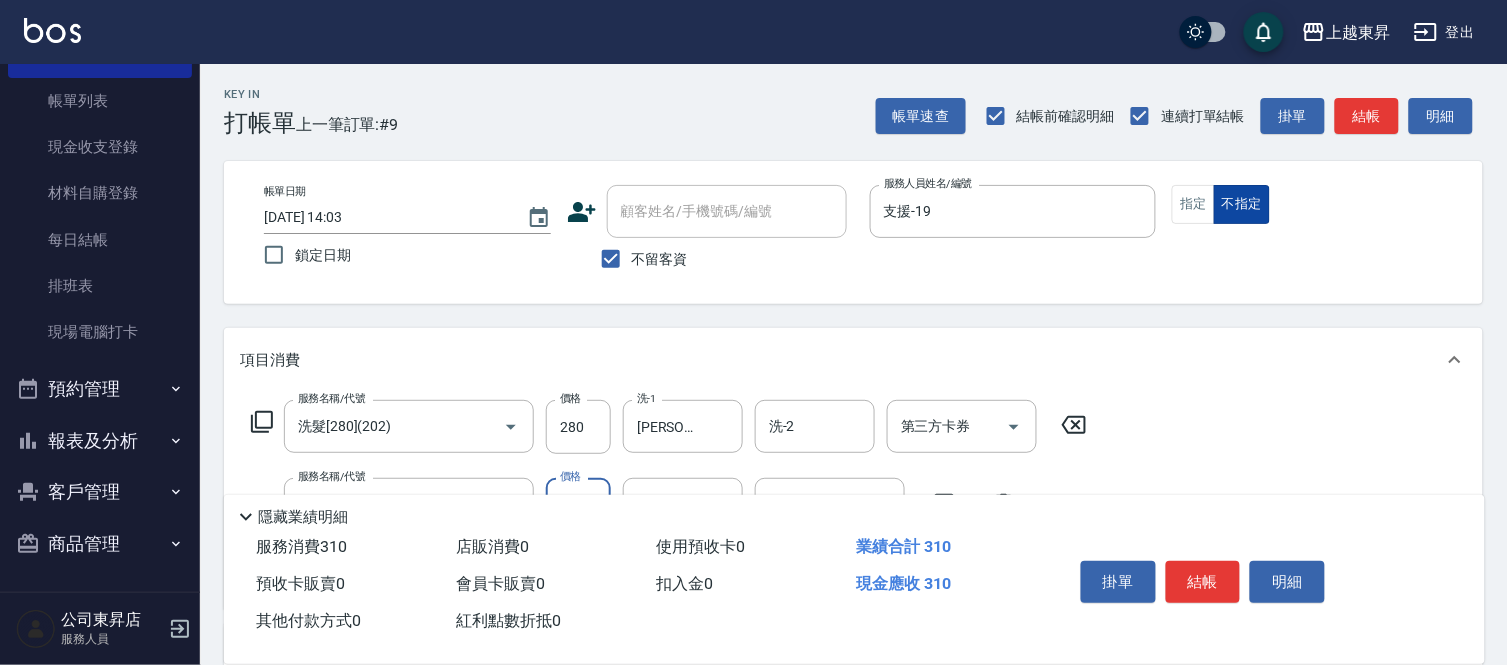type on "30" 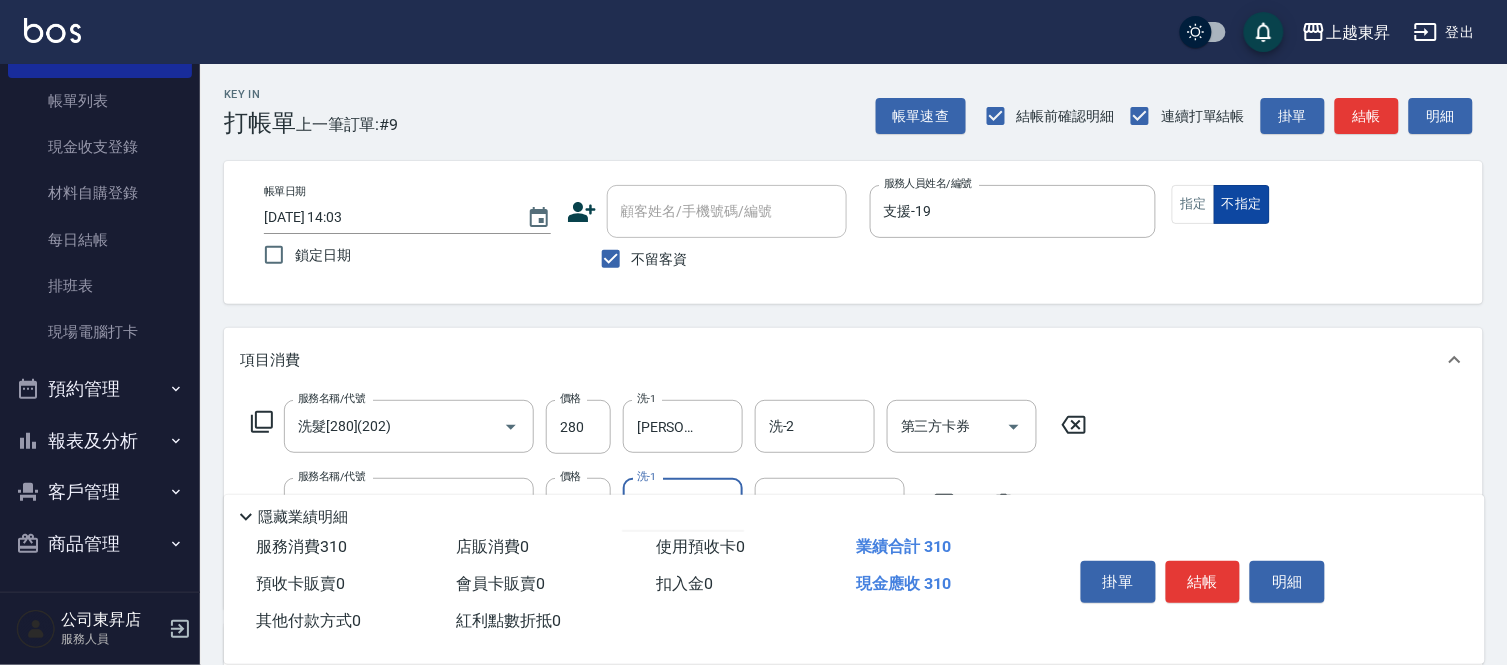 type on "[PERSON_NAME]-22" 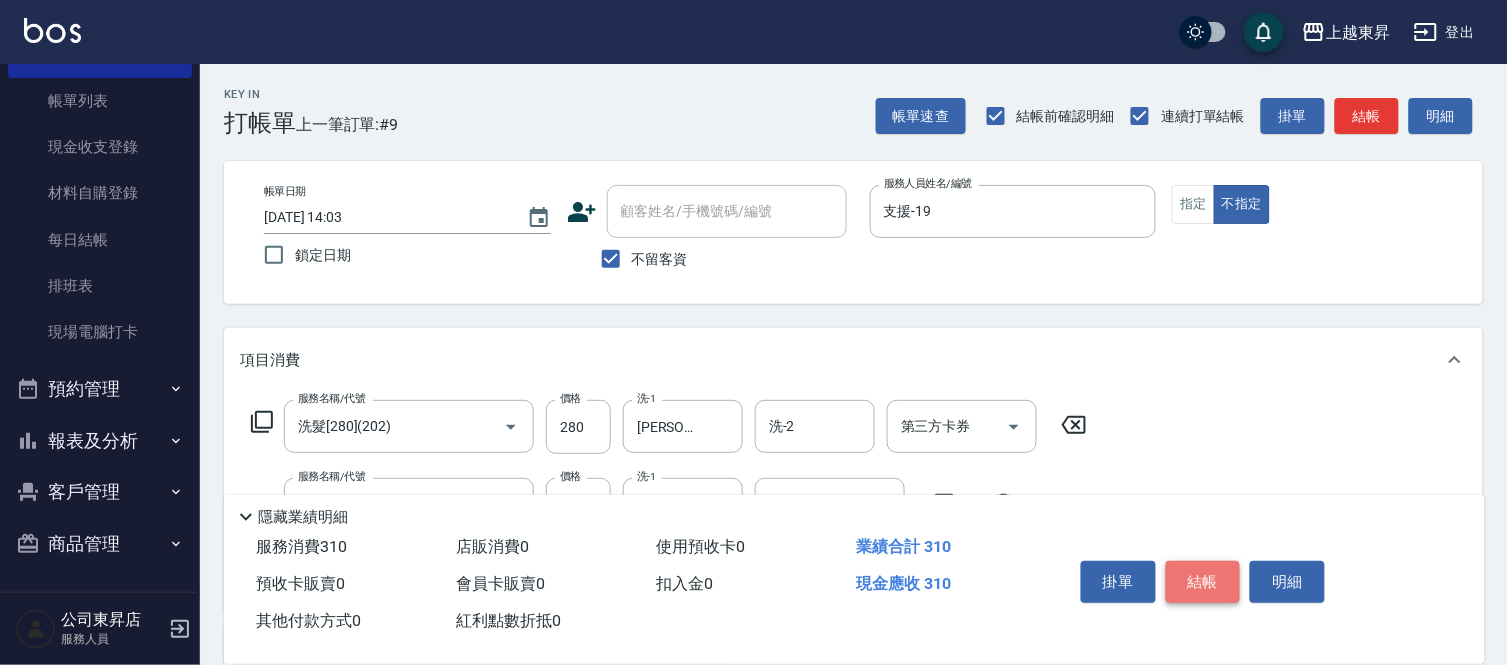 click on "結帳" at bounding box center [1203, 582] 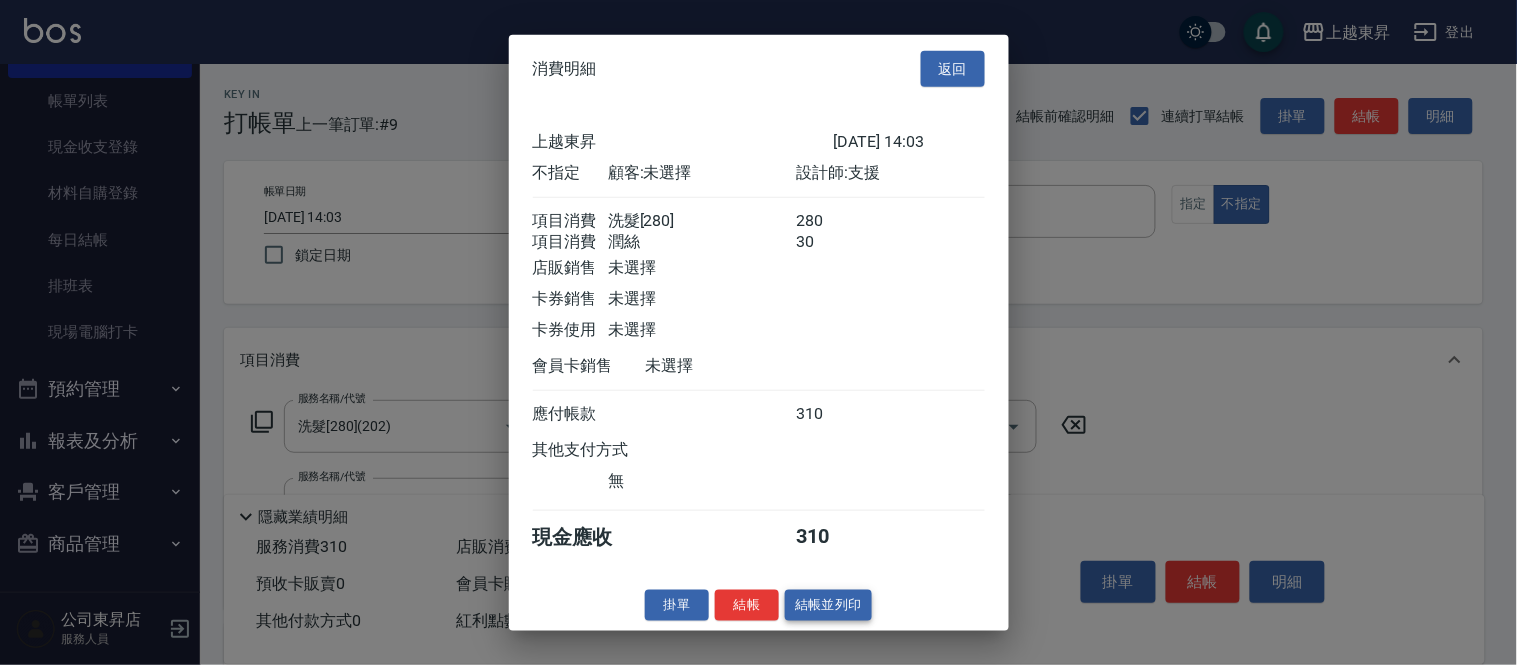 click on "結帳並列印" at bounding box center [828, 605] 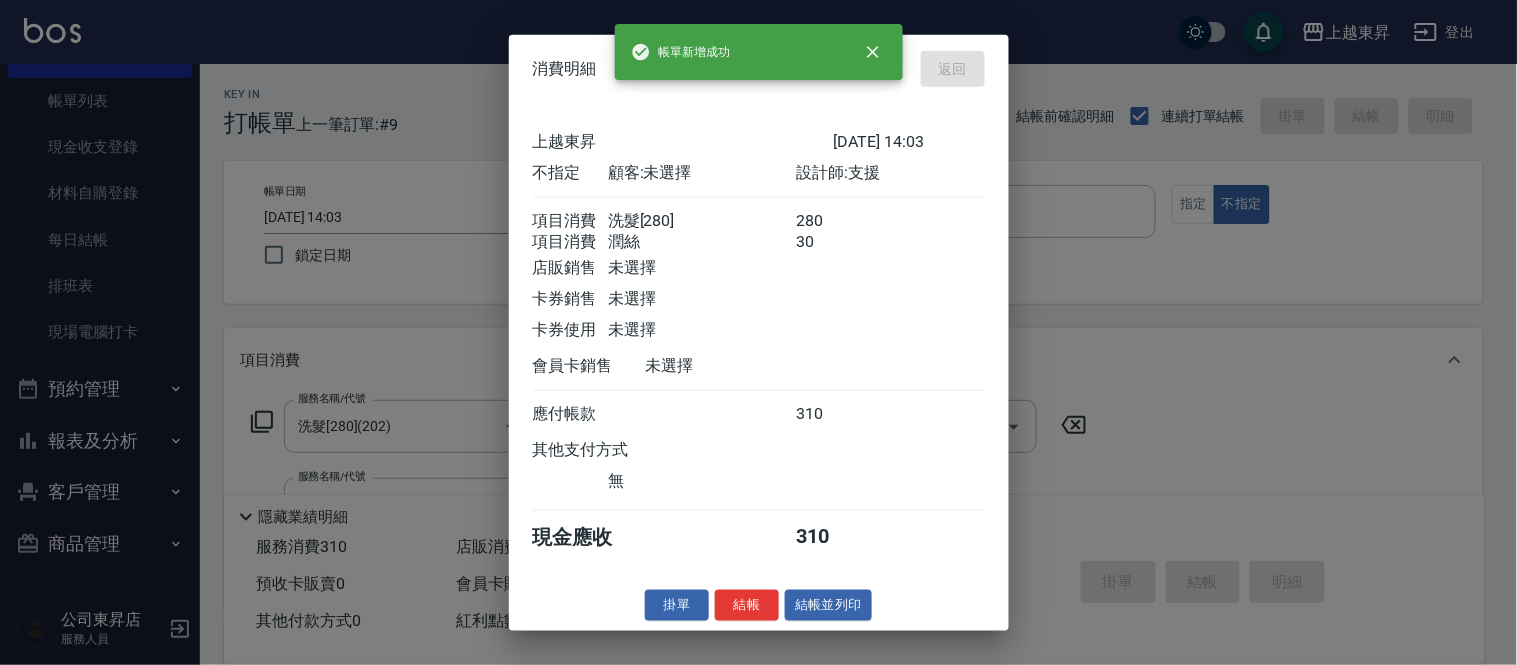 type on "[DATE] 14:05" 